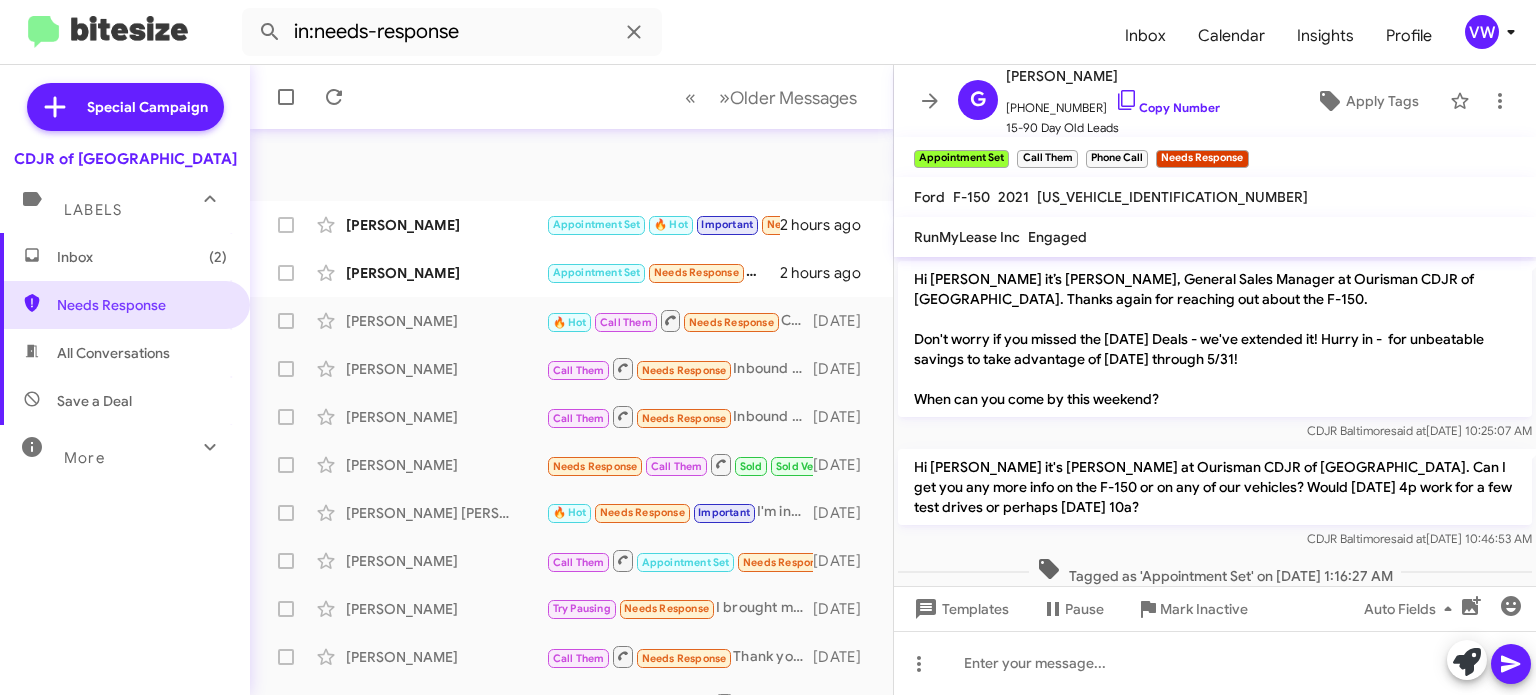 scroll, scrollTop: 0, scrollLeft: 0, axis: both 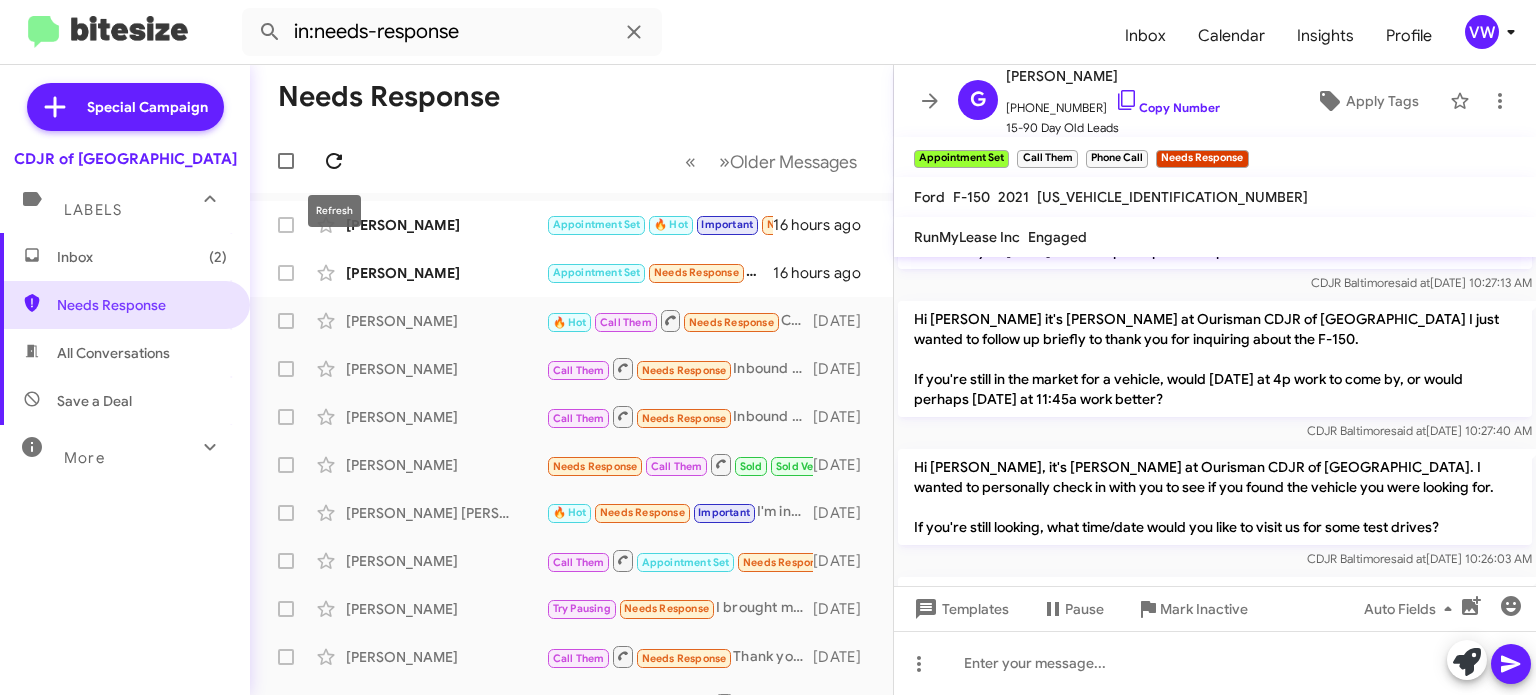 click 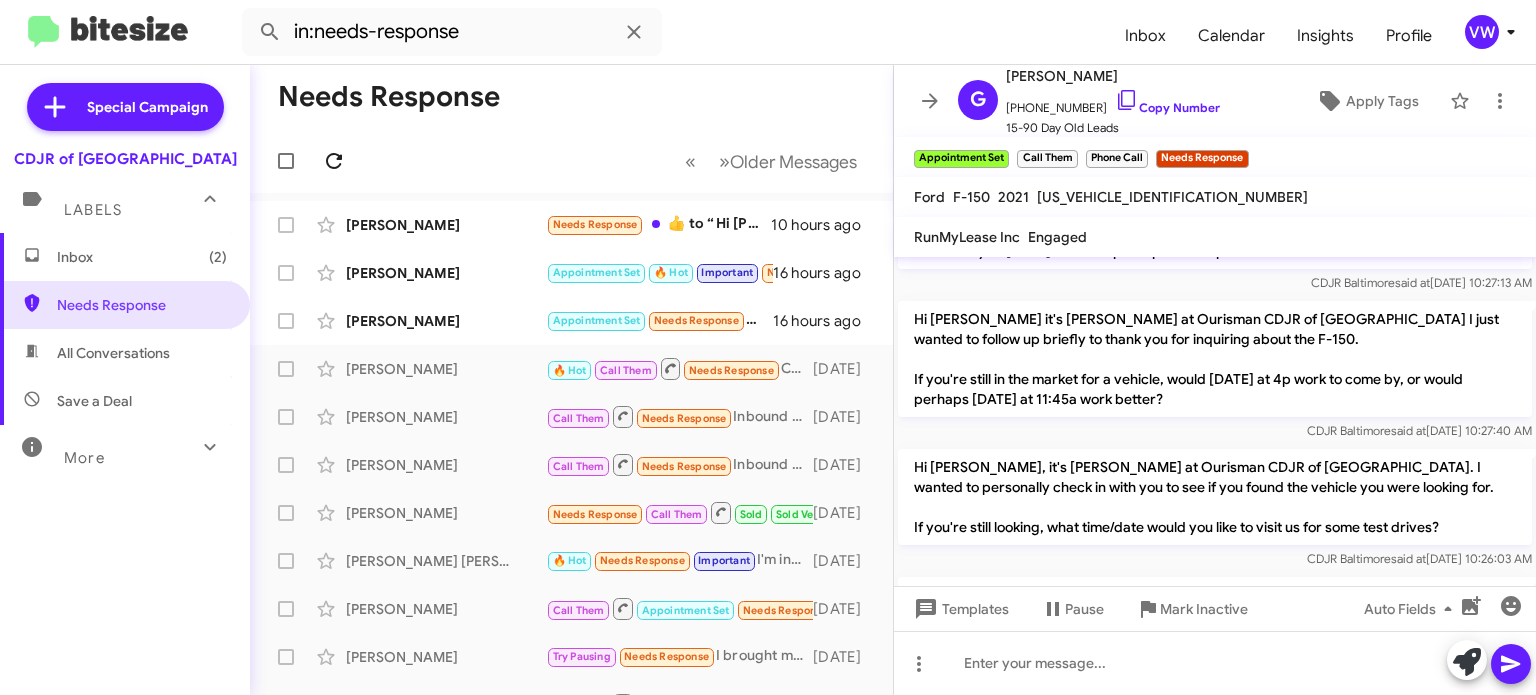 click 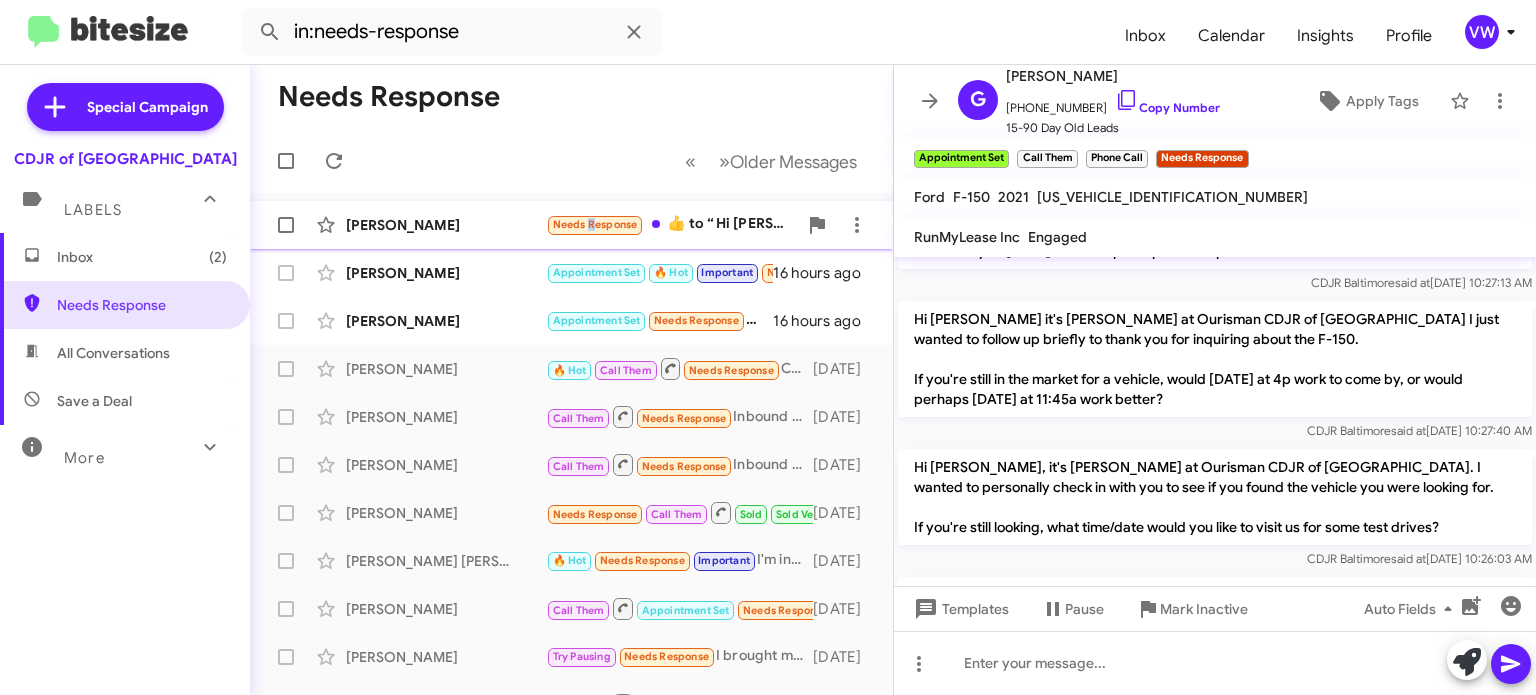 click on "Needs Response" 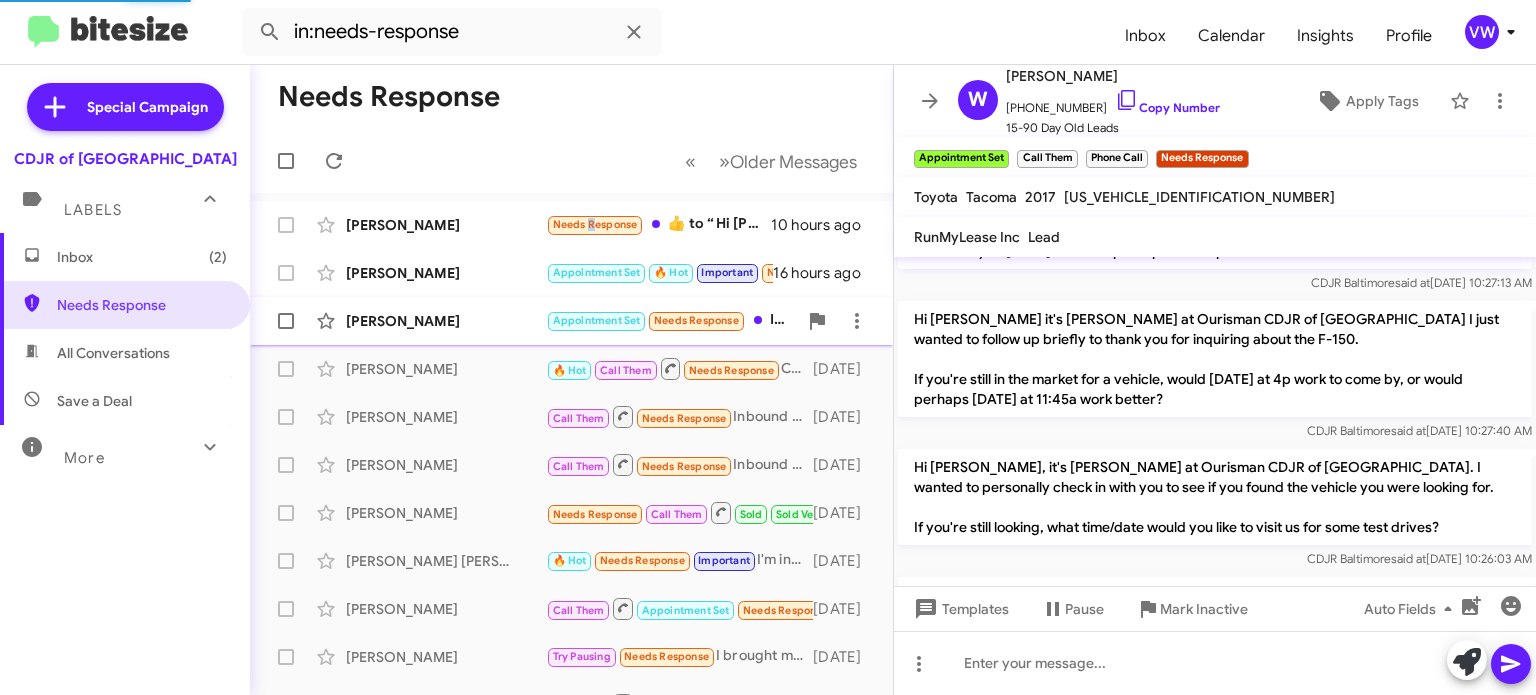 scroll, scrollTop: 0, scrollLeft: 0, axis: both 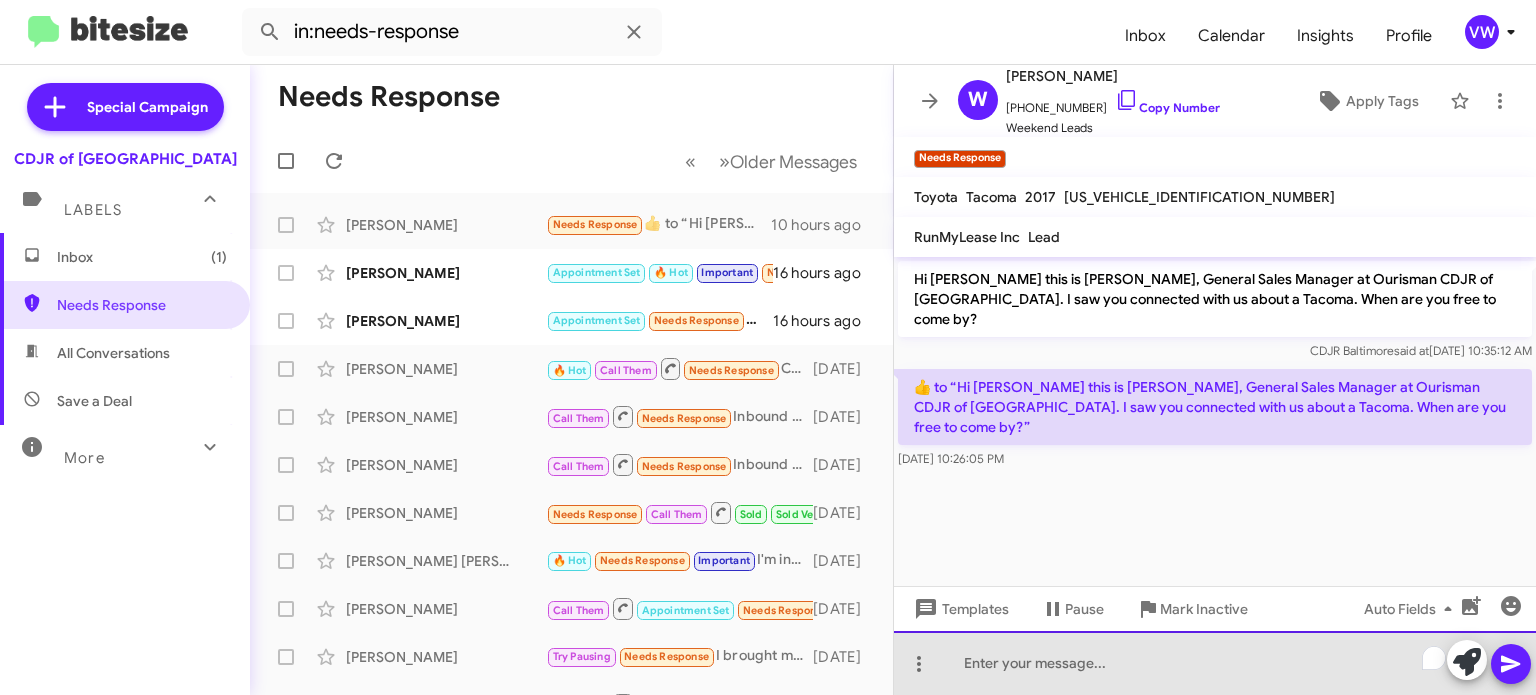 paste 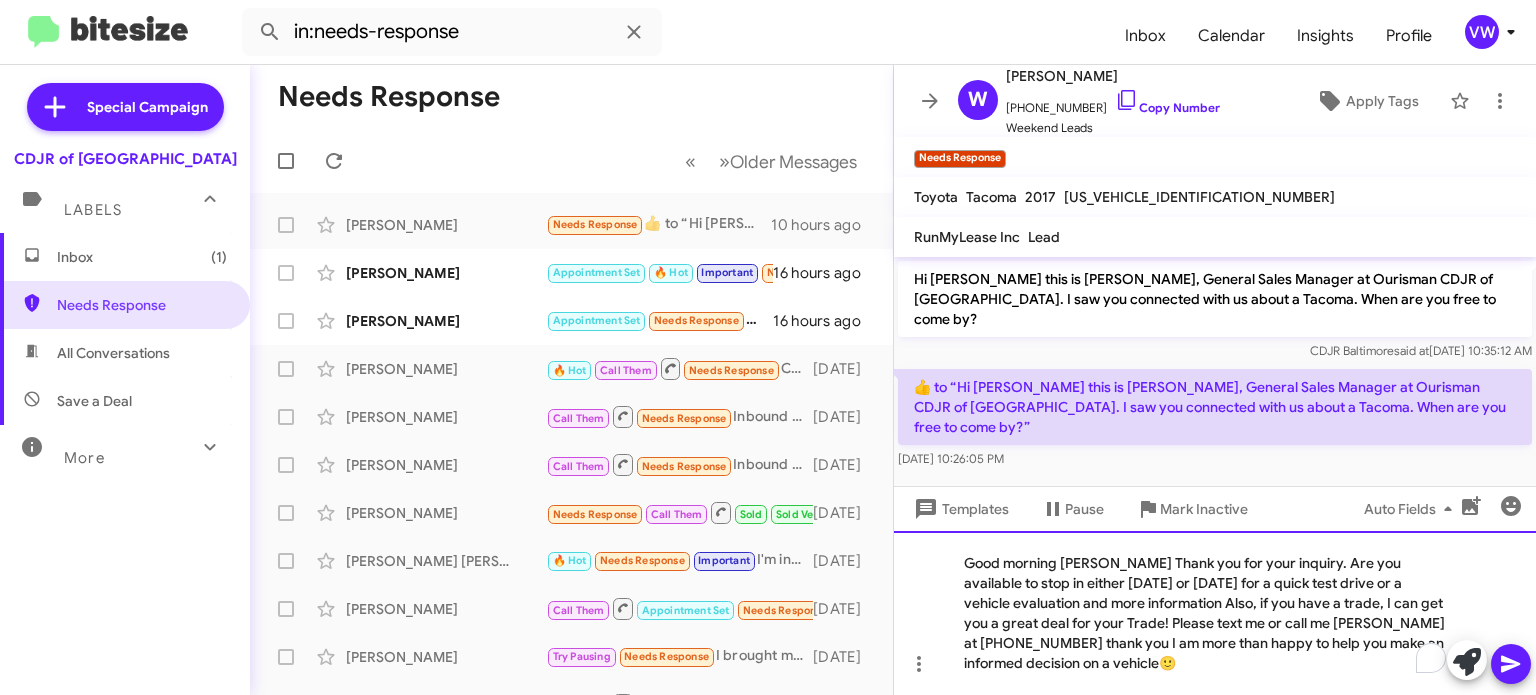 type 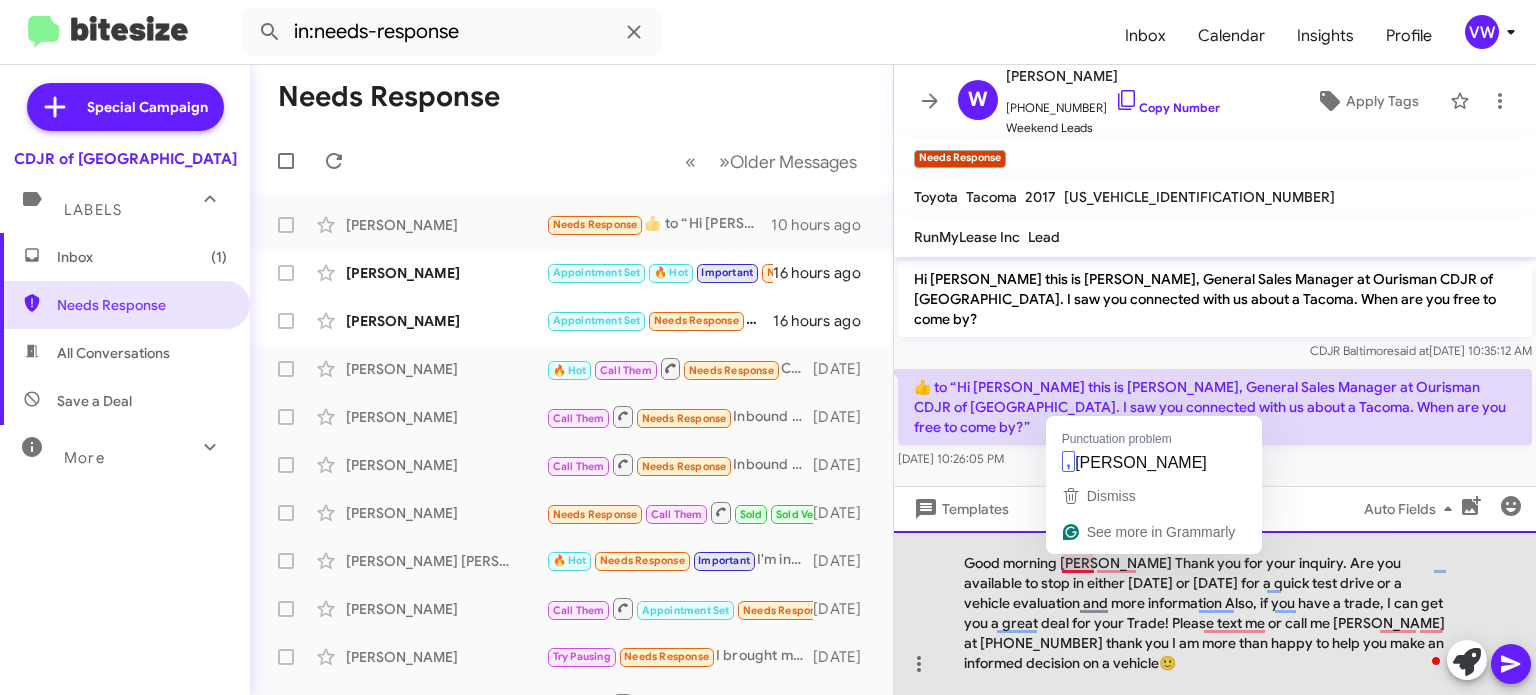 click on "Good morning [PERSON_NAME] Thank you for your inquiry. Are you available to stop in either [DATE] or [DATE] for a quick test drive or a vehicle evaluation and more information Also, if you have a trade, I can get you a great deal for your Trade! Please text me or call me [PERSON_NAME] at [PHONE_NUMBER] thank you I am more than happy to help you make an informed decision on a vehicle🙂" 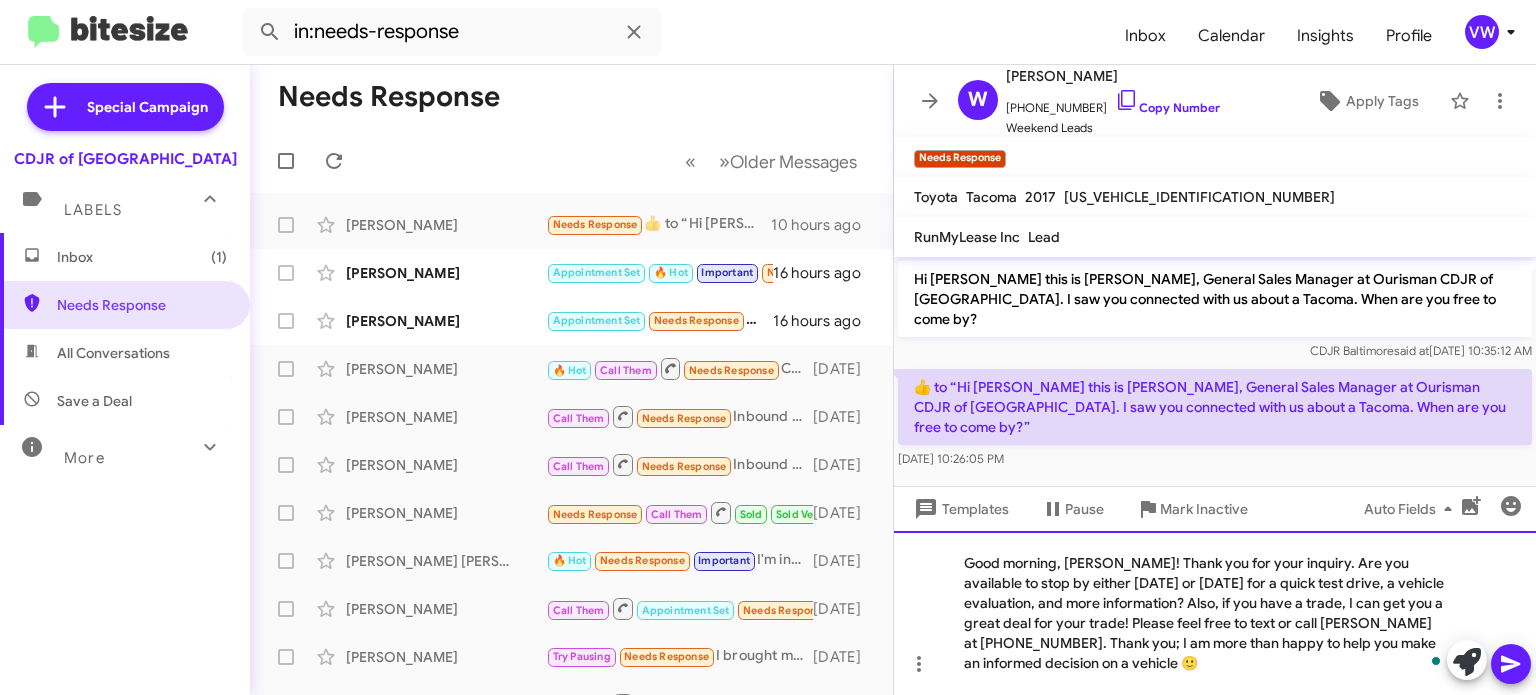 click on "Good morning, [PERSON_NAME]! Thank you for your inquiry. Are you available to stop by either [DATE] or [DATE] for a quick test drive, a vehicle evaluation, and more information? Also, if you have a trade, I can get you a great deal for your trade! Please feel free to text or call [PERSON_NAME] at [PHONE_NUMBER]. Thank you; I am more than happy to help you make an informed decision on a vehicle 🙂" 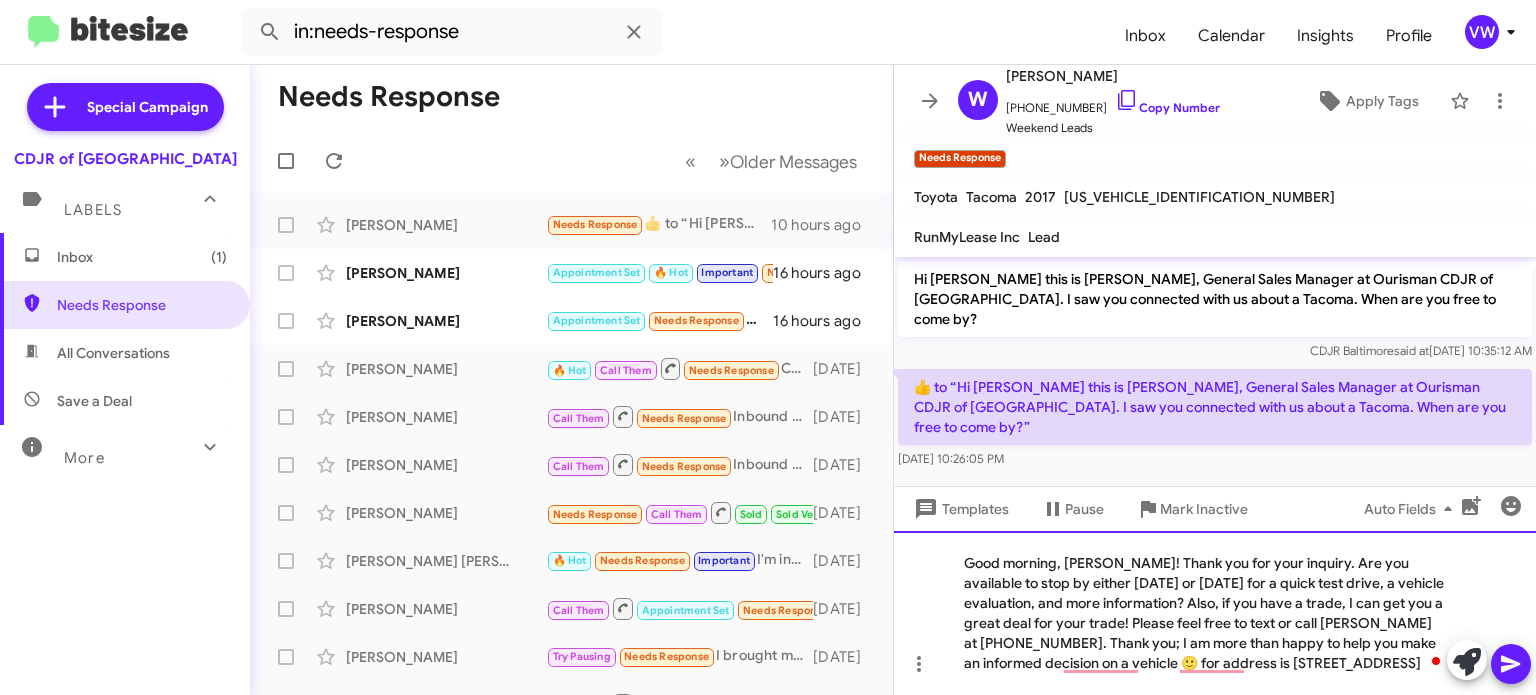 click on "Good morning, [PERSON_NAME]! Thank you for your inquiry. Are you available to stop by either [DATE] or [DATE] for a quick test drive, a vehicle evaluation, and more information? Also, if you have a trade, I can get you a great deal for your trade! Please feel free to text or call [PERSON_NAME] at [PHONE_NUMBER]. Thank you; I am more than happy to help you make an informed decision on a vehicle 🙂 for address is [STREET_ADDRESS]" 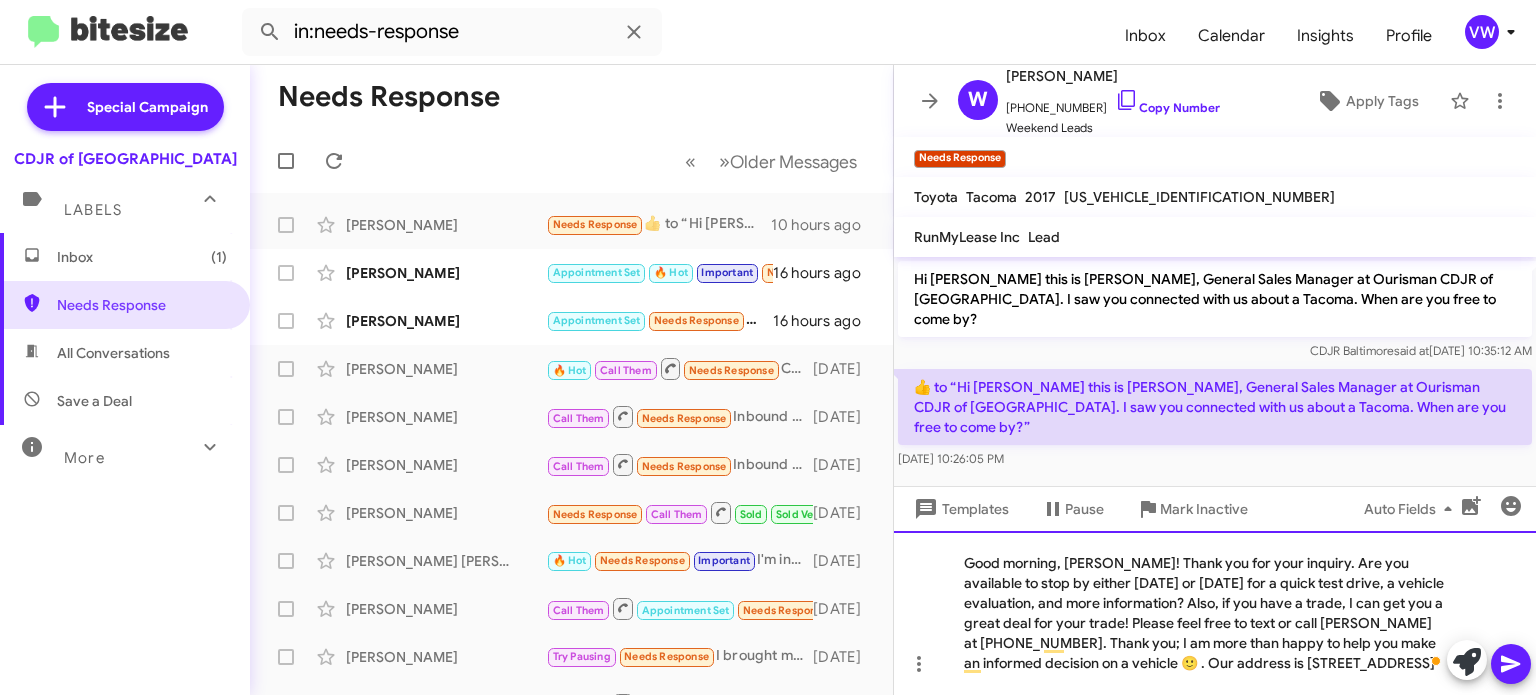 click on "Good morning, [PERSON_NAME]! Thank you for your inquiry. Are you available to stop by either [DATE] or [DATE] for a quick test drive, a vehicle evaluation, and more information? Also, if you have a trade, I can get you a great deal for your trade! Please feel free to text or call [PERSON_NAME] at [PHONE_NUMBER]. Thank you; I am more than happy to help you make an informed decision on a vehicle 🙂 . Our address is [STREET_ADDRESS]" 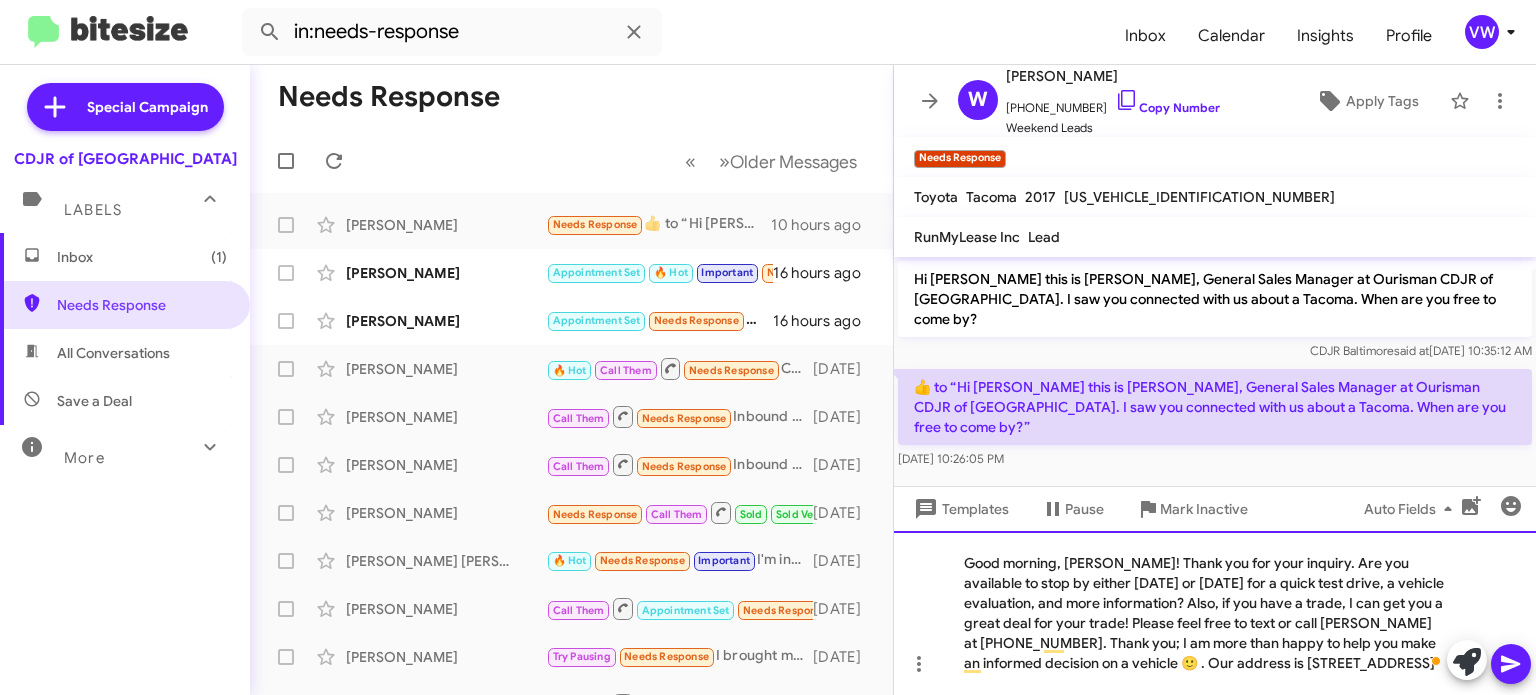 drag, startPoint x: 958, startPoint y: 553, endPoint x: 1382, endPoint y: 620, distance: 429.261 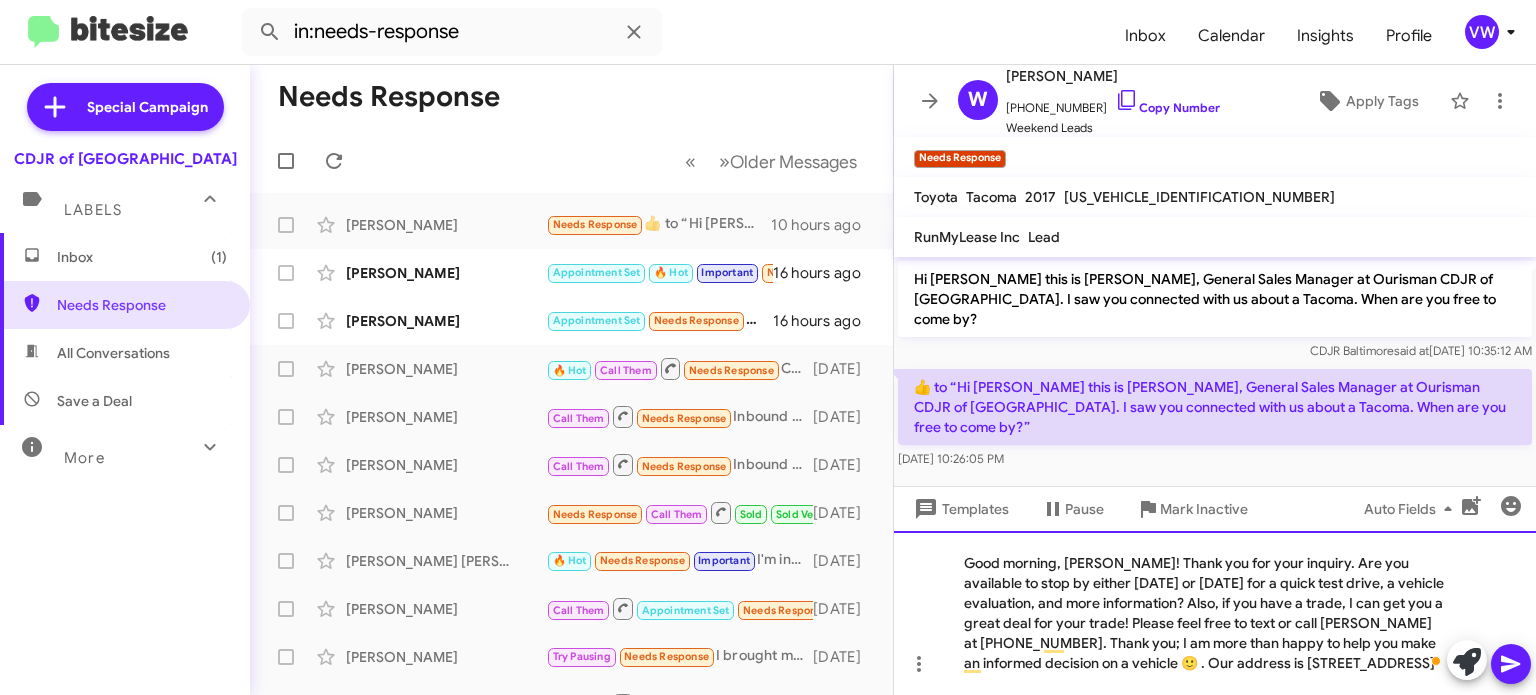 click on "in:needs-response  Inbox  Calendar Insights Profile vw Special Campaign  CDJR of Baltimore  Labels  Inbox  (1) Needs Response  All Conversations Save a Deal More Important  🔥 Hot Appointment Set
Starred Sent Sold Sold Responded Historic Reactivated Finished Opt out Paused Unpaused Phone Call Needs Response   « Previous » Next   Older Messages   [PERSON_NAME]  Needs Response   ​👍​ to “ Hi [PERSON_NAME] this is [PERSON_NAME], General Sales Manager at Ourisman CDJR of [GEOGRAPHIC_DATA]. I saw you connected with us about a Tacoma. When are you free to come by? ”   10 hours ago    [PERSON_NAME]  Appointment Set   🔥 Hot   Important   Needs Response   Gracias   16 hours ago    [PERSON_NAME]  Appointment Set   Needs Response   I'm looking for 2 types of vehicles conversion van or standard in a pick up truck   16 hours ago    [PERSON_NAME]  🔥 Hot   Call Them   Needs Response   Cuánto necesitaría de Down payment?
Para refinanciar un carro   [DATE]" at bounding box center [768, 347] 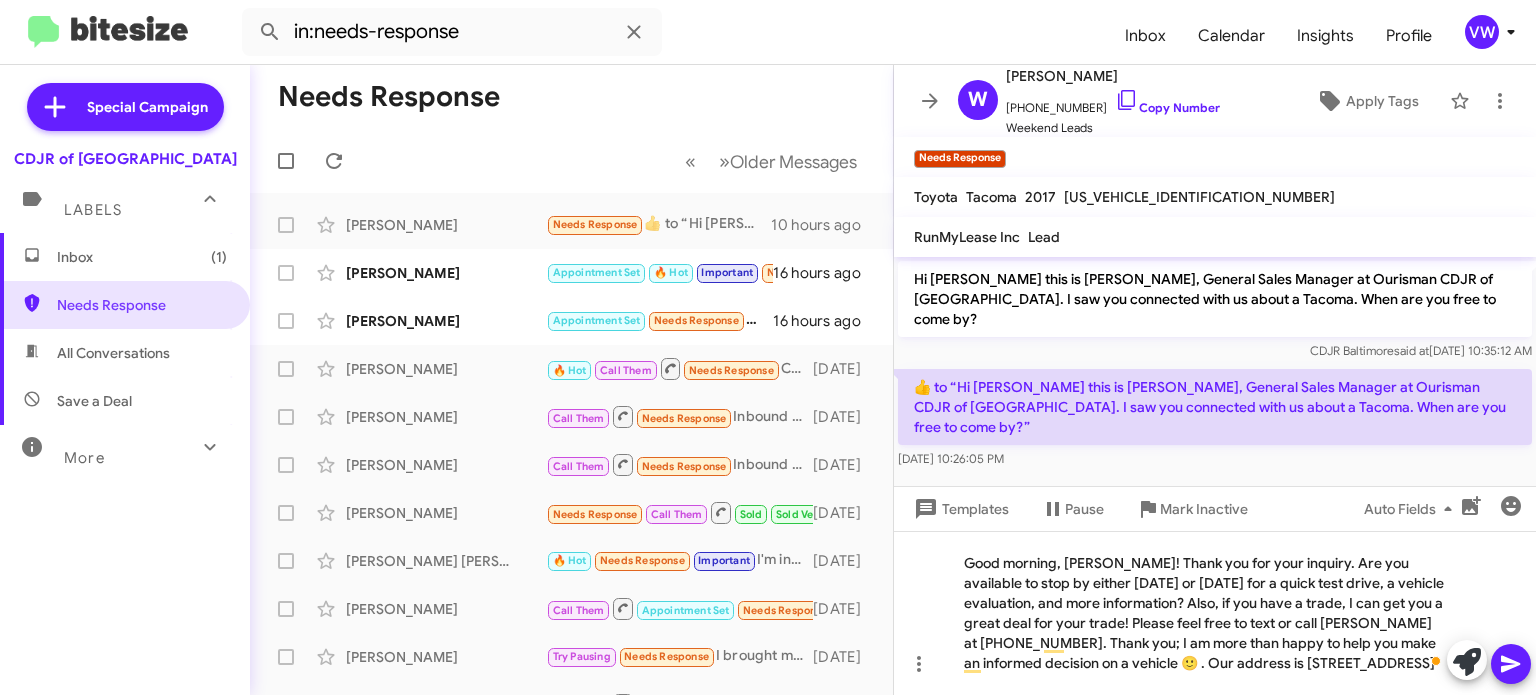 drag, startPoint x: 1073, startPoint y: 441, endPoint x: 1083, endPoint y: 450, distance: 13.453624 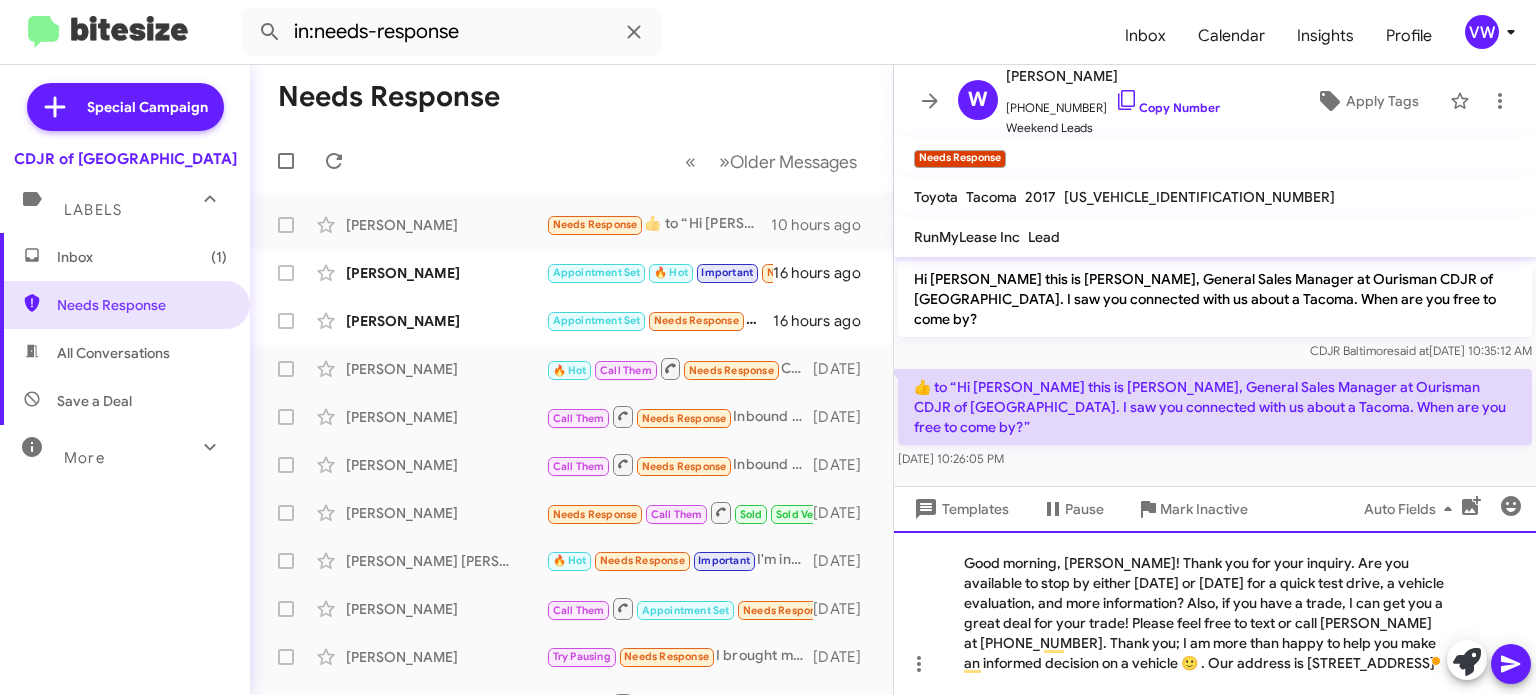drag, startPoint x: 964, startPoint y: 561, endPoint x: 1421, endPoint y: 658, distance: 467.1809 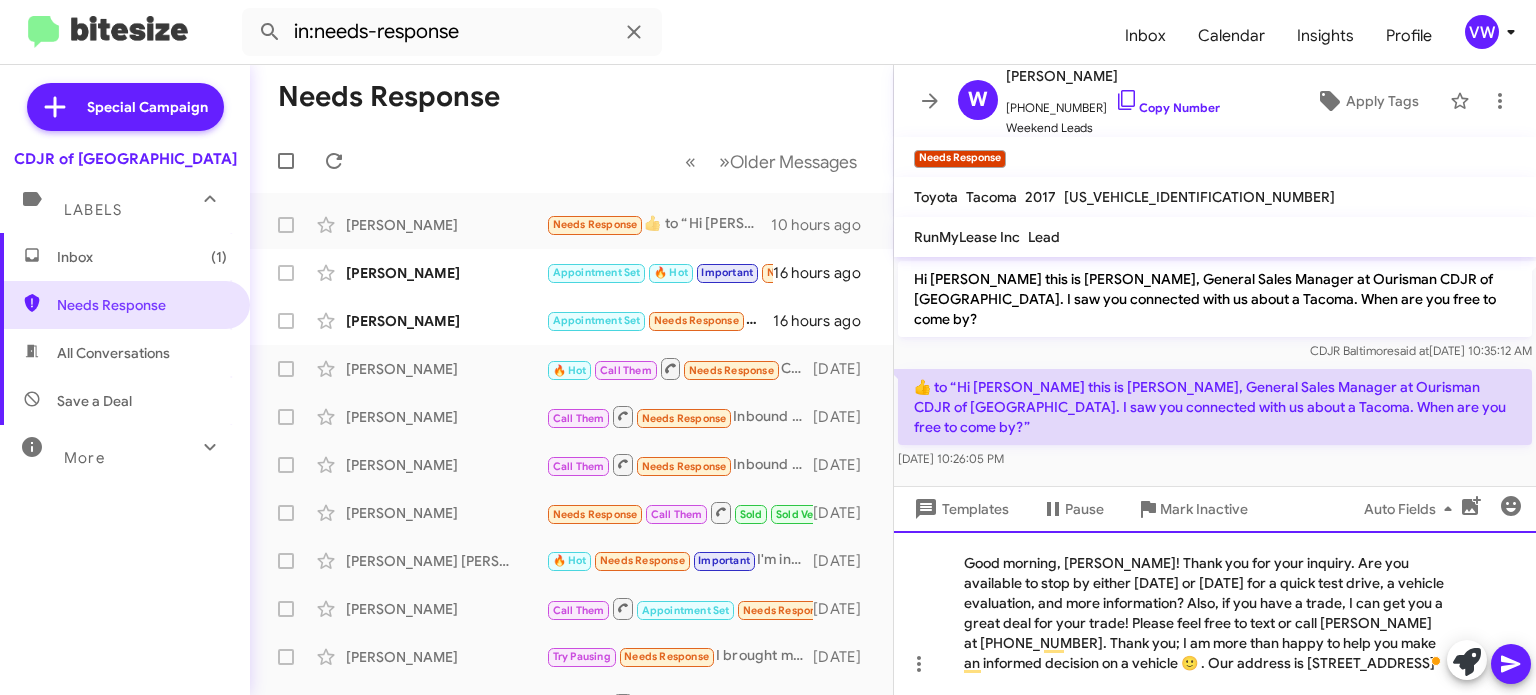 click on "Good morning, [PERSON_NAME]! Thank you for your inquiry. Are you available to stop by either [DATE] or [DATE] for a quick test drive, a vehicle evaluation, and more information? Also, if you have a trade, I can get you a great deal for your trade! Please feel free to text or call [PERSON_NAME] at [PHONE_NUMBER]. Thank you; I am more than happy to help you make an informed decision on a vehicle 🙂 . Our address is [STREET_ADDRESS]" 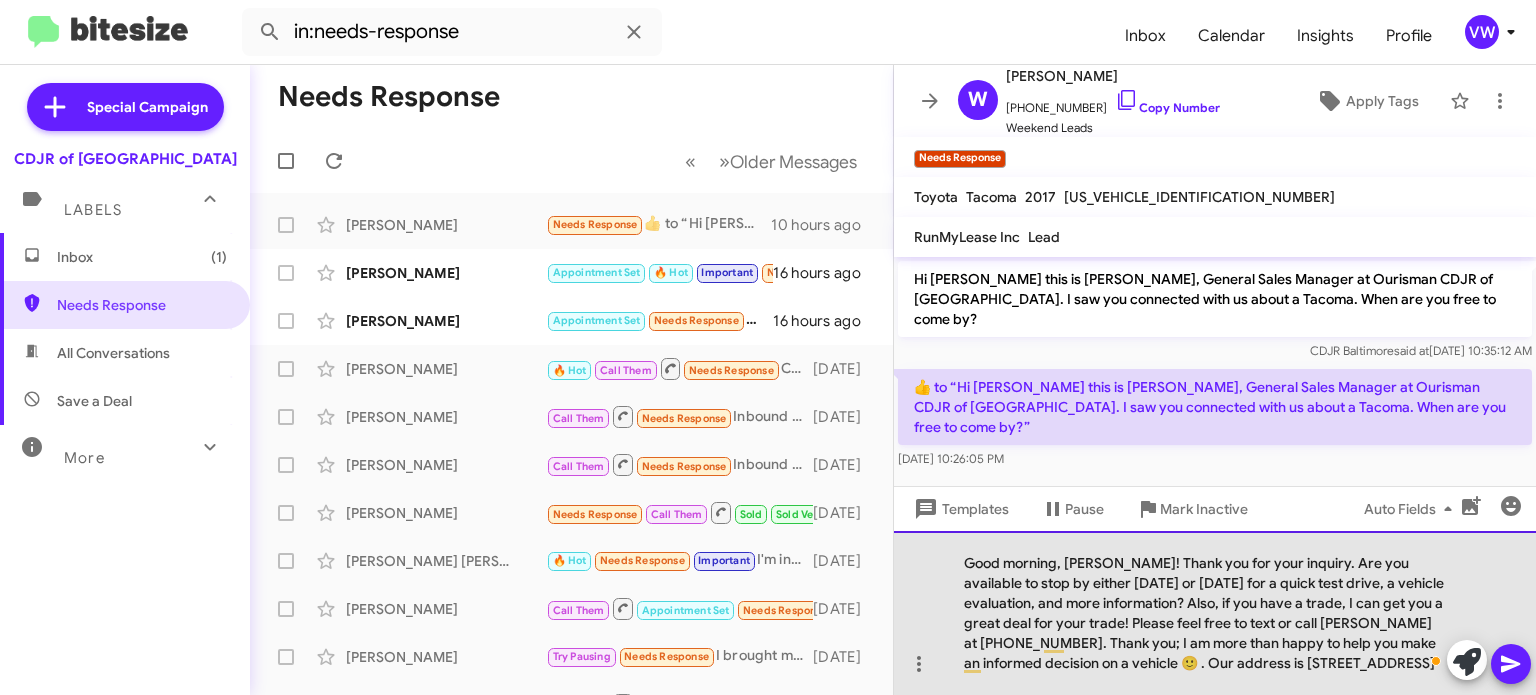 copy on "Good morning, [PERSON_NAME]! Thank you for your inquiry. Are you available to stop by either [DATE] or [DATE] for a quick test drive, a vehicle evaluation, and more information? Also, if you have a trade, I can get you a great deal for your trade! Please feel free to text or call [PERSON_NAME] at [PHONE_NUMBER]. Thank you; I am more than happy to help you make an informed decision on a vehicle 🙂 . Our address is [STREET_ADDRESS]" 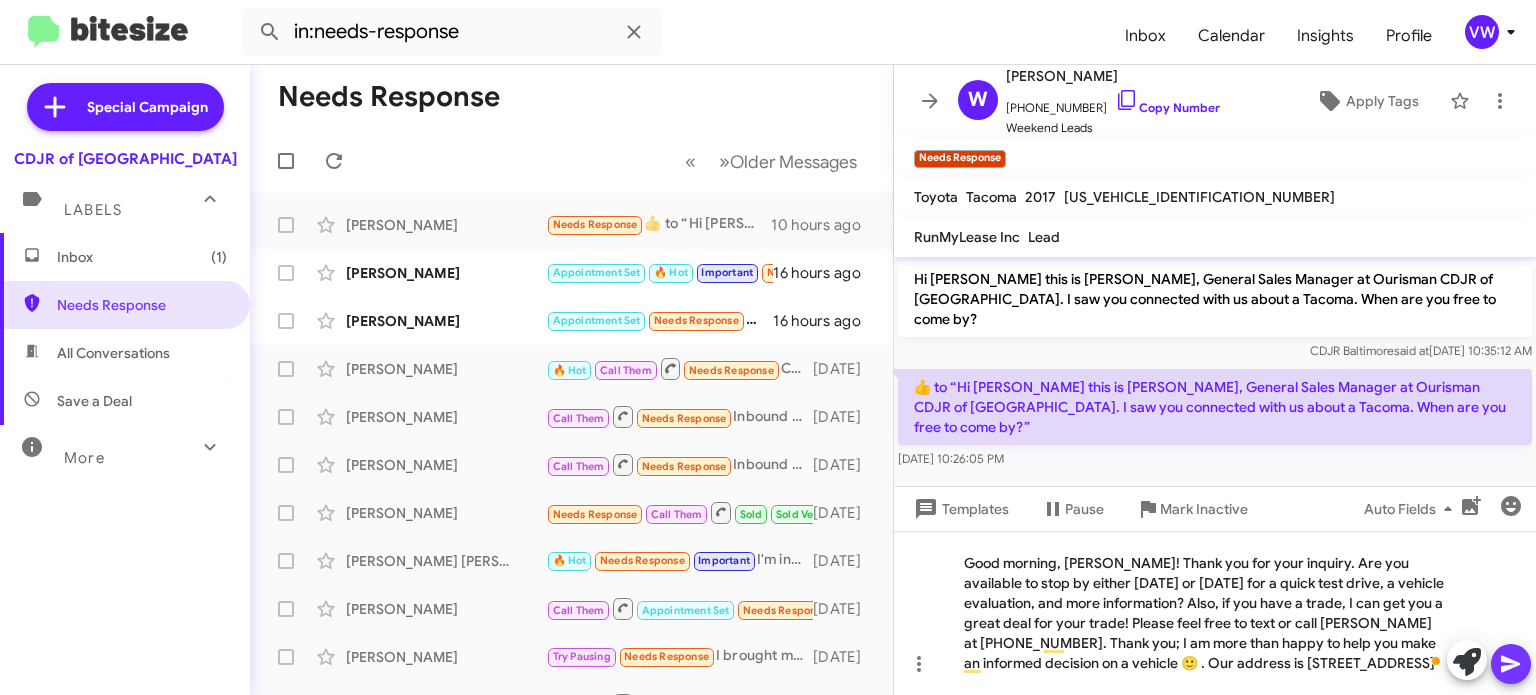 click 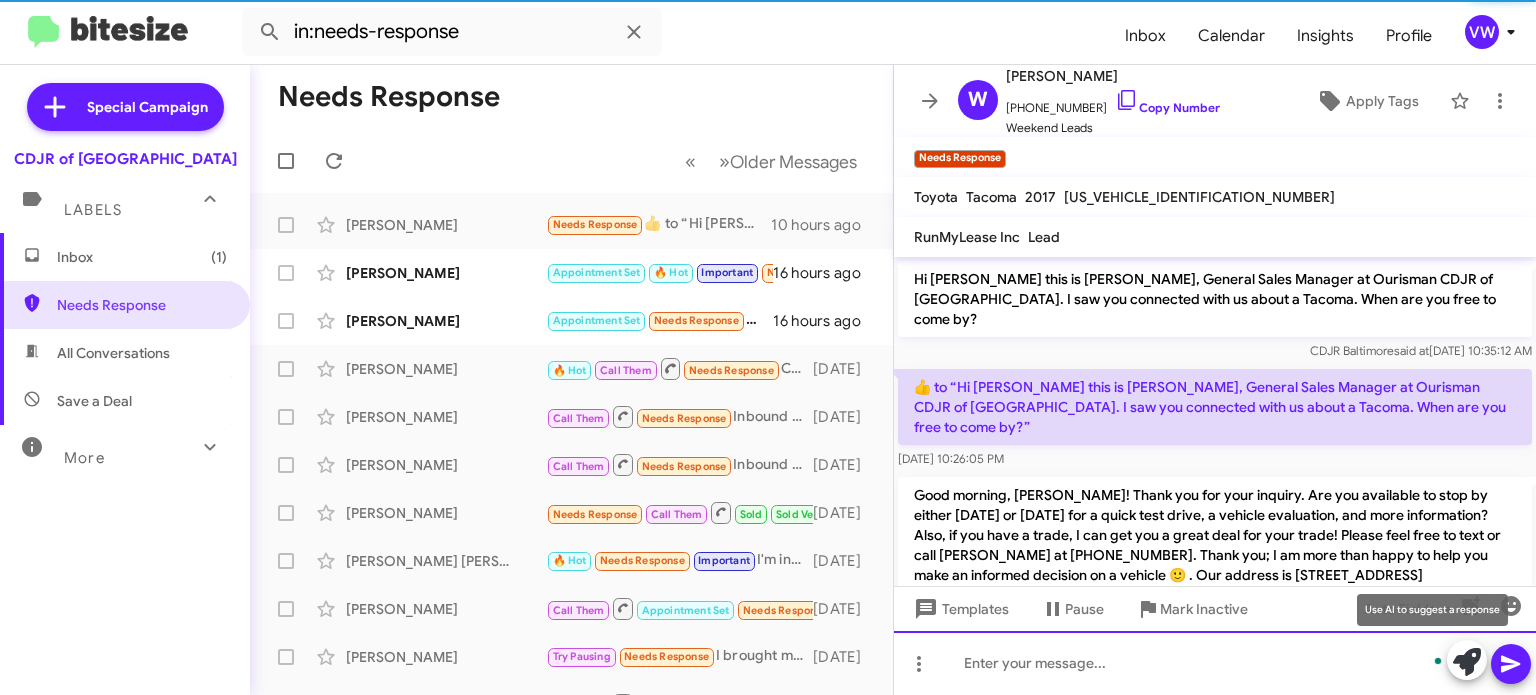 scroll, scrollTop: 9, scrollLeft: 0, axis: vertical 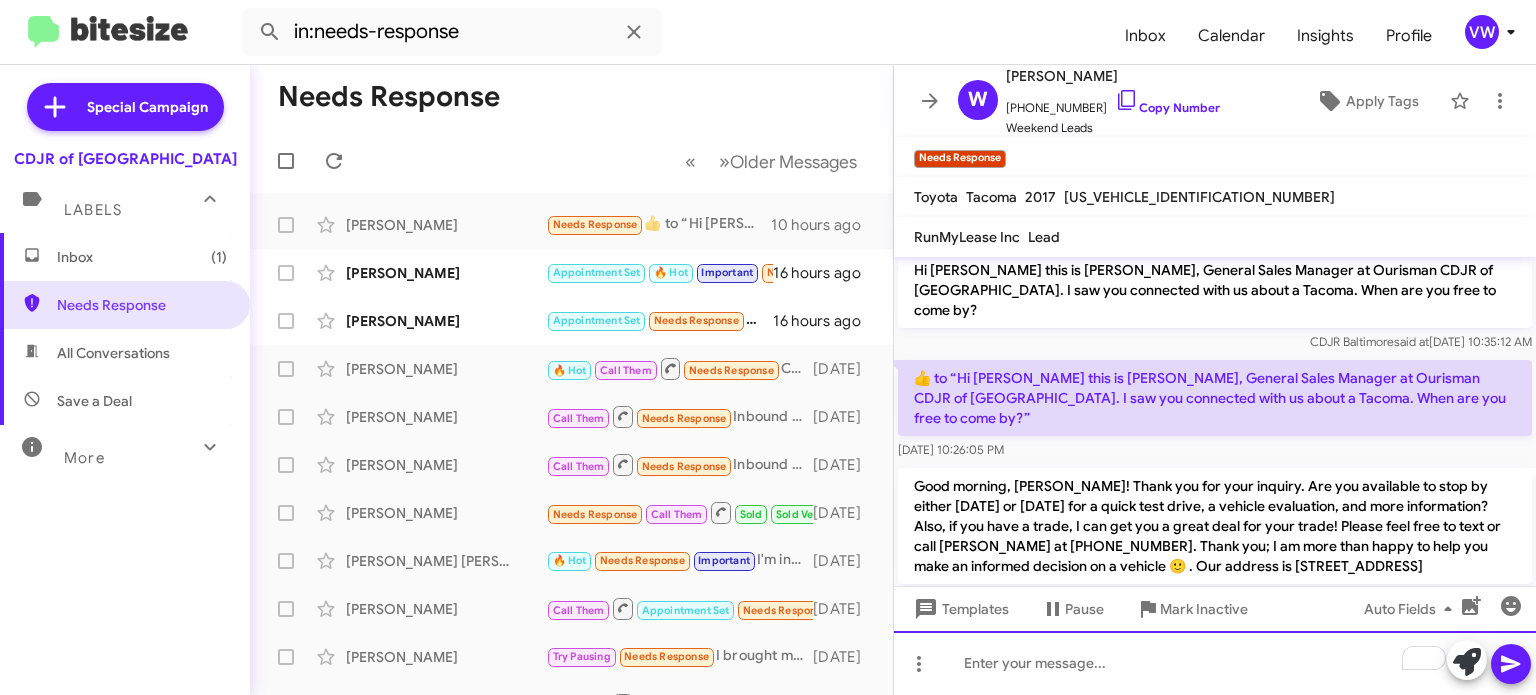 click 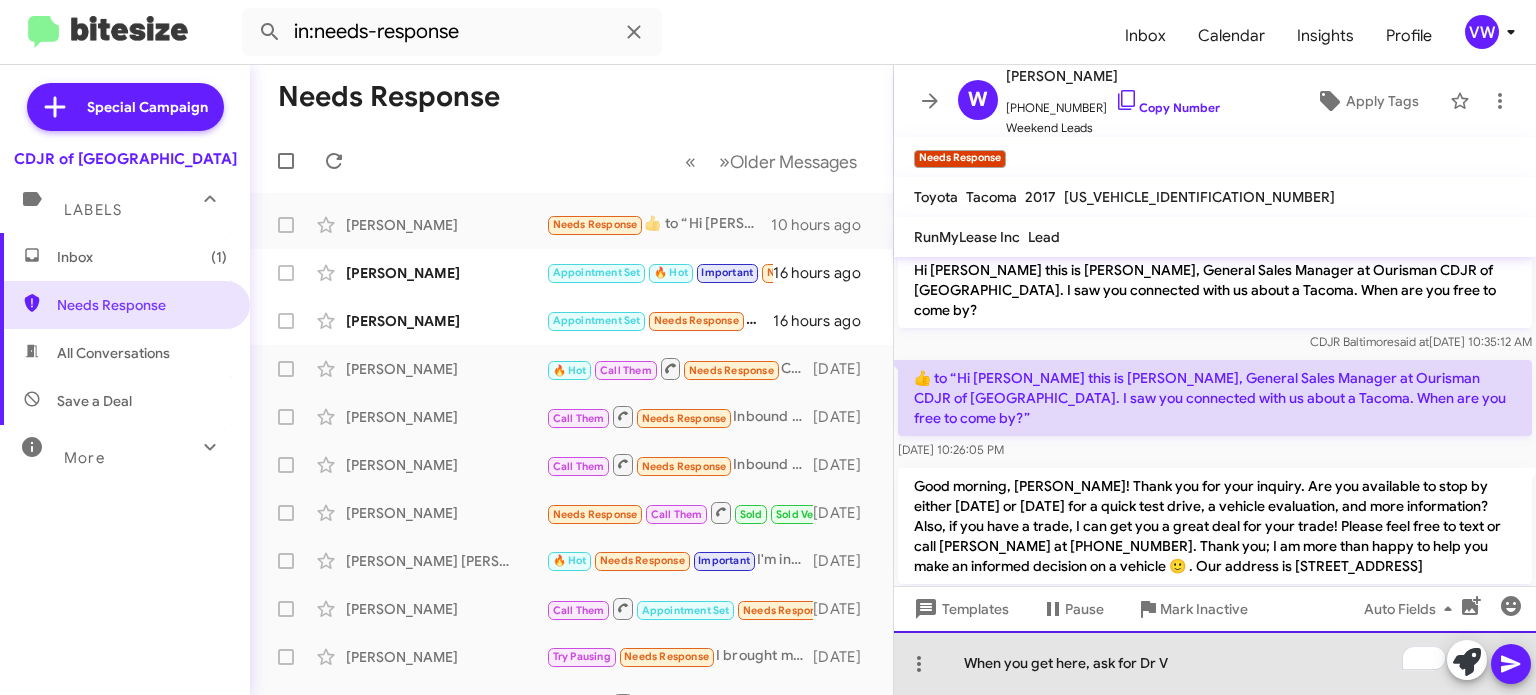 click on "When you get here, ask for Dr V" 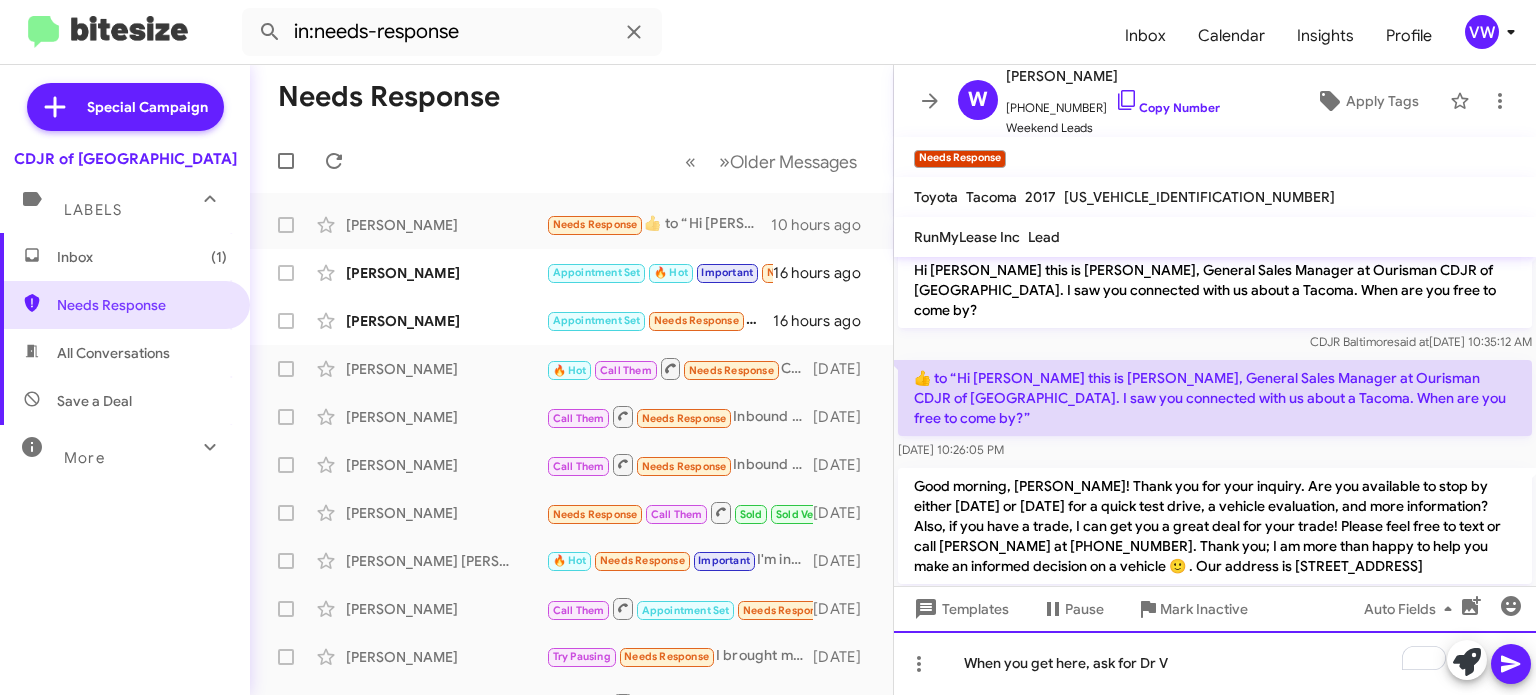 click on "When you get here, ask for Dr V" 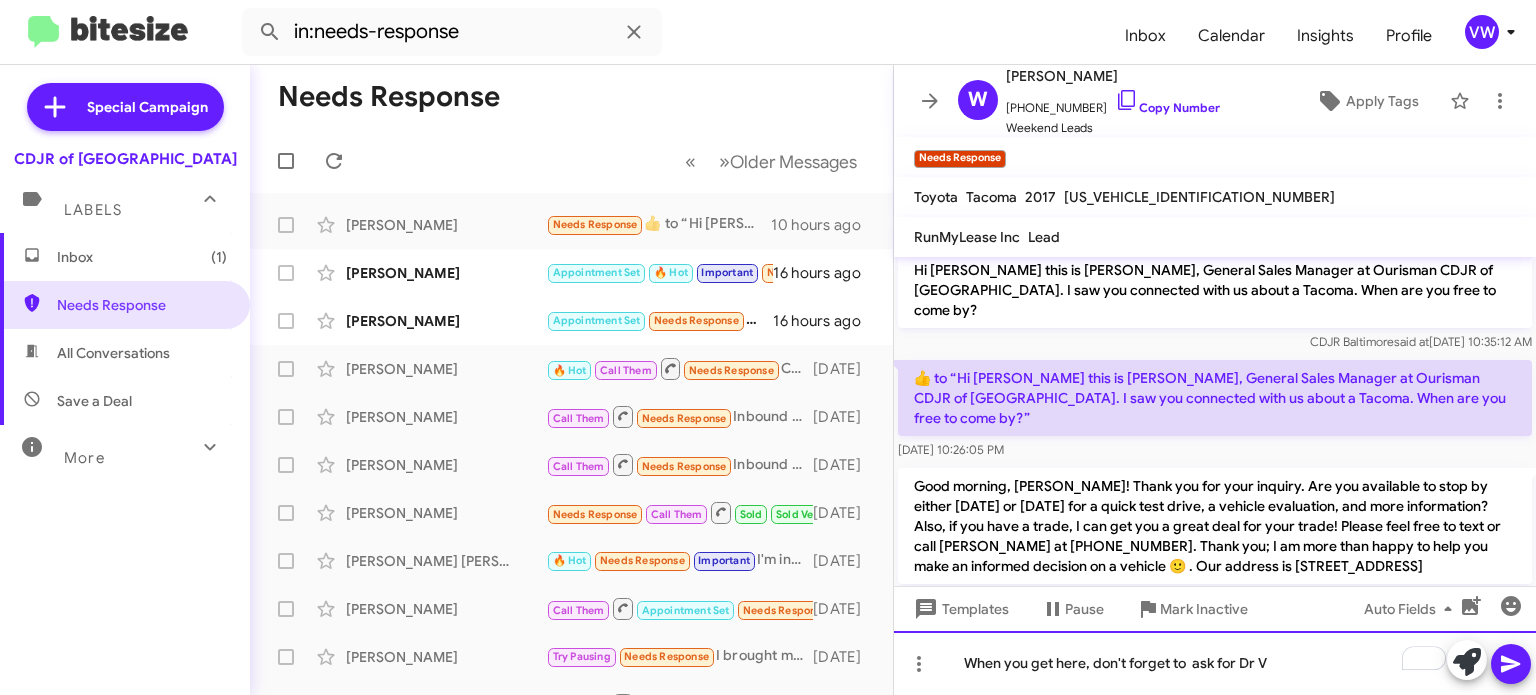 click on "When you get here, don't forget to  ask for Dr V" 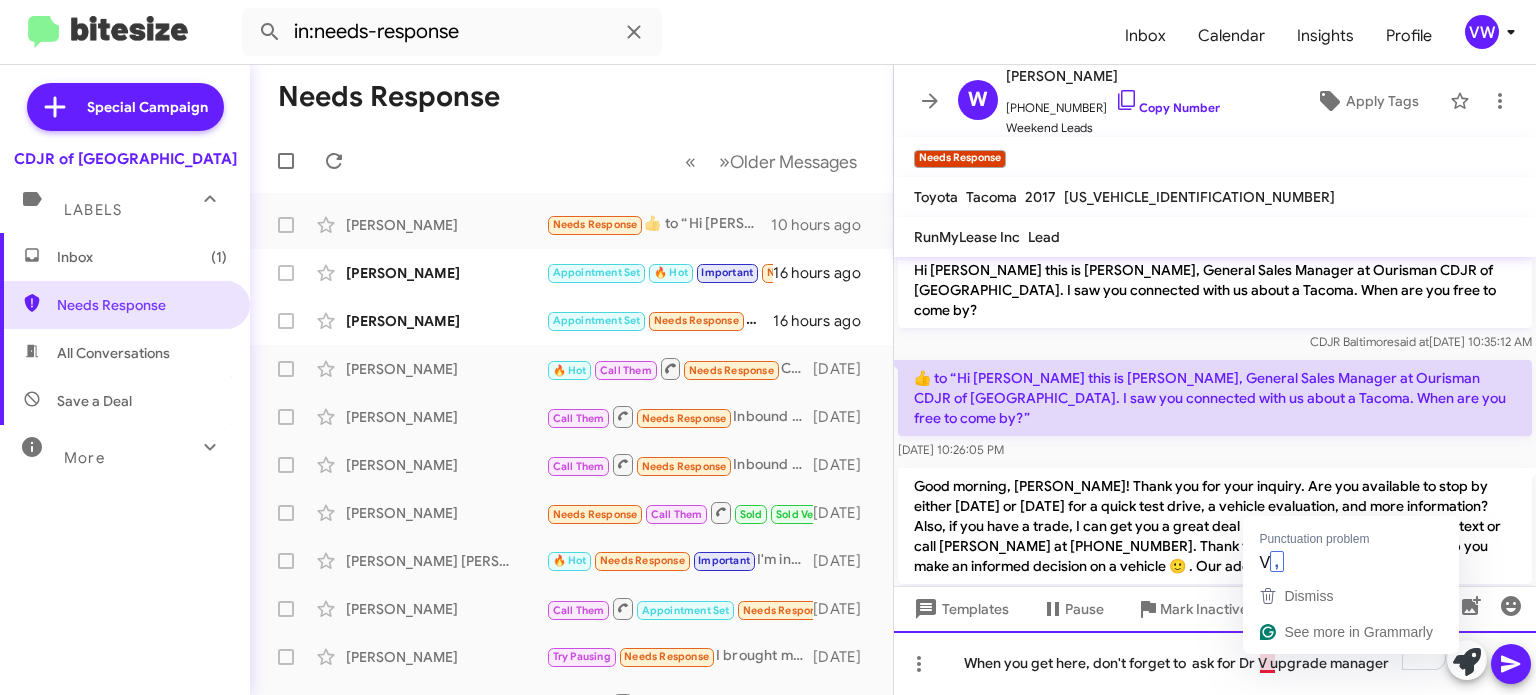 click on "When you get here, don't forget to  ask for Dr V upgrade manager" 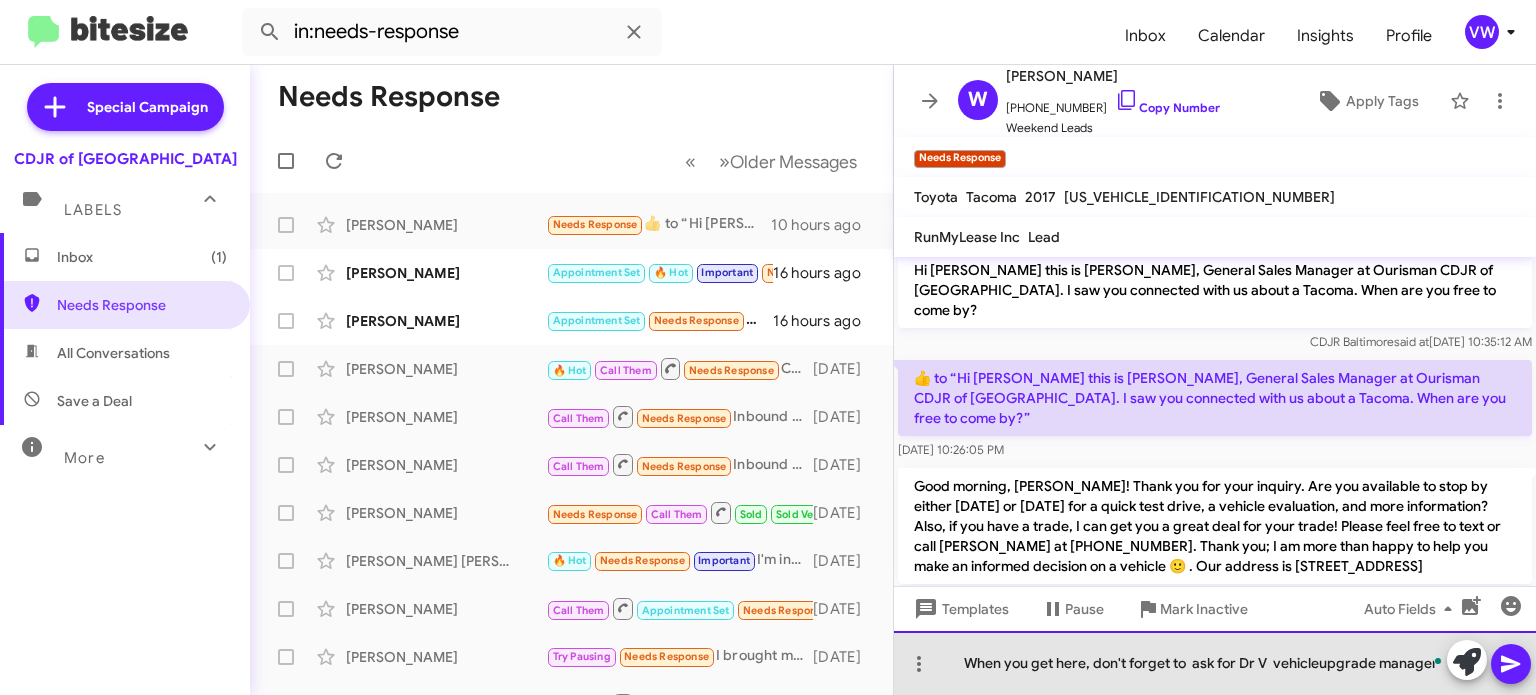 click on "When you get here, don't forget to  ask for Dr V  vehicleupgrade manager" 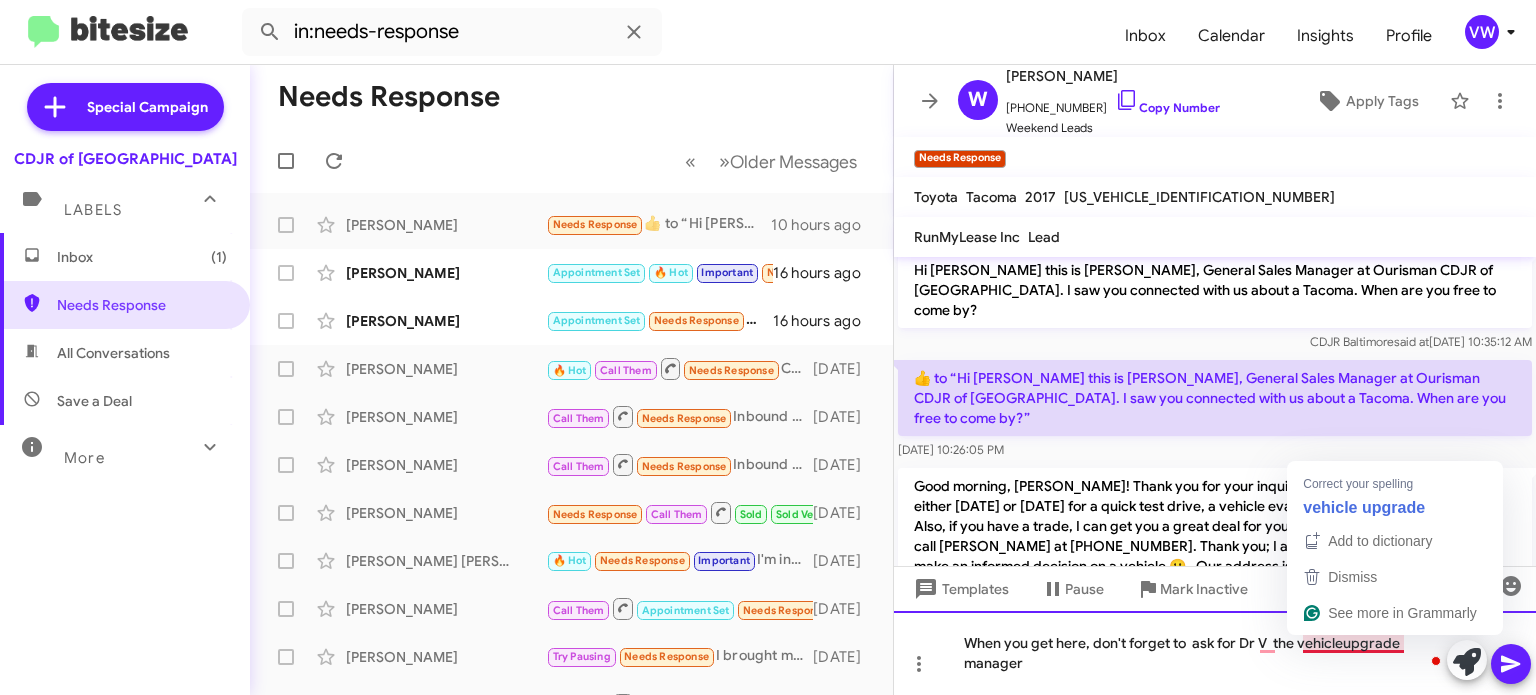 click on "When you get here, don't forget to  ask for Dr V  the vehicleupgrade manager" 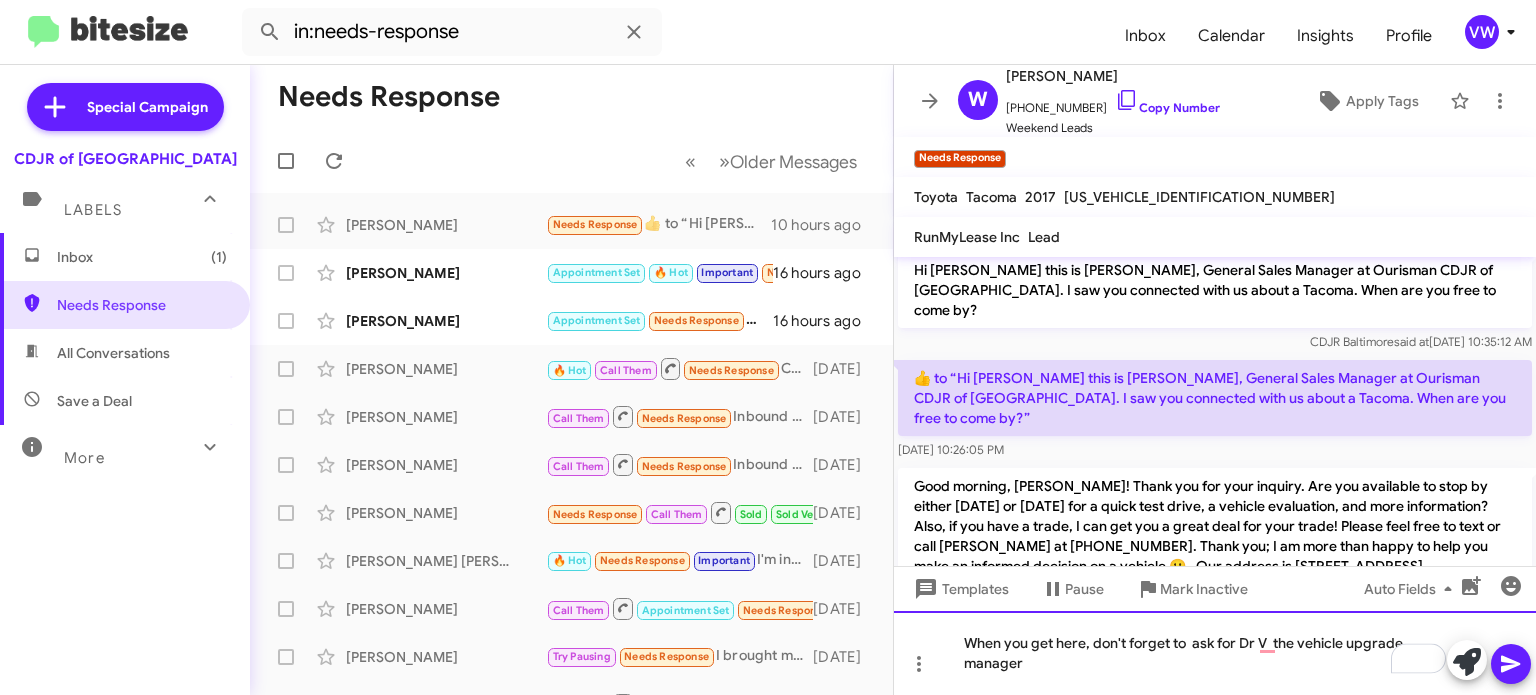 click on "When you get here, don't forget to  ask for Dr V  the vehicle upgrade manager" 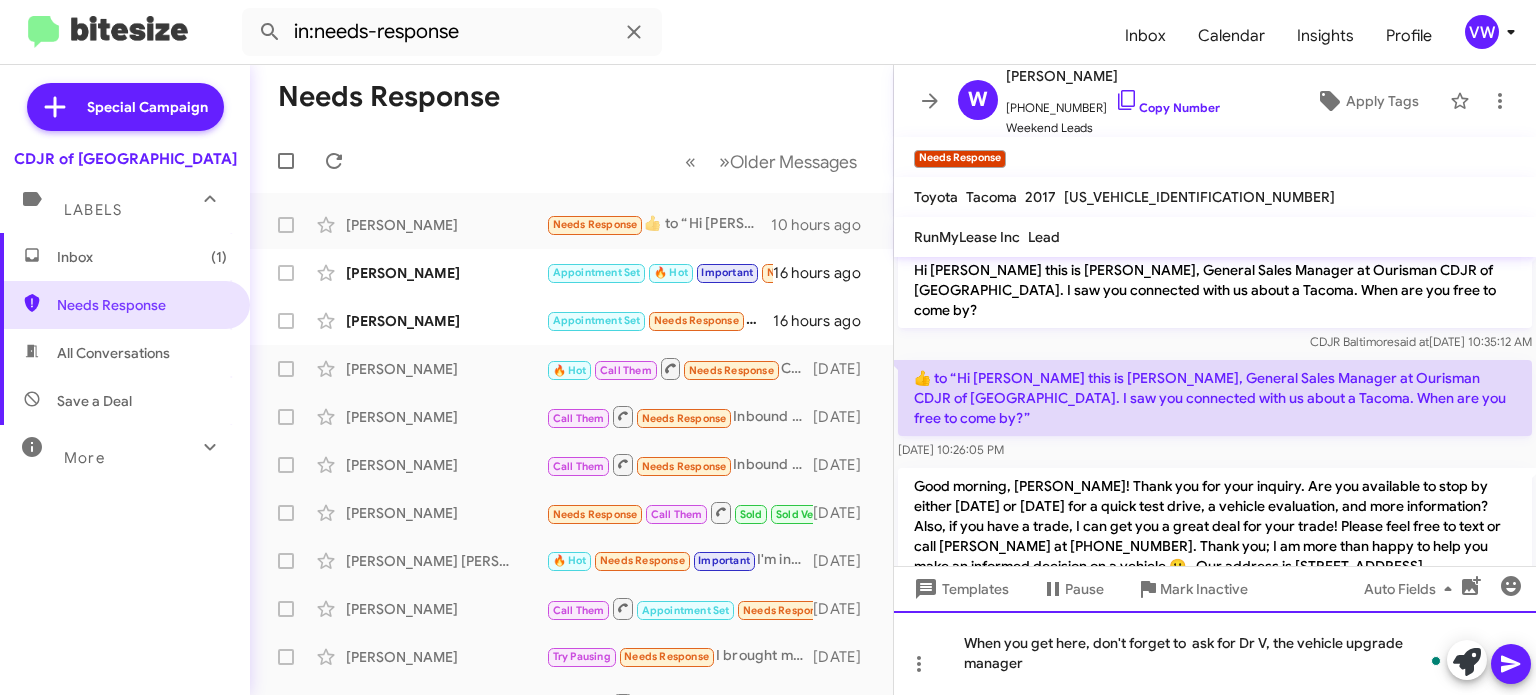 click on "When you get here, don't forget to  ask for Dr V, the vehicle upgrade manager" 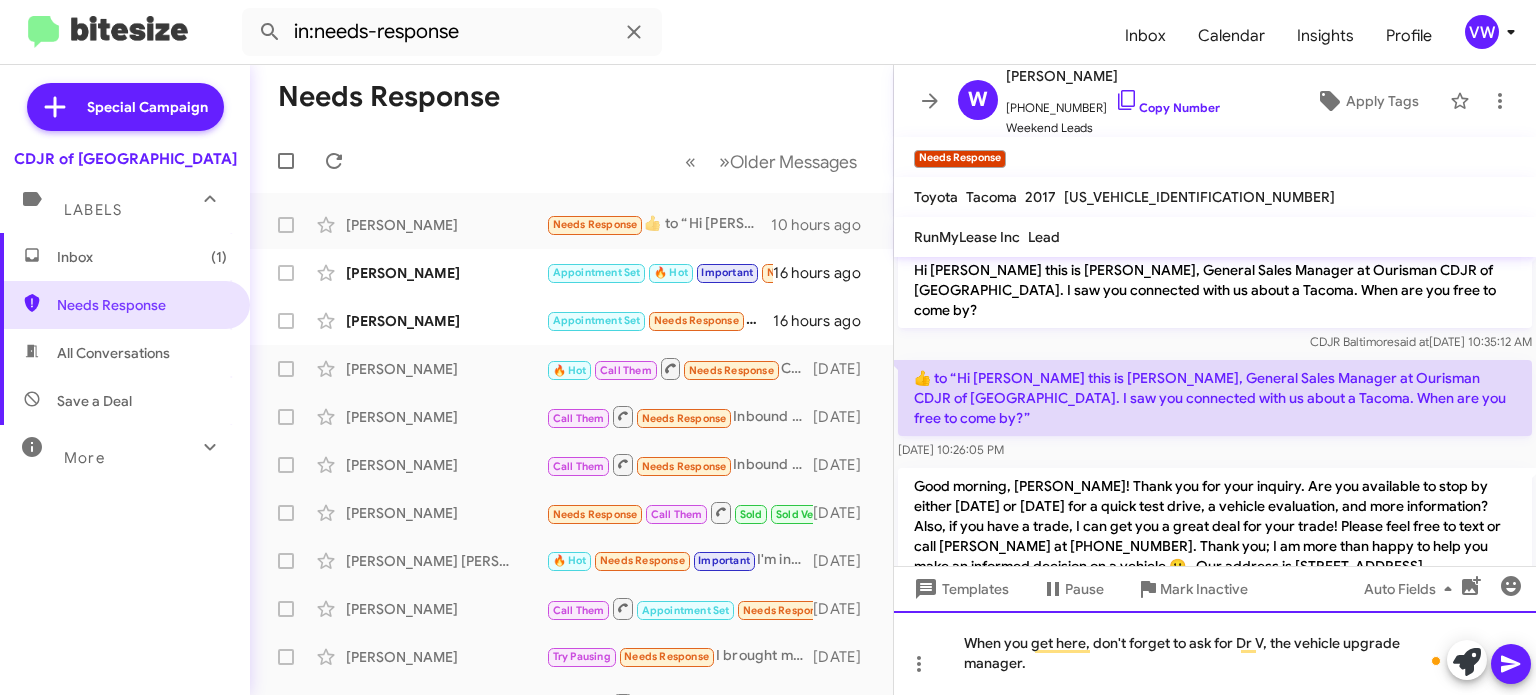 click on "When you get here, don't forget to ask for Dr V, the vehicle upgrade manager." 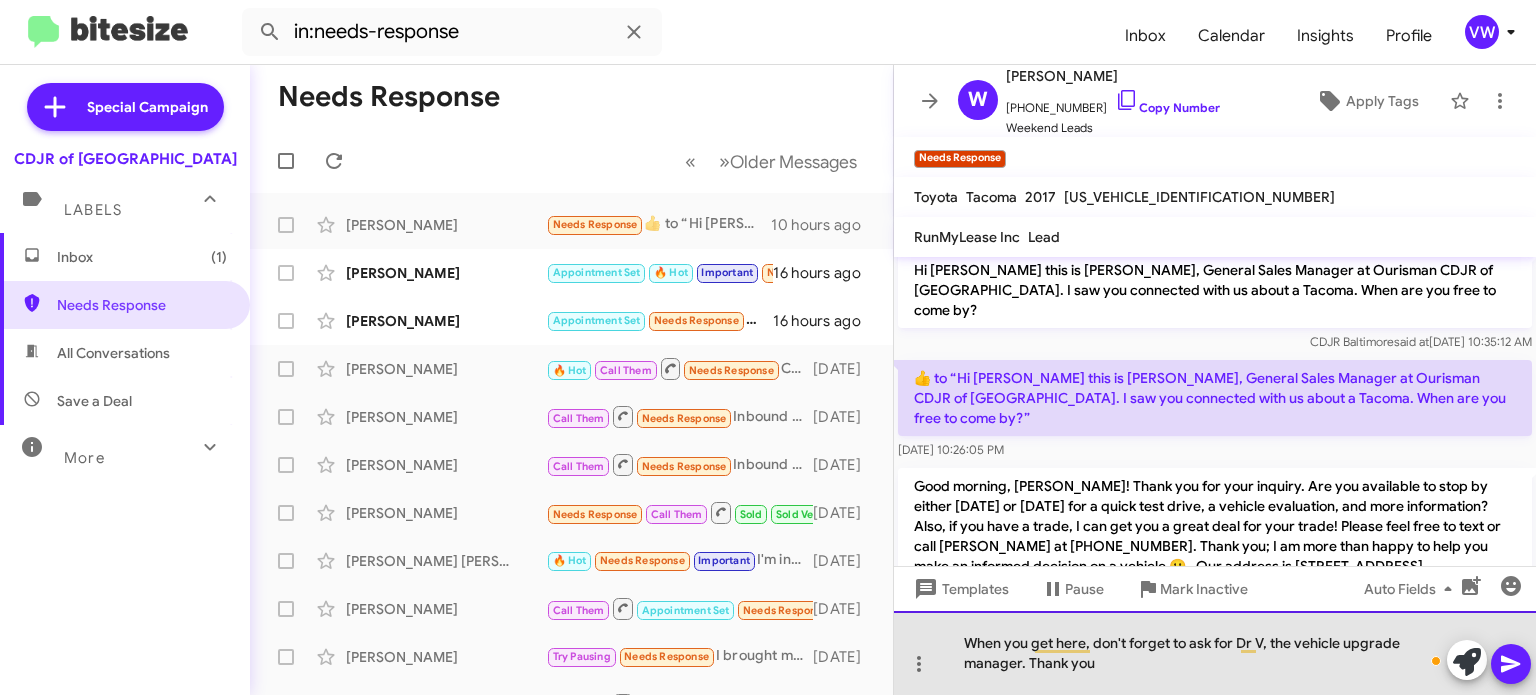 click on "When you get here, don't forget to ask for Dr V, the vehicle upgrade manager. Thank you" 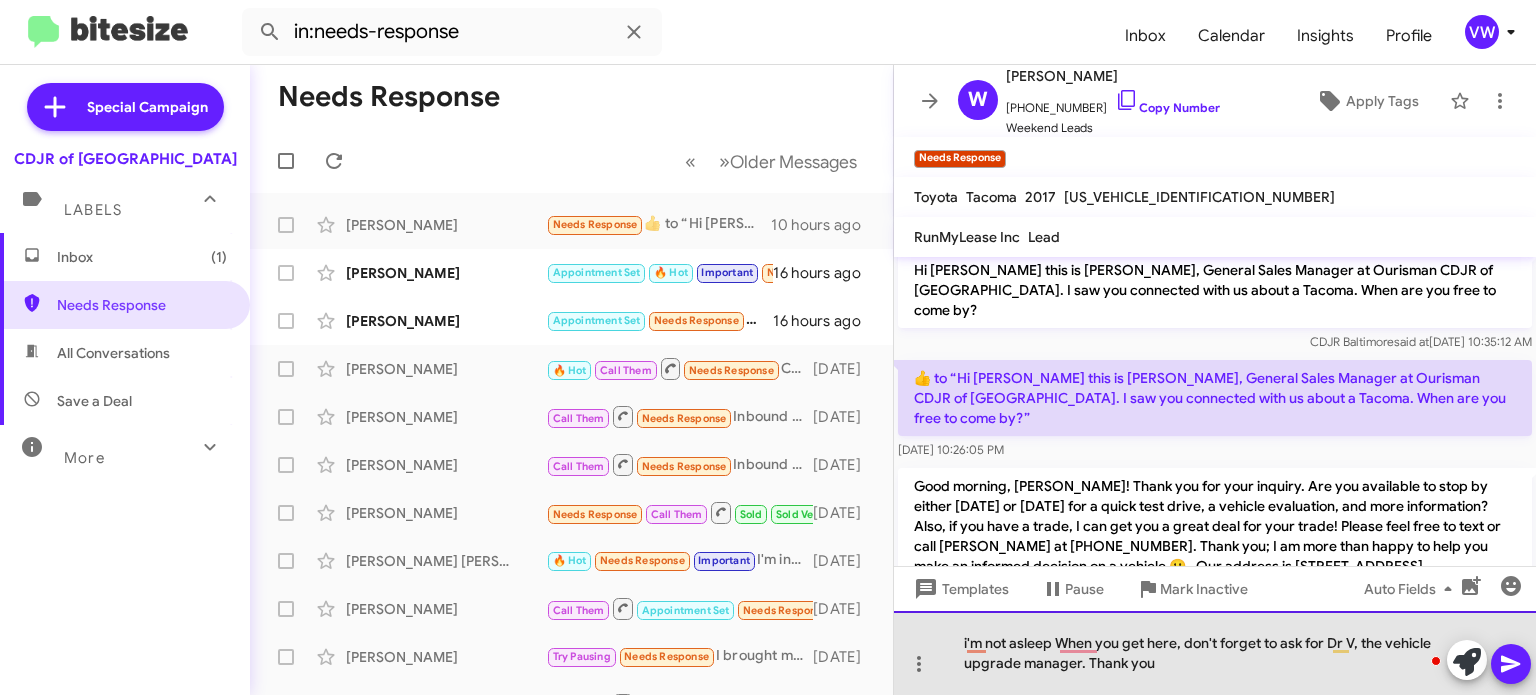 click on "i'm not asleep When you get here, don't forget to ask for Dr V, the vehicle upgrade manager. Thank you" 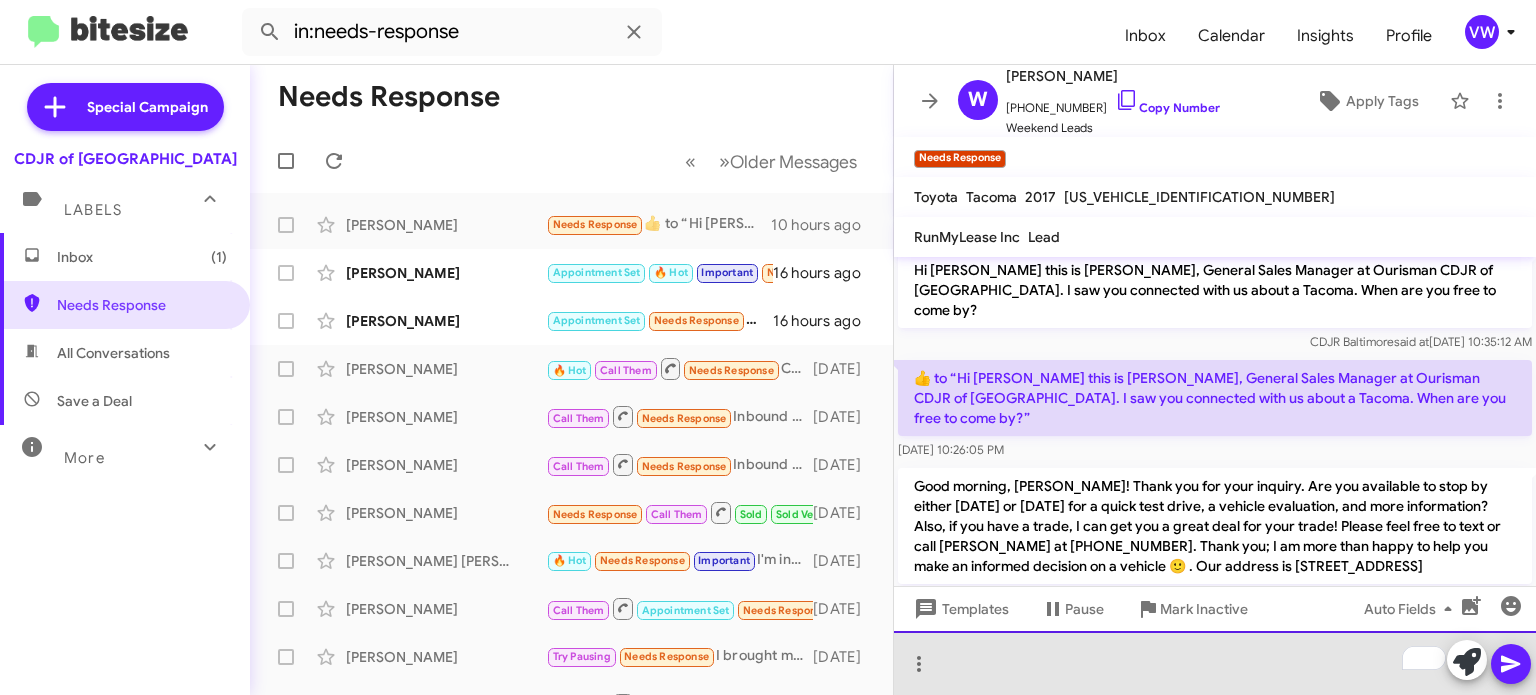 click 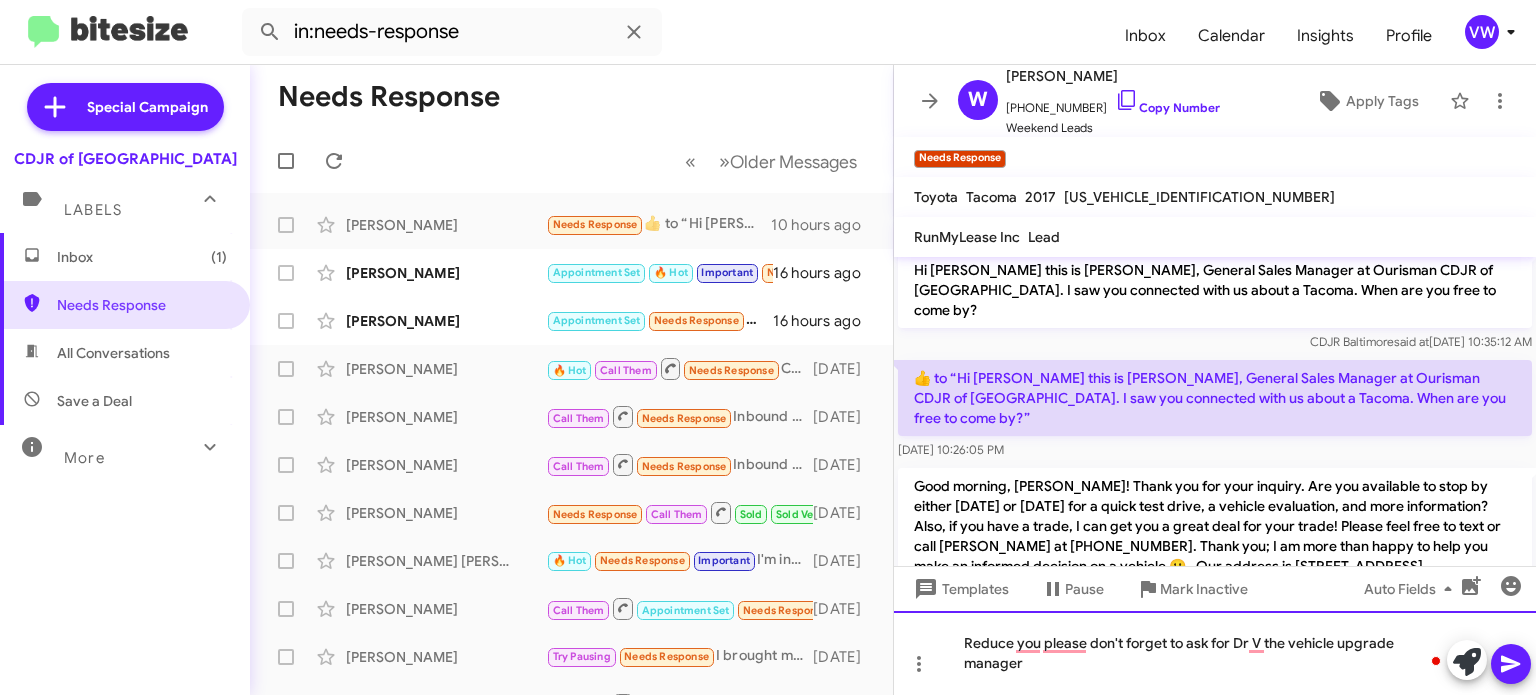 click on "Reduce you please don't forget to ask for Dr V the vehicle upgrade manager" 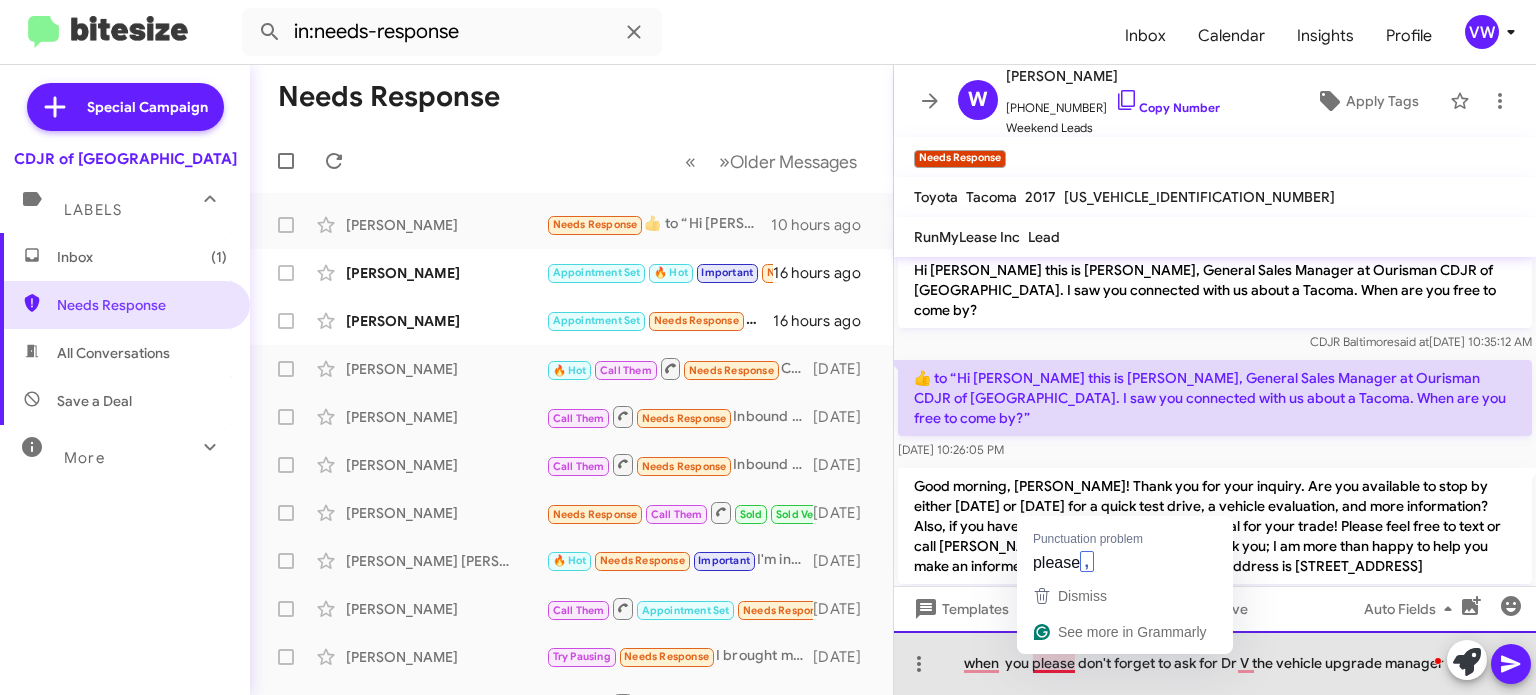 click on "when  you please don't forget to ask for Dr V the vehicle upgrade manager" 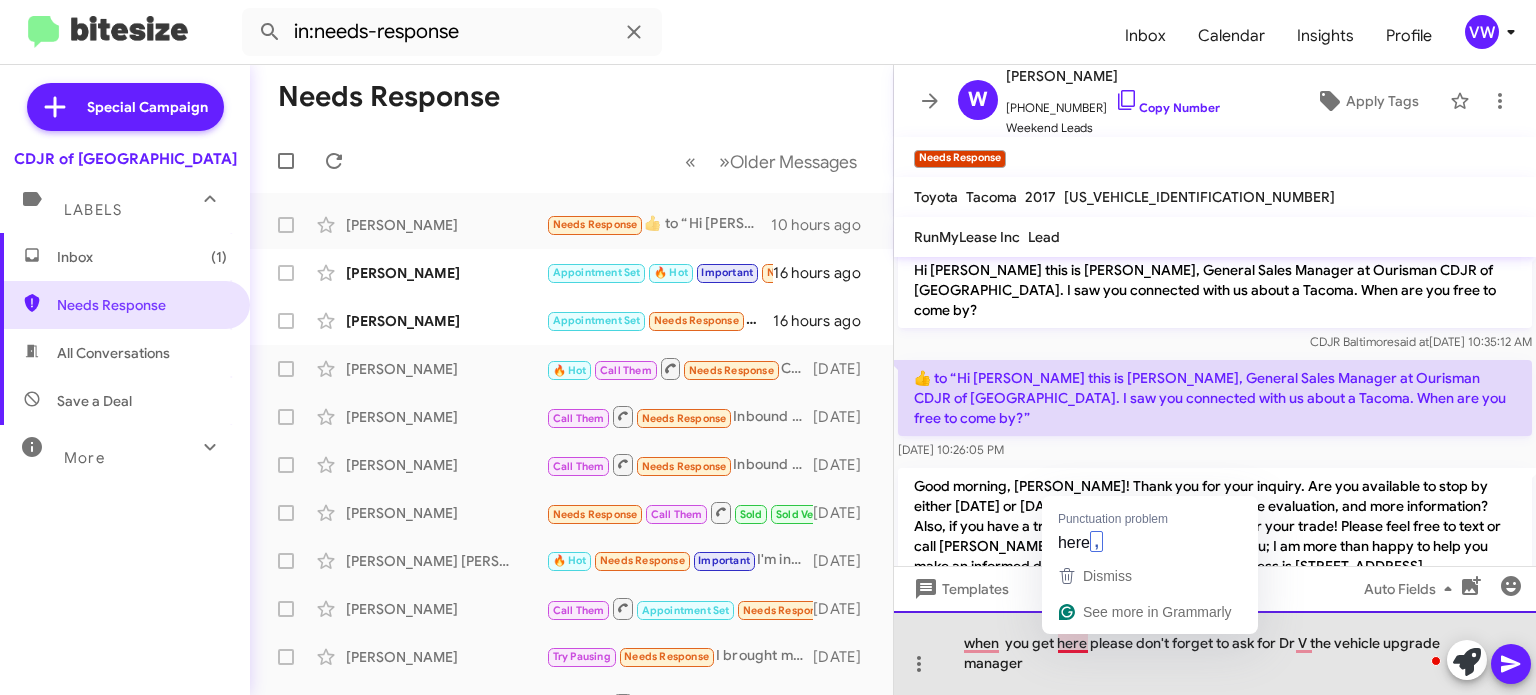 click on "when  you get here please don't forget to ask for Dr V the vehicle upgrade manager" 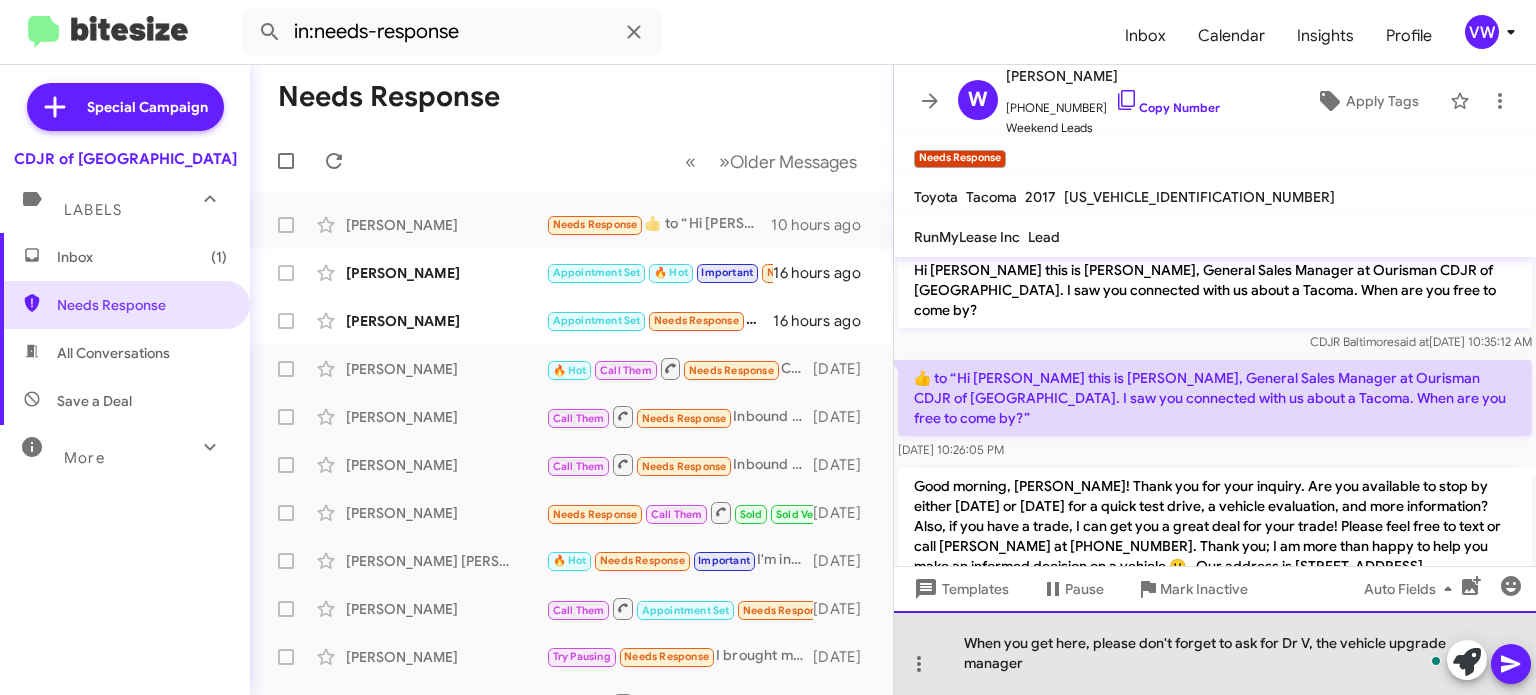 click on "When you get here, please don't forget to ask for Dr V, the vehicle upgrade manager" 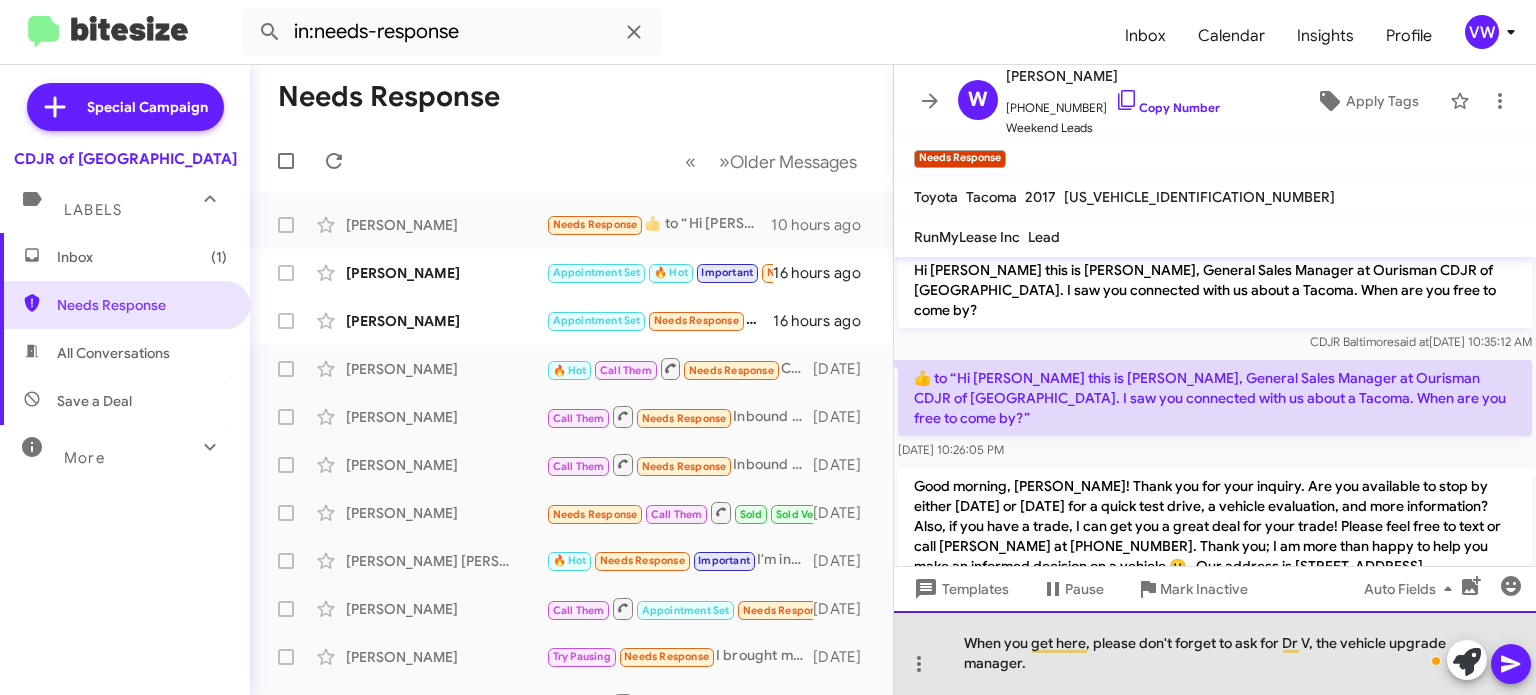 click on "When you get here, please don't forget to ask for Dr V, the vehicle upgrade manager." 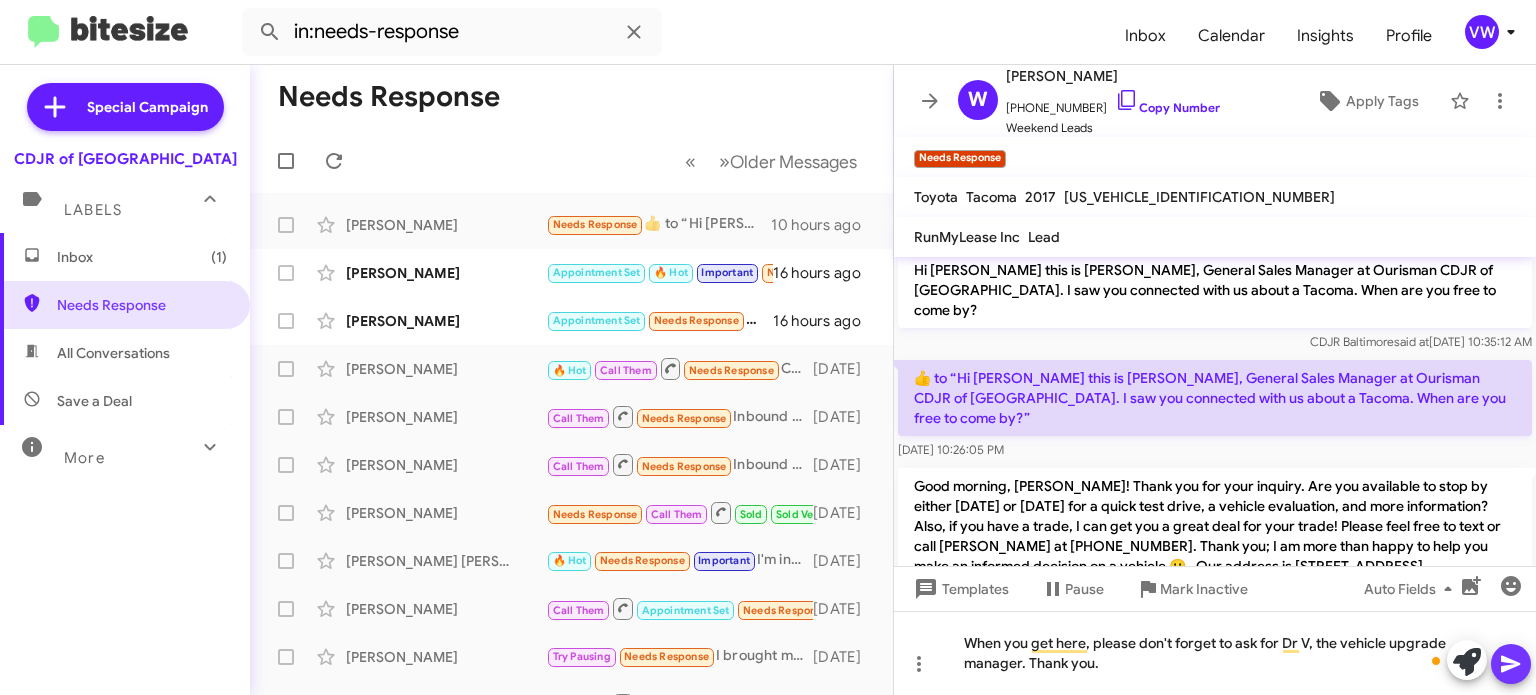 click 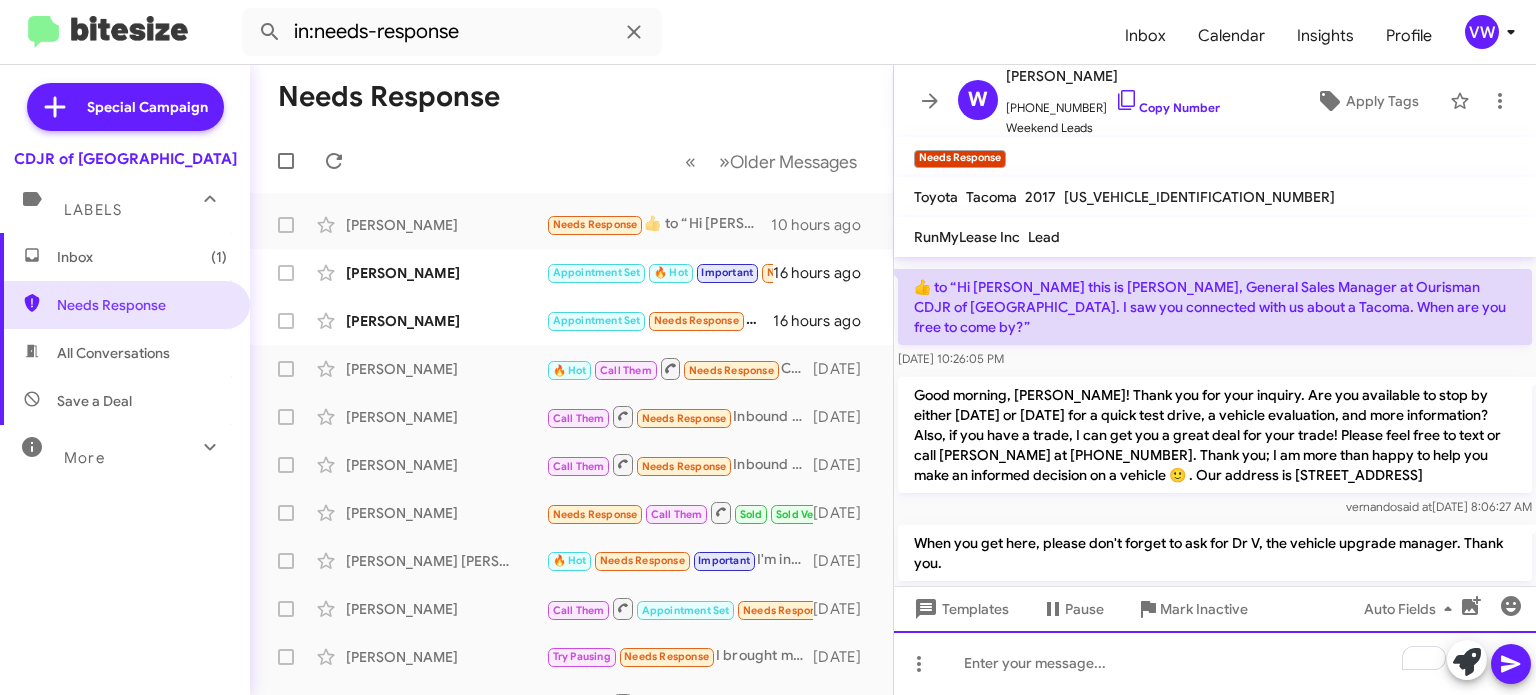 scroll, scrollTop: 102, scrollLeft: 0, axis: vertical 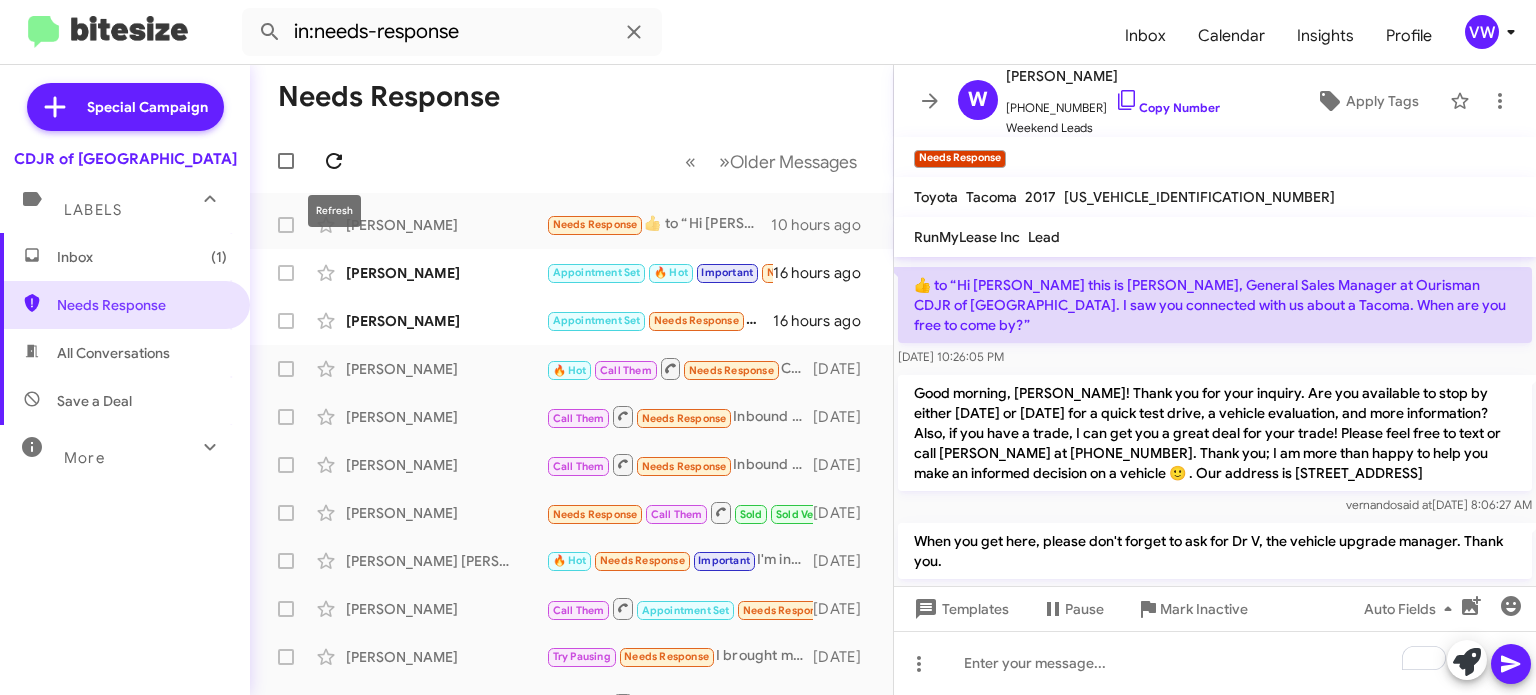 click 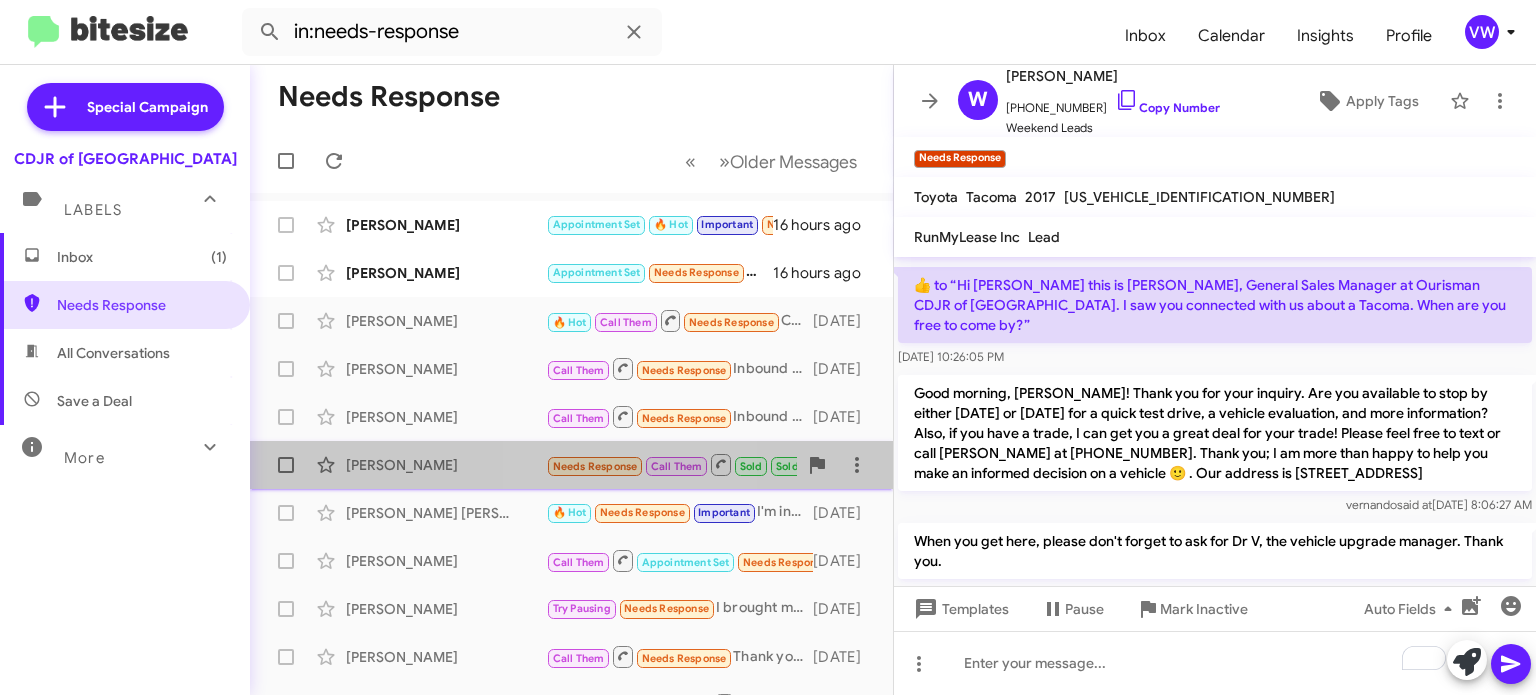 click on "Needs Response" 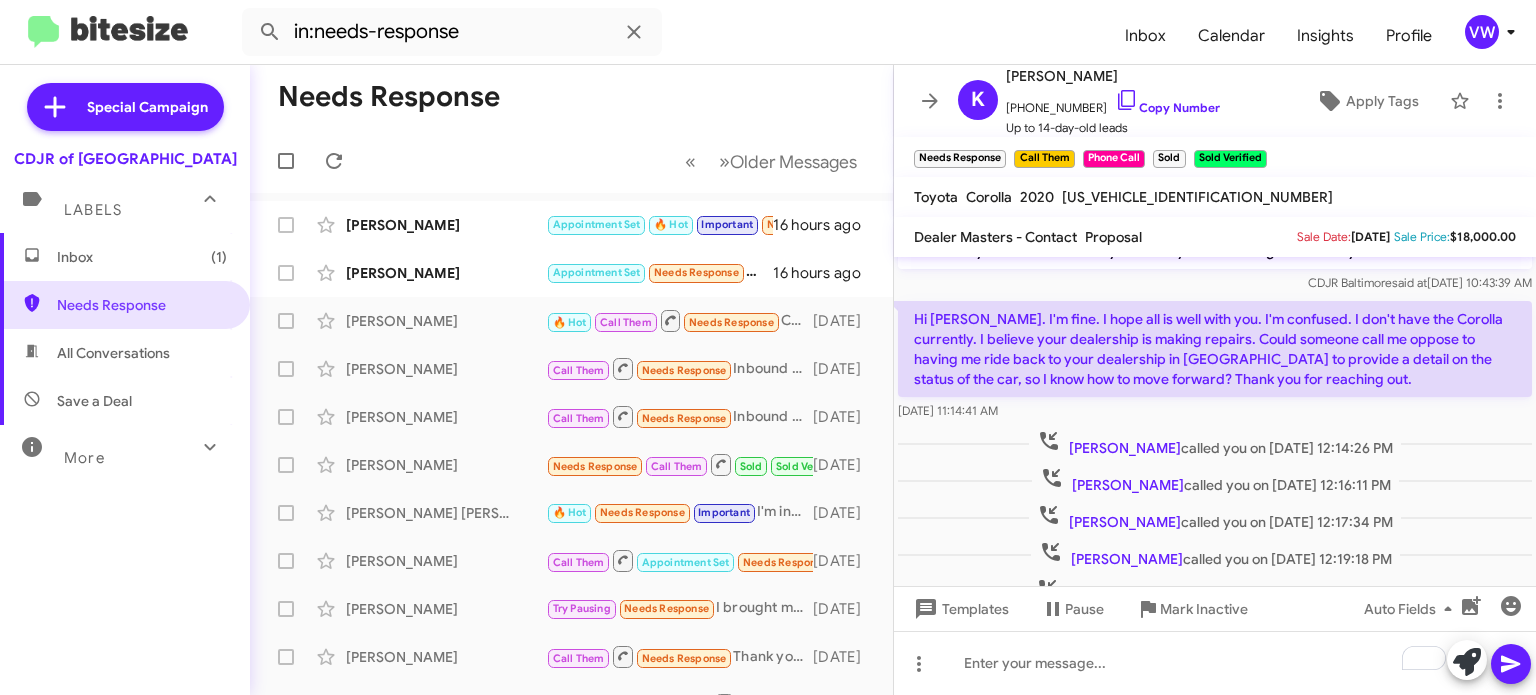 scroll, scrollTop: 92, scrollLeft: 0, axis: vertical 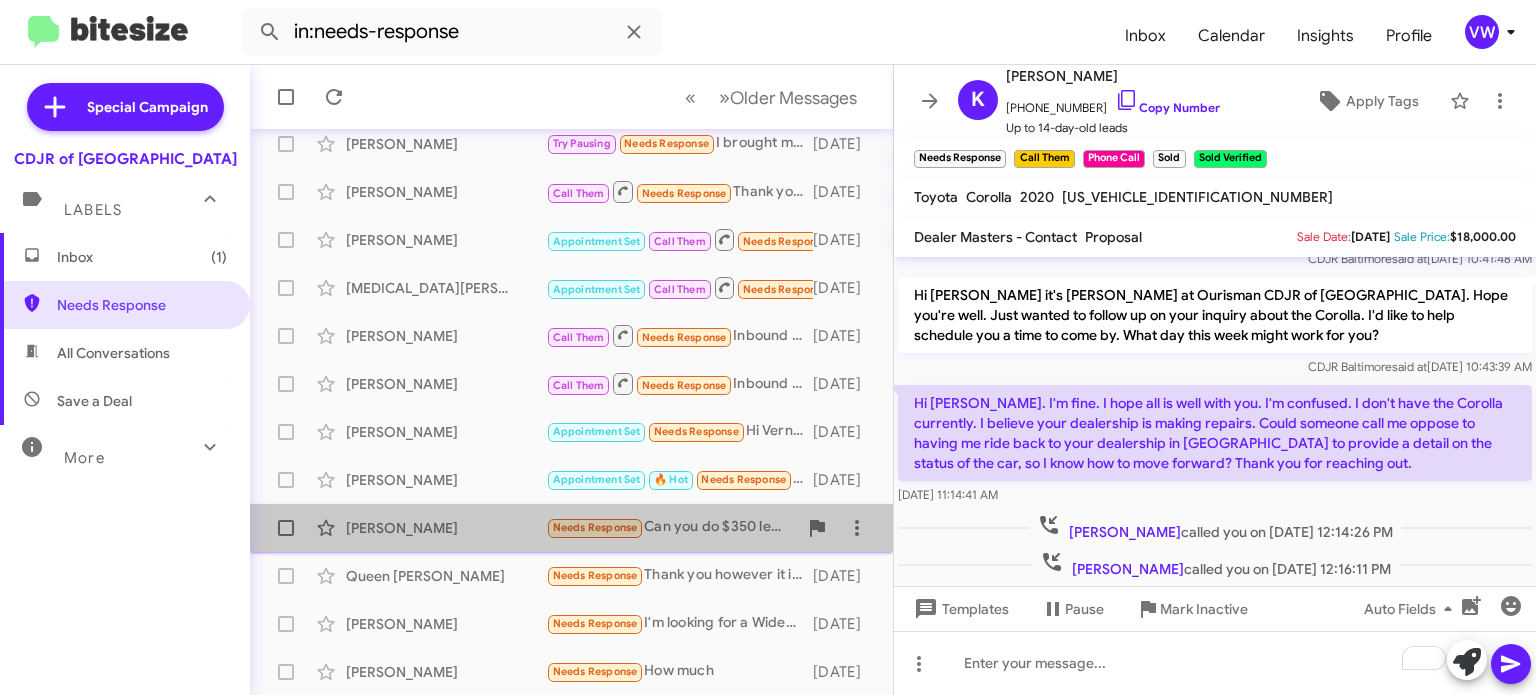 click on "Needs Response" 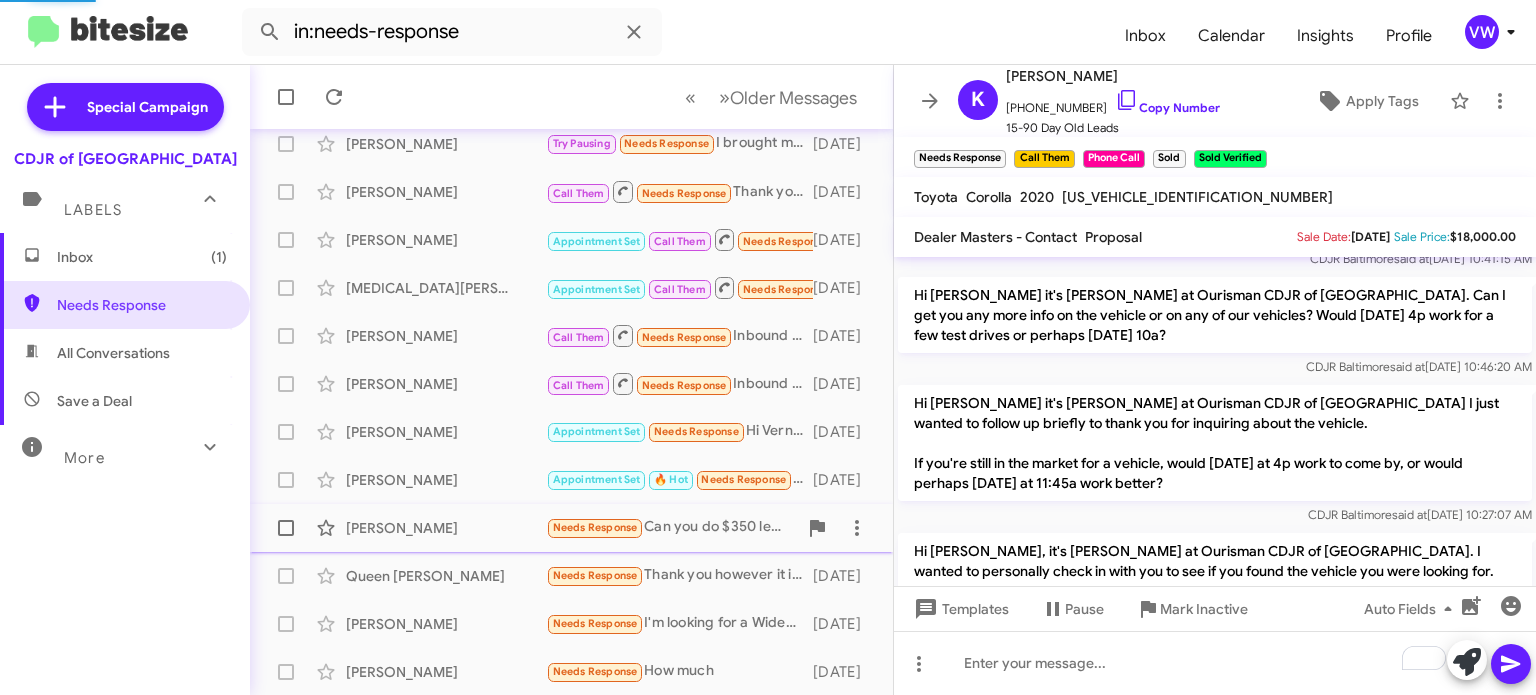 scroll, scrollTop: 348, scrollLeft: 0, axis: vertical 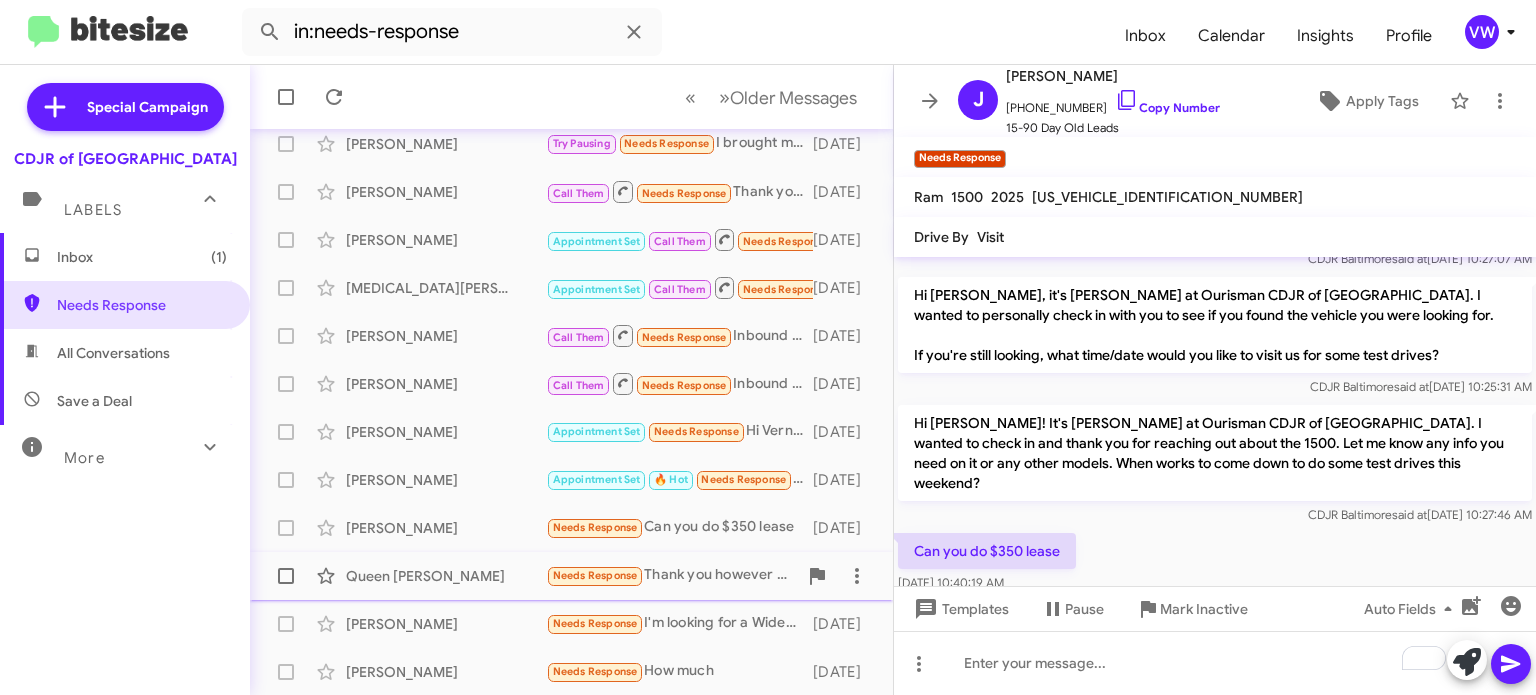click on "Needs Response" 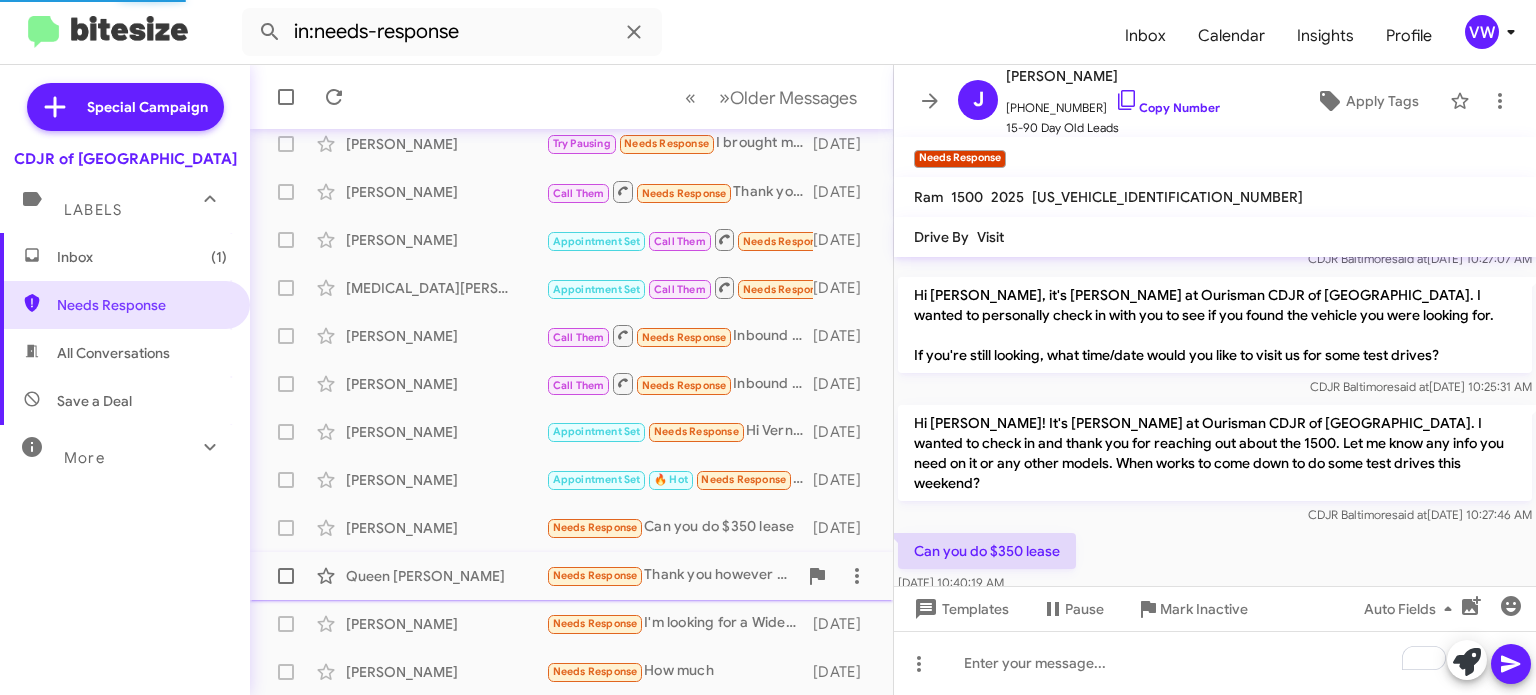 scroll, scrollTop: 614, scrollLeft: 0, axis: vertical 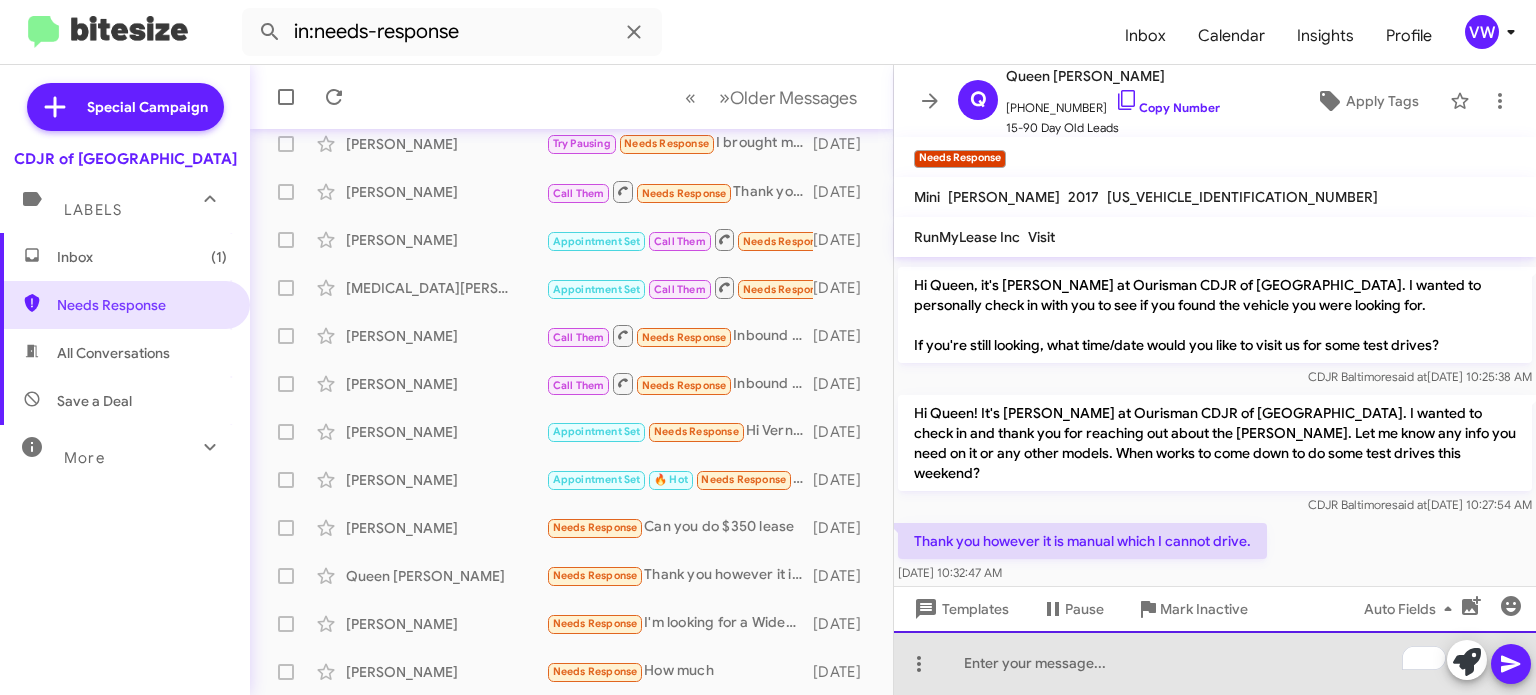 click 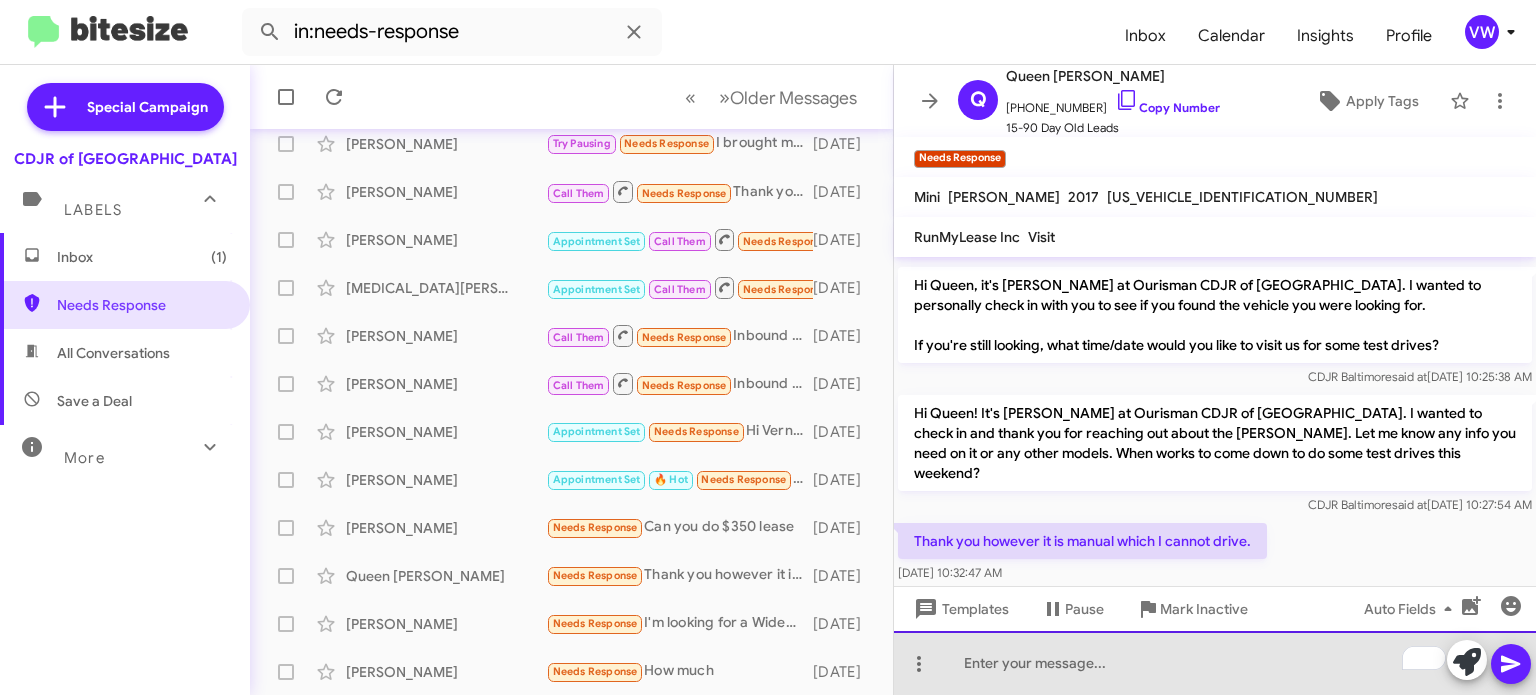 click 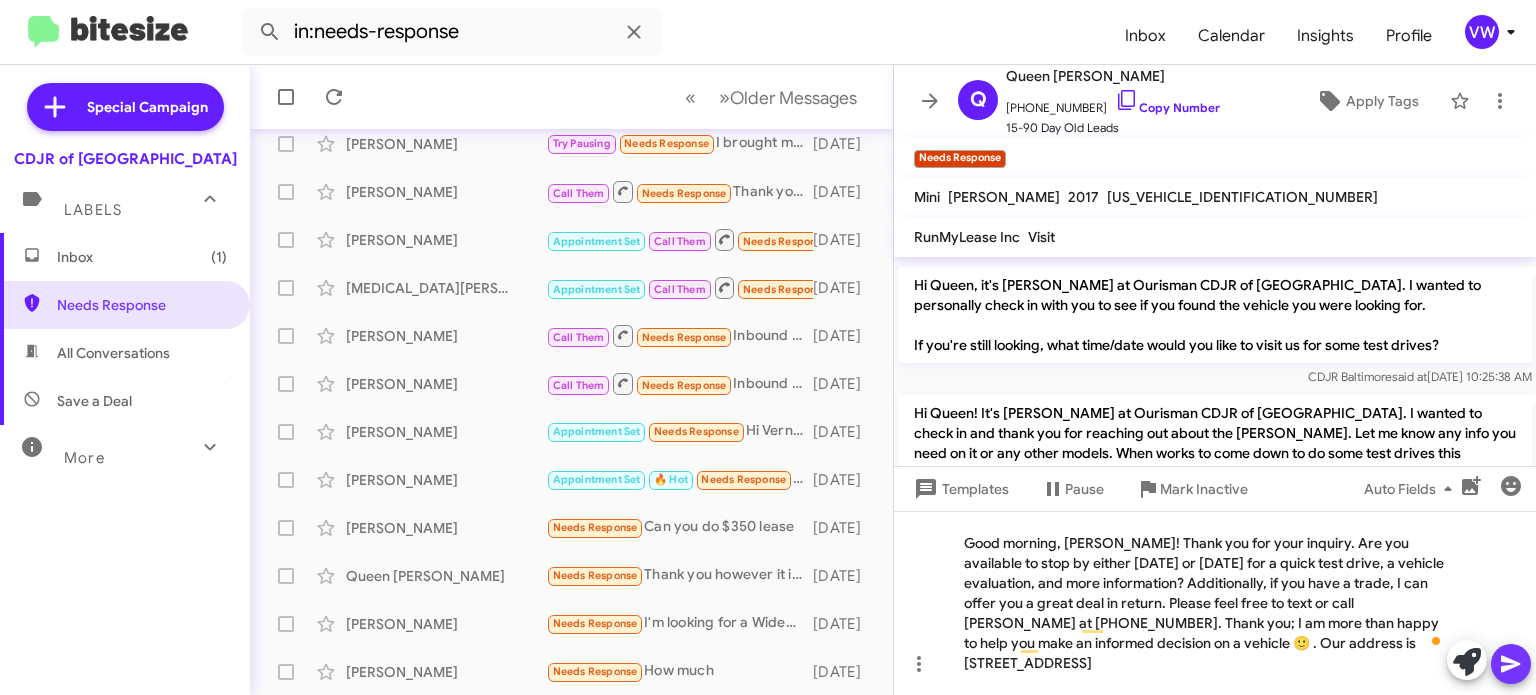 click 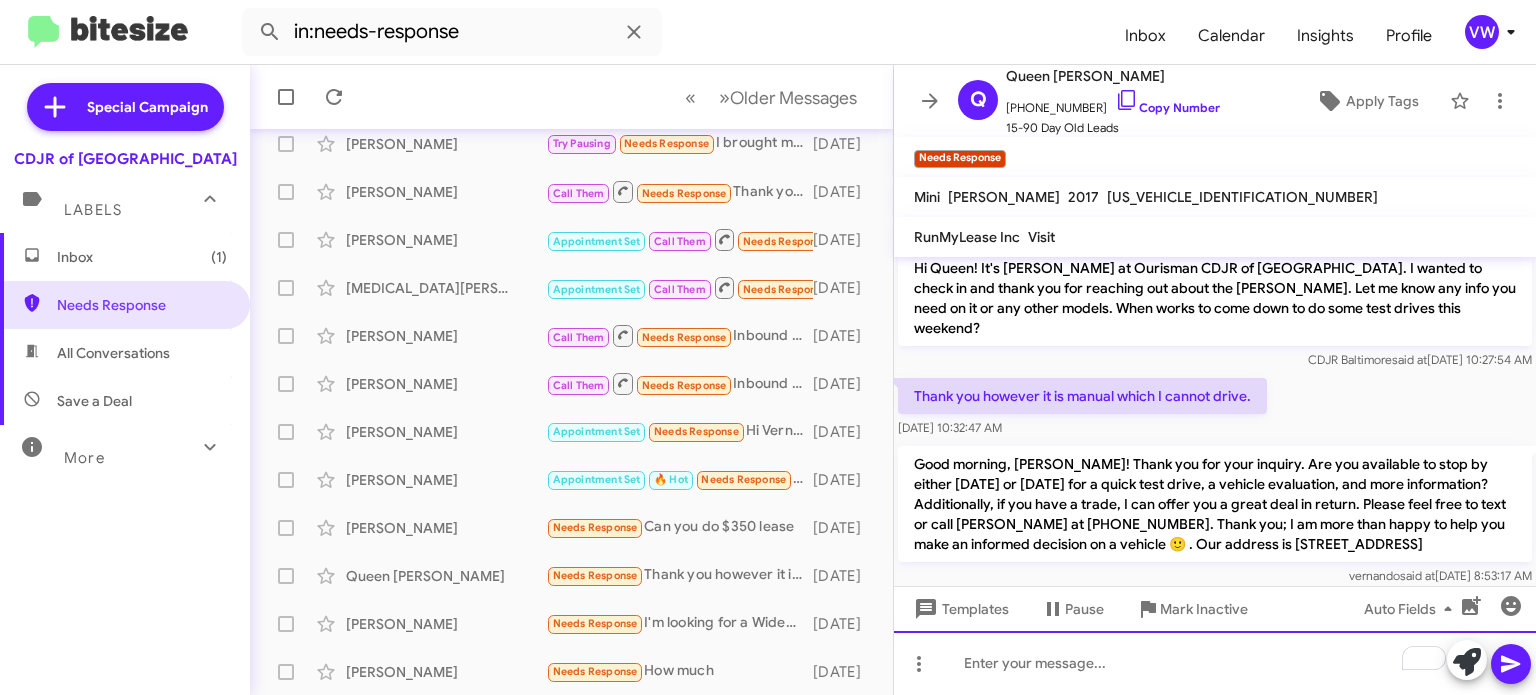 scroll, scrollTop: 757, scrollLeft: 0, axis: vertical 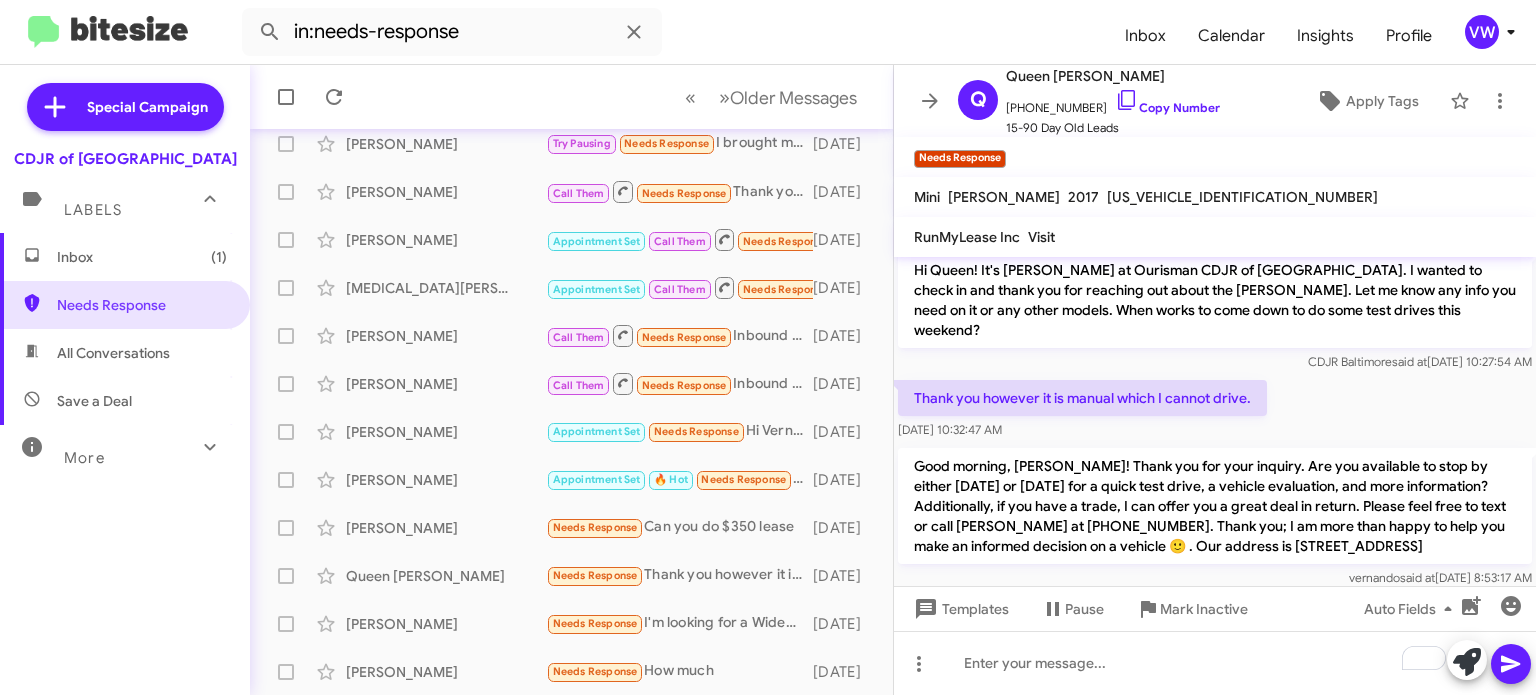 click on "Good morning, [PERSON_NAME]! Thank you for your inquiry. Are you available to stop by either [DATE] or [DATE] for a quick test drive, a vehicle evaluation, and more information? Additionally, if you have a trade, I can offer you a great deal in return. Please feel free to text or call [PERSON_NAME] at [PHONE_NUMBER]. Thank you; I am more than happy to help you make an informed decision on a vehicle 🙂 . Our address is [STREET_ADDRESS]" 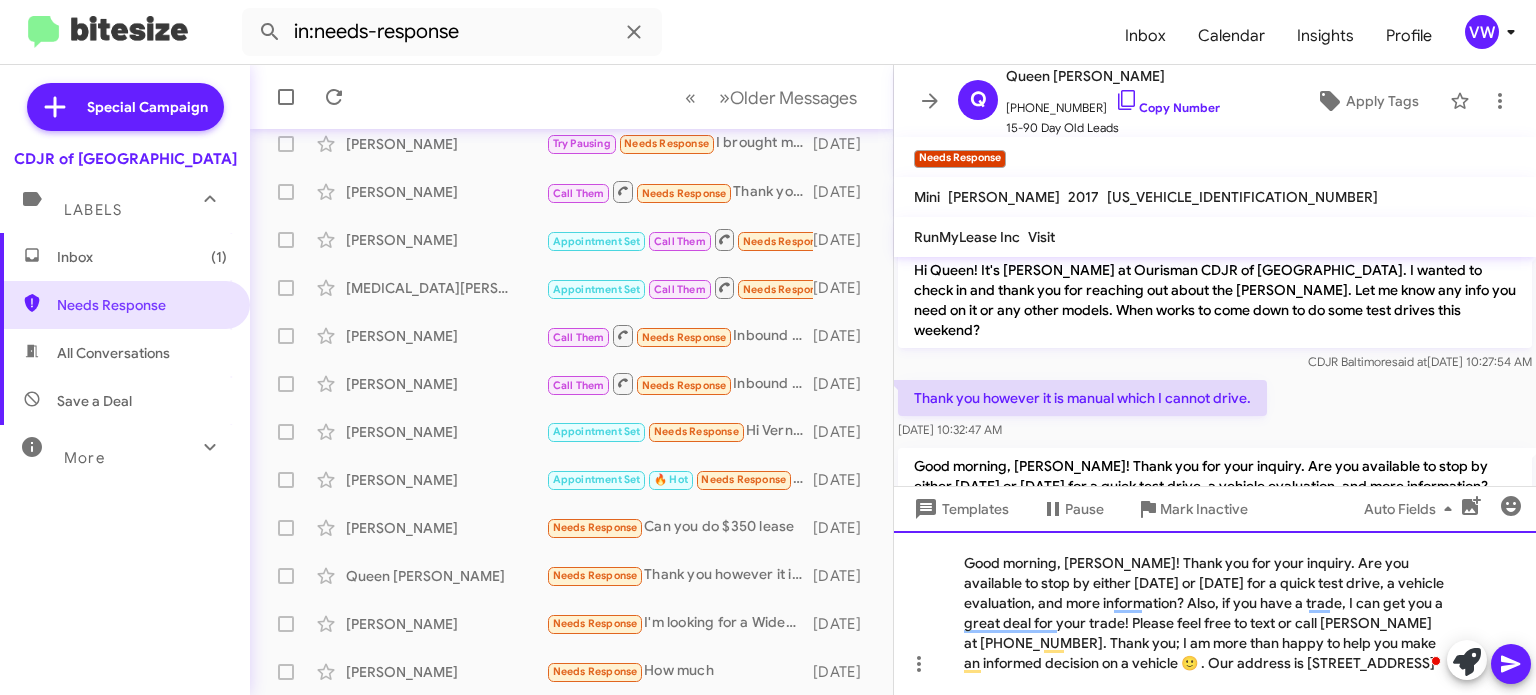 click on "Good morning, [PERSON_NAME]! Thank you for your inquiry. Are you available to stop by either [DATE] or [DATE] for a quick test drive, a vehicle evaluation, and more information? Also, if you have a trade, I can get you a great deal for your trade! Please feel free to text or call [PERSON_NAME] at [PHONE_NUMBER]. Thank you; I am more than happy to help you make an informed decision on a vehicle 🙂 . Our address is [STREET_ADDRESS]" 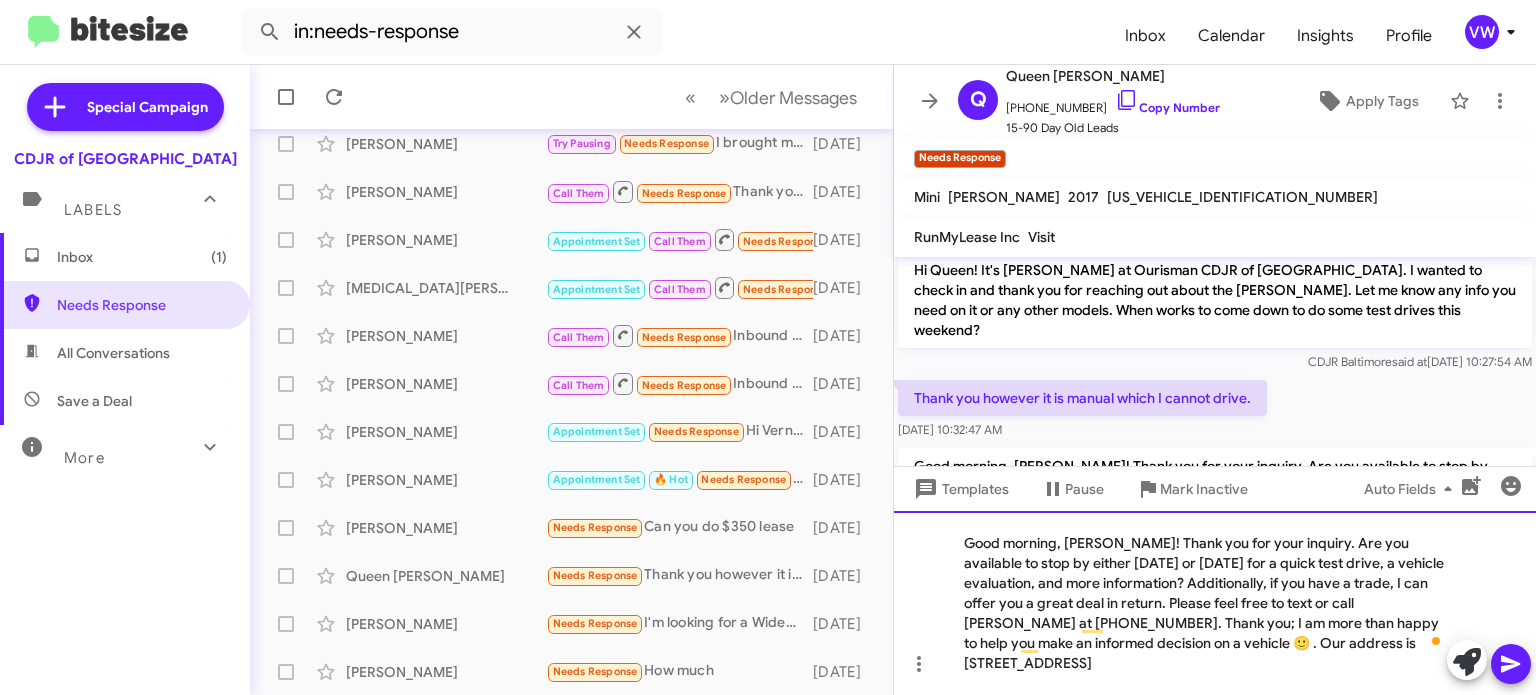 click on "Good morning, [PERSON_NAME]! Thank you for your inquiry. Are you available to stop by either [DATE] or [DATE] for a quick test drive, a vehicle evaluation, and more information? Additionally, if you have a trade, I can offer you a great deal in return. Please feel free to text or call [PERSON_NAME] at [PHONE_NUMBER]. Thank you; I am more than happy to help you make an informed decision on a vehicle 🙂 . Our address is [STREET_ADDRESS]" 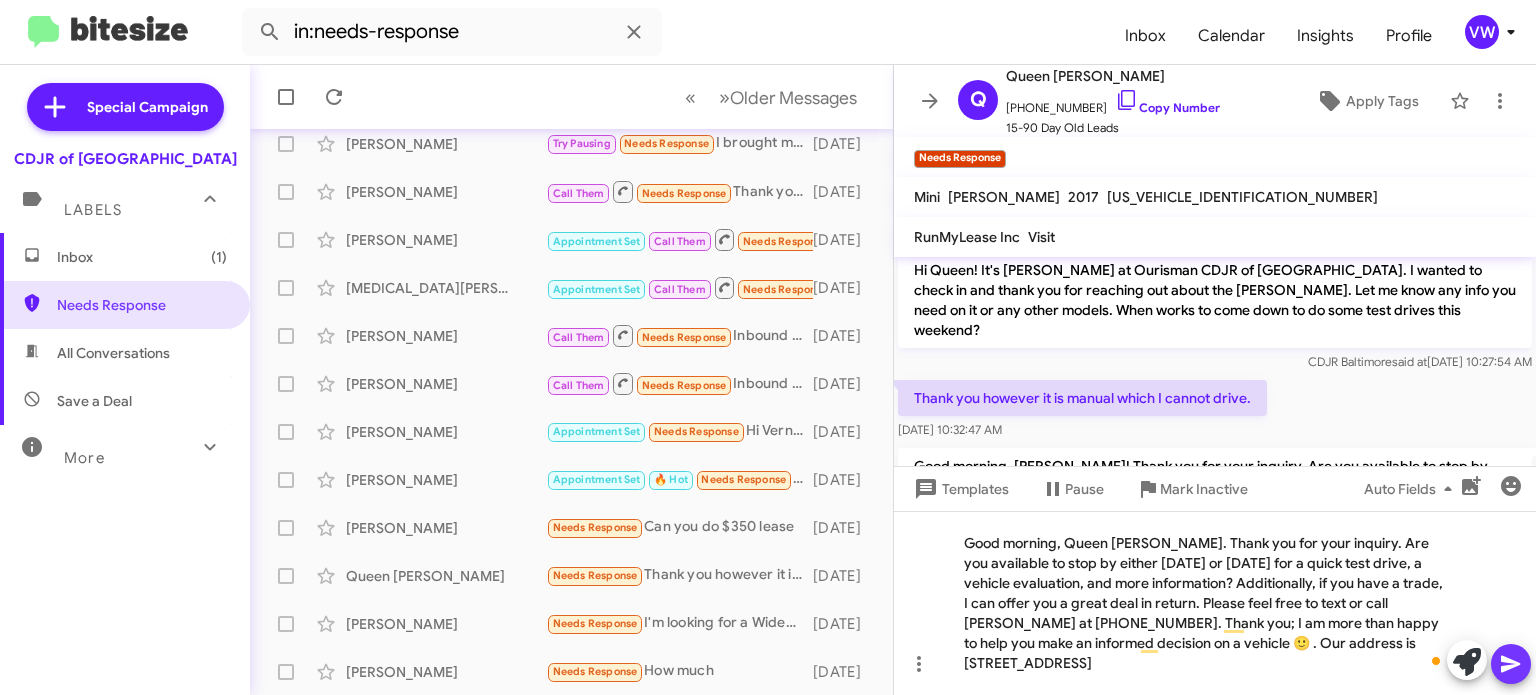 click 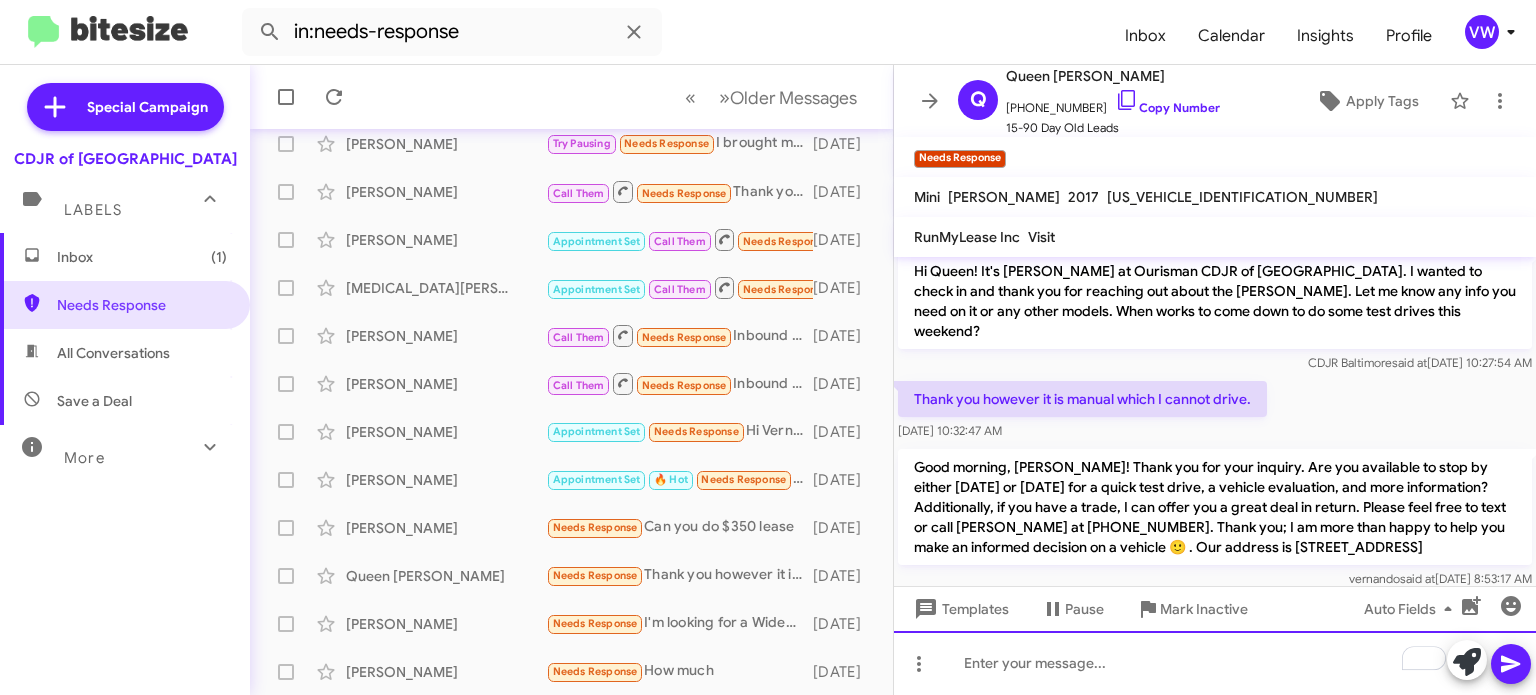 scroll, scrollTop: 920, scrollLeft: 0, axis: vertical 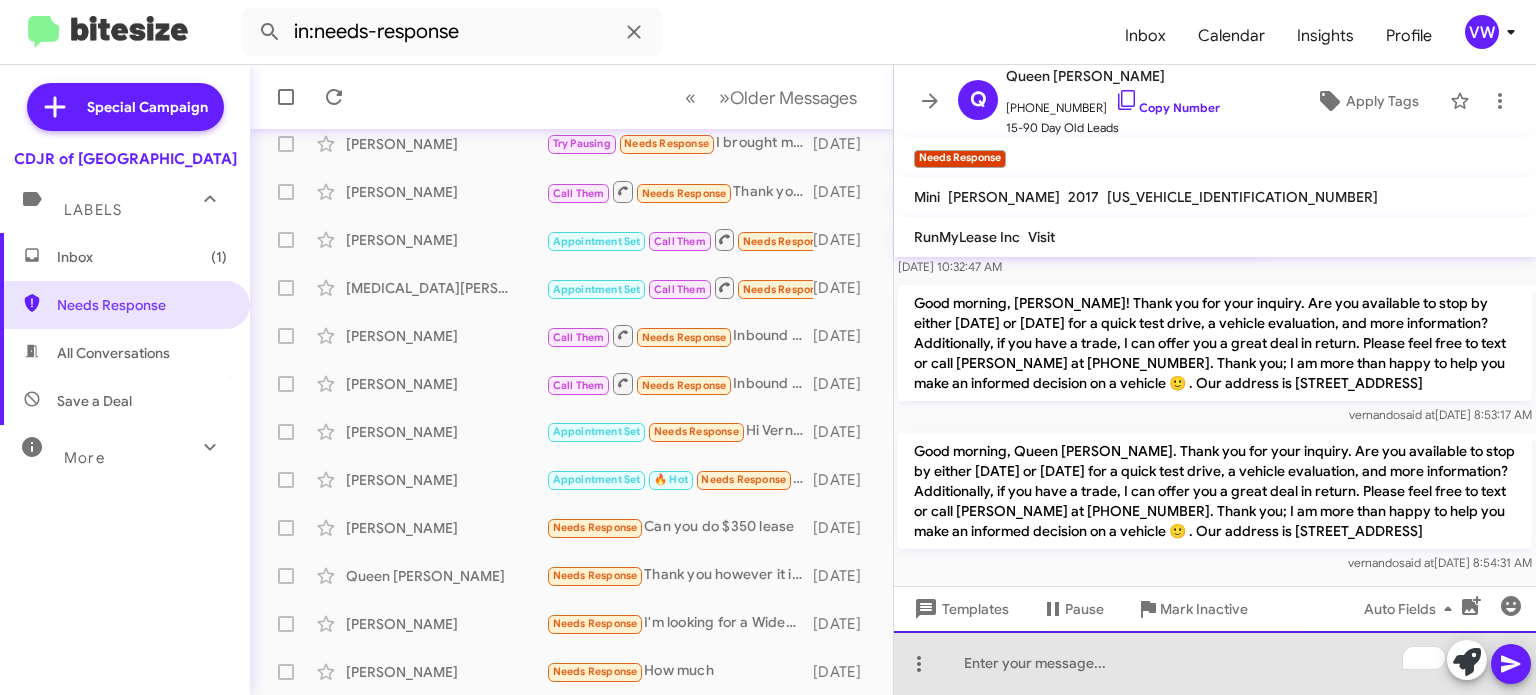 click 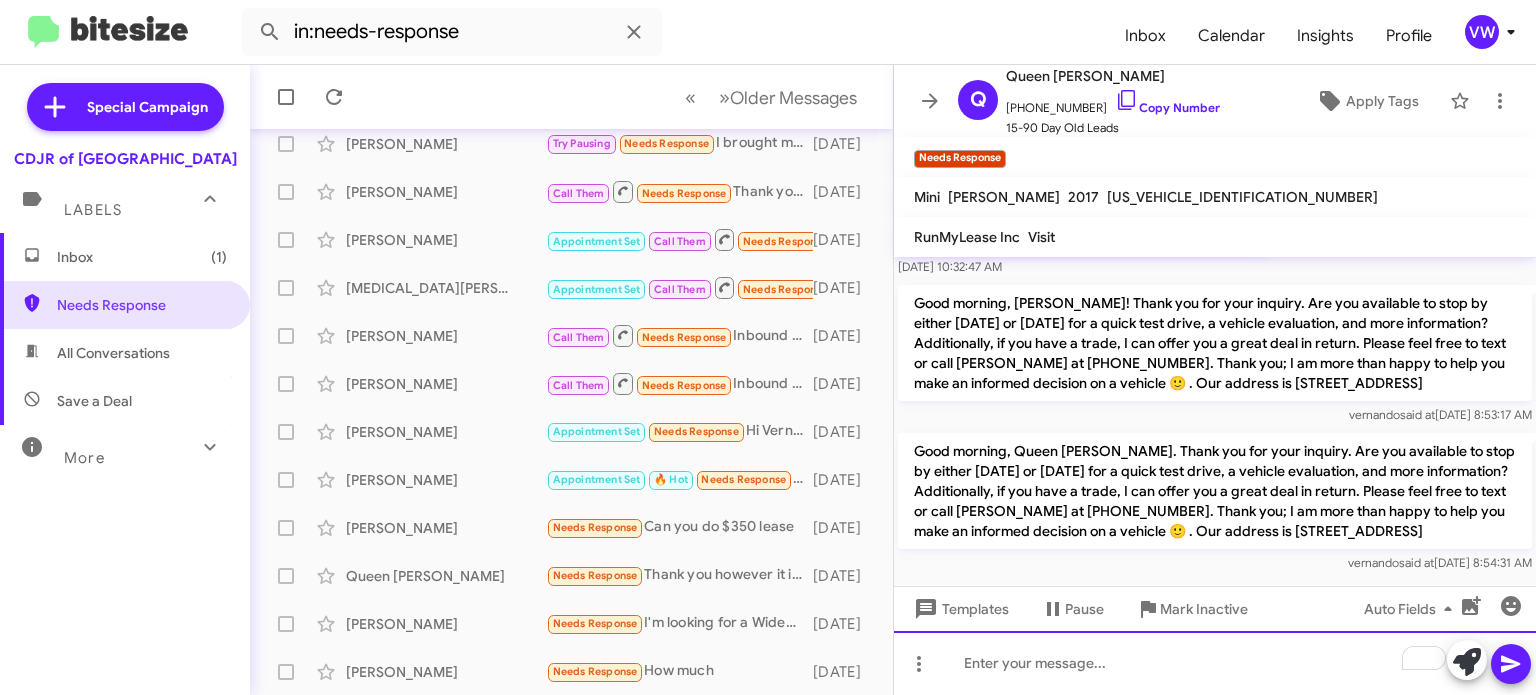 click 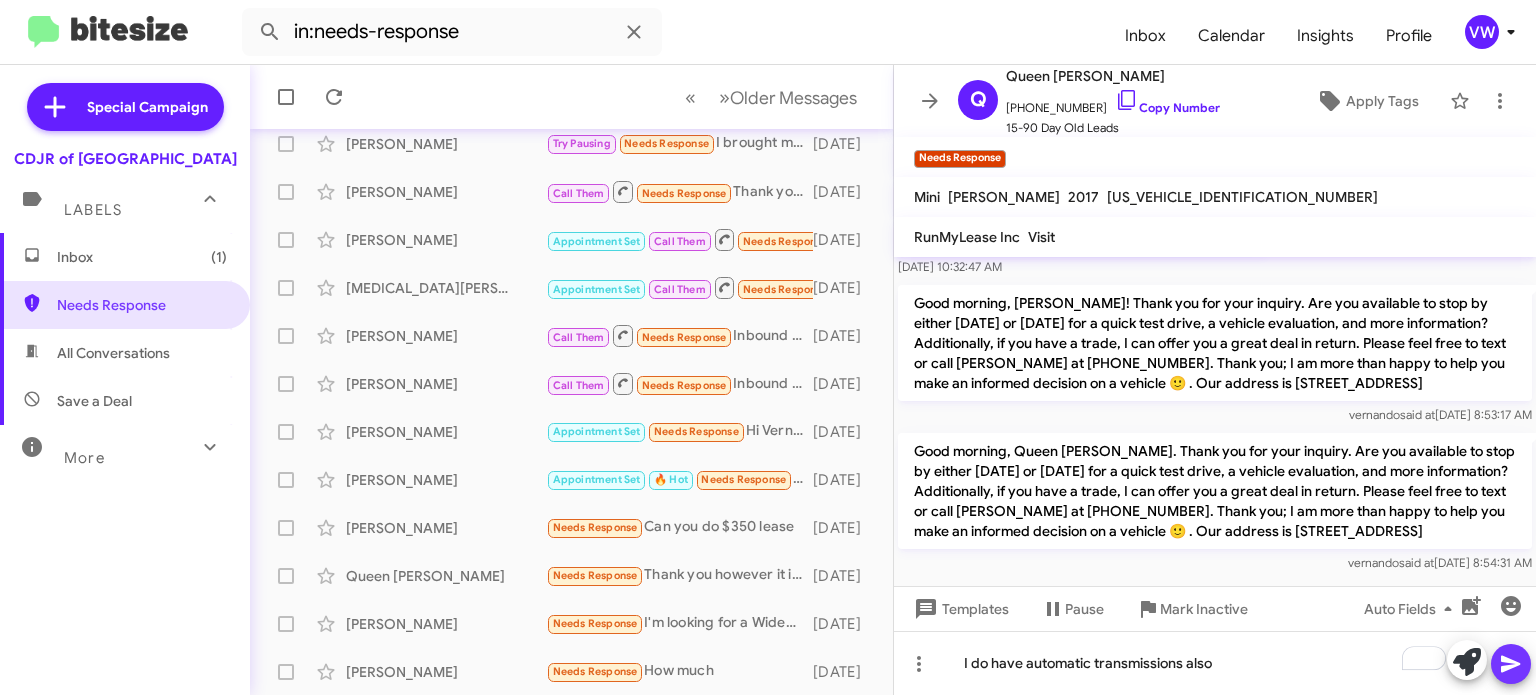 click 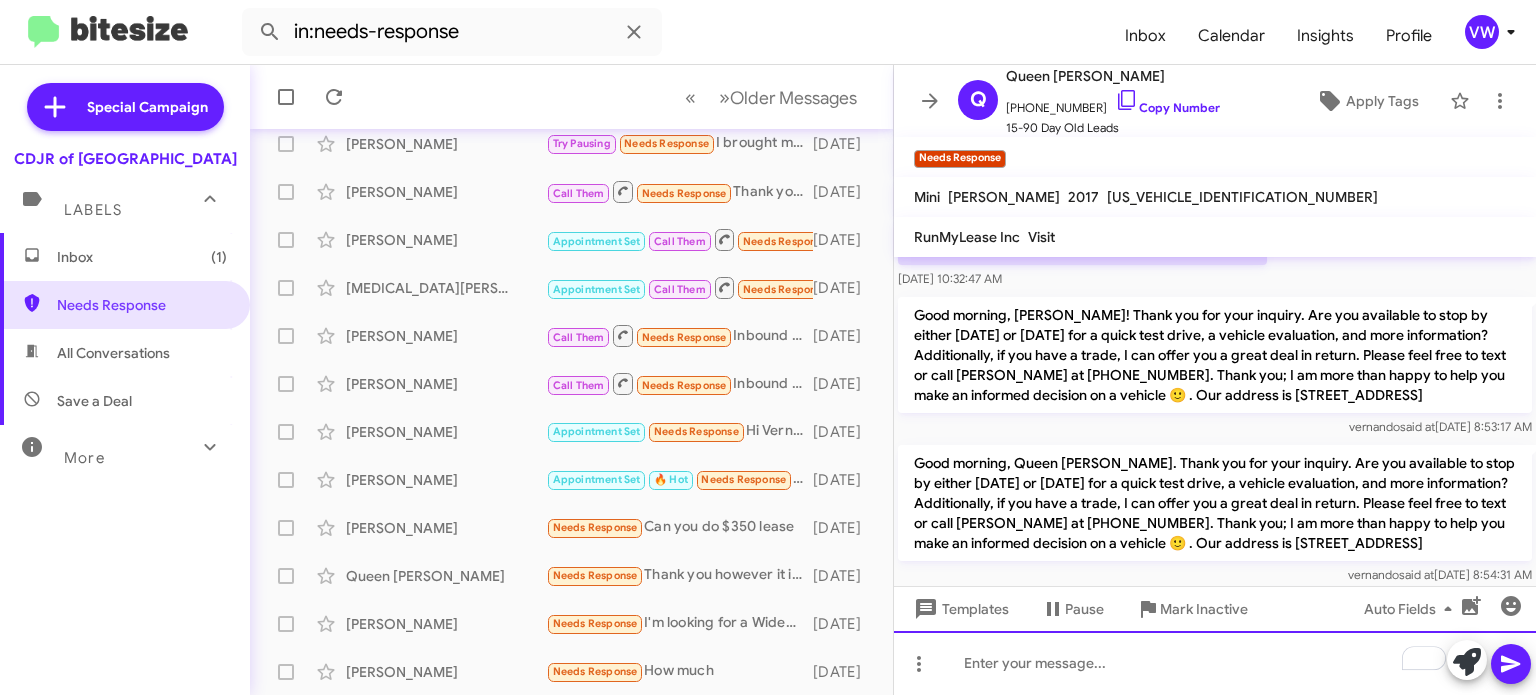scroll, scrollTop: 993, scrollLeft: 0, axis: vertical 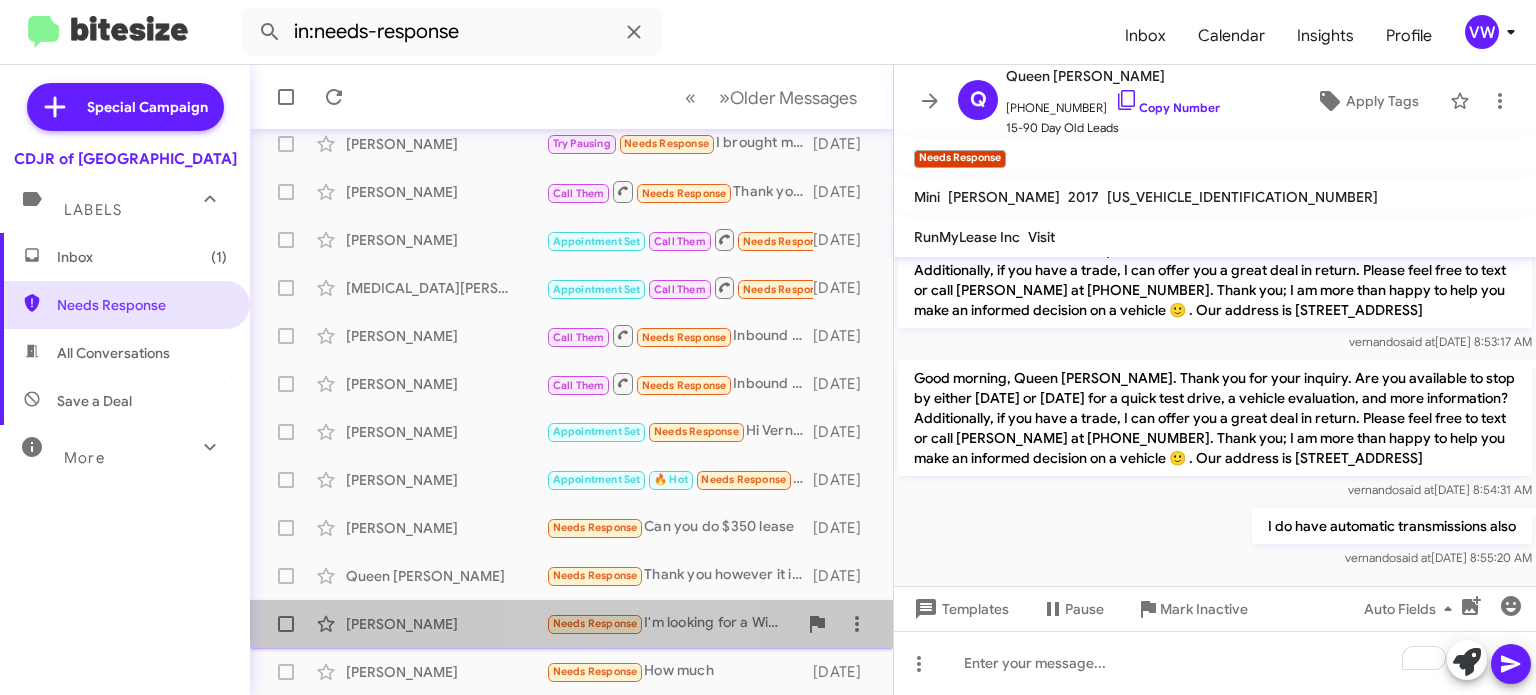 click on "Needs Response" 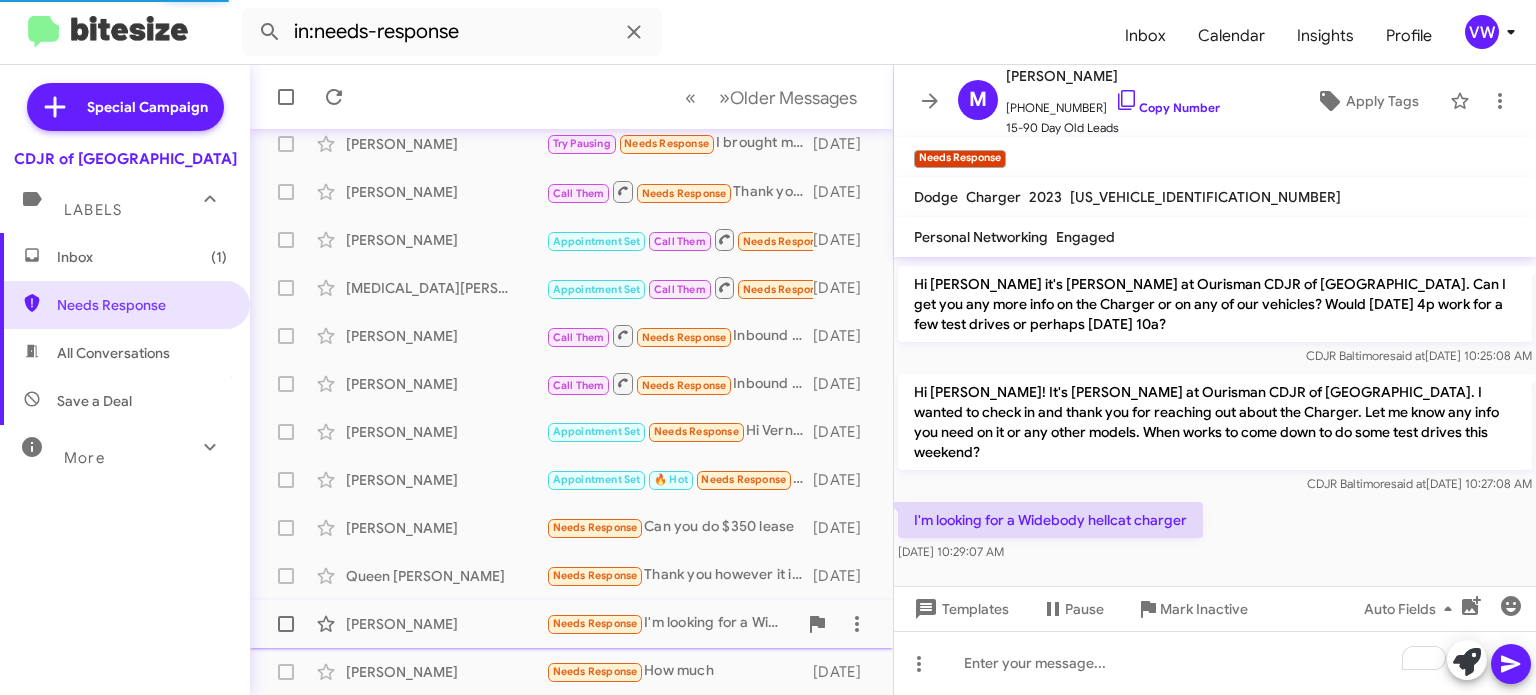 scroll, scrollTop: 62, scrollLeft: 0, axis: vertical 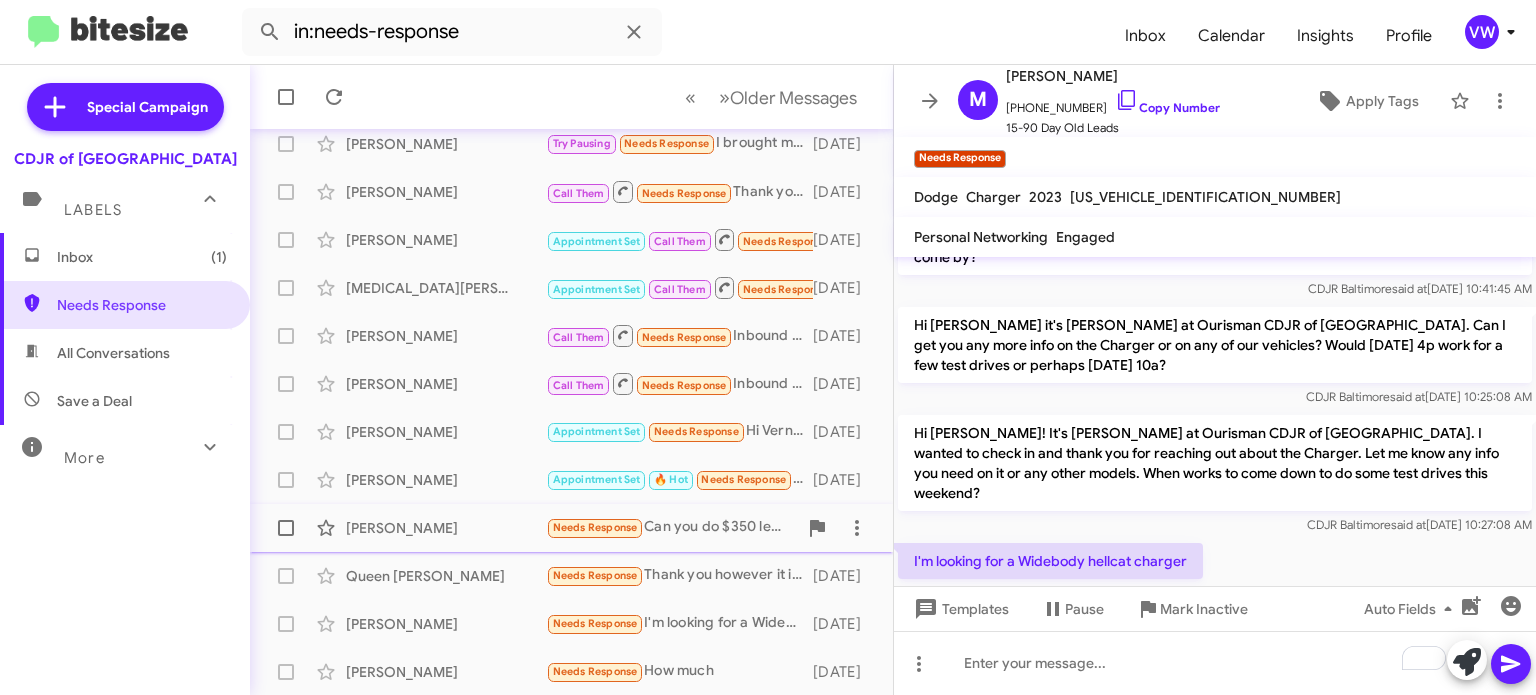 click on "Needs Response" 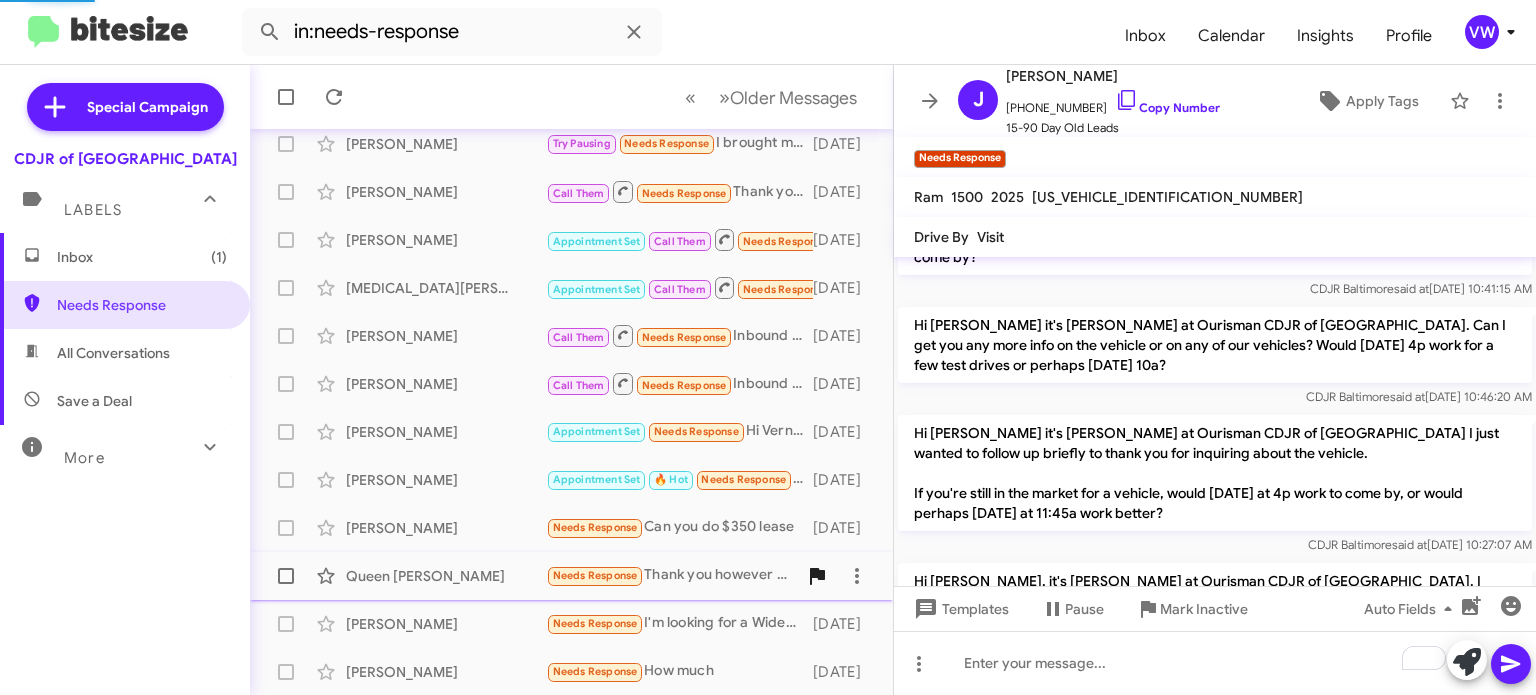 scroll, scrollTop: 348, scrollLeft: 0, axis: vertical 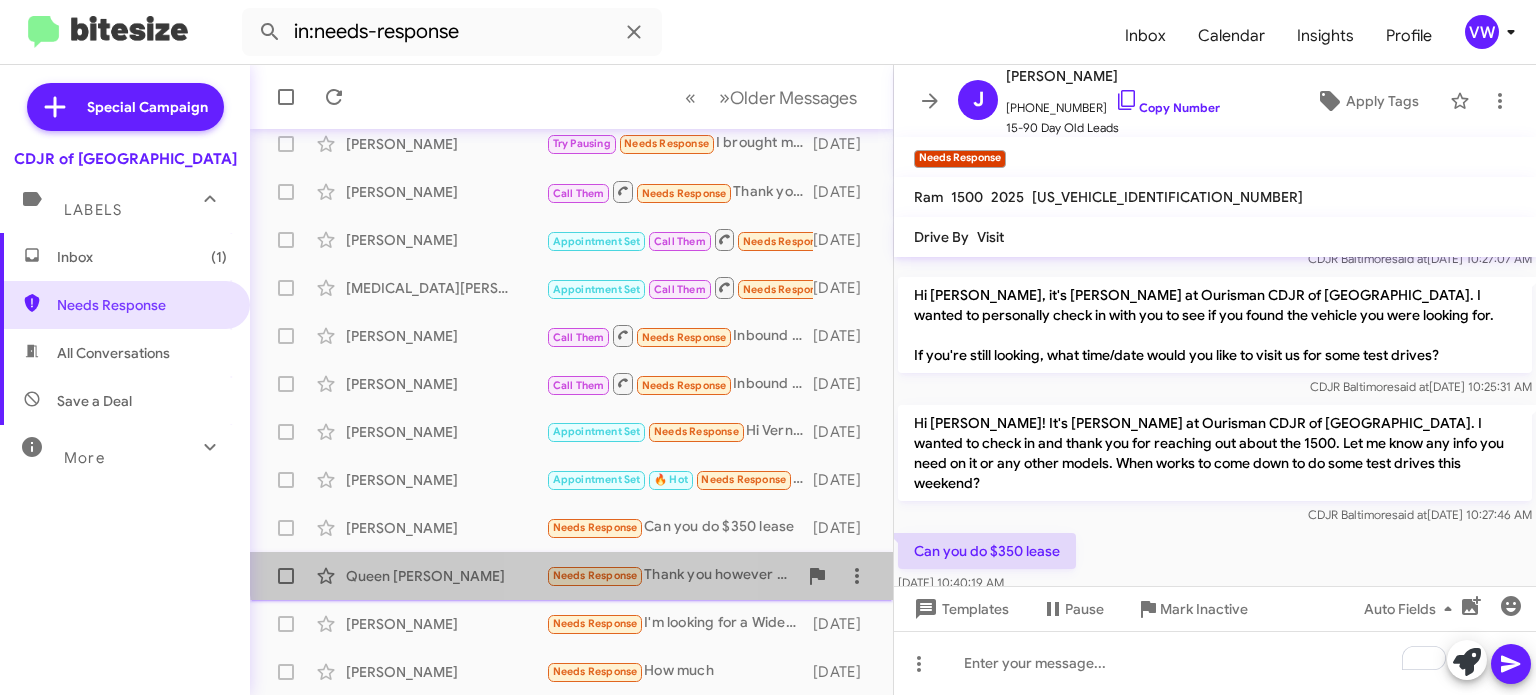 click on "Needs Response" 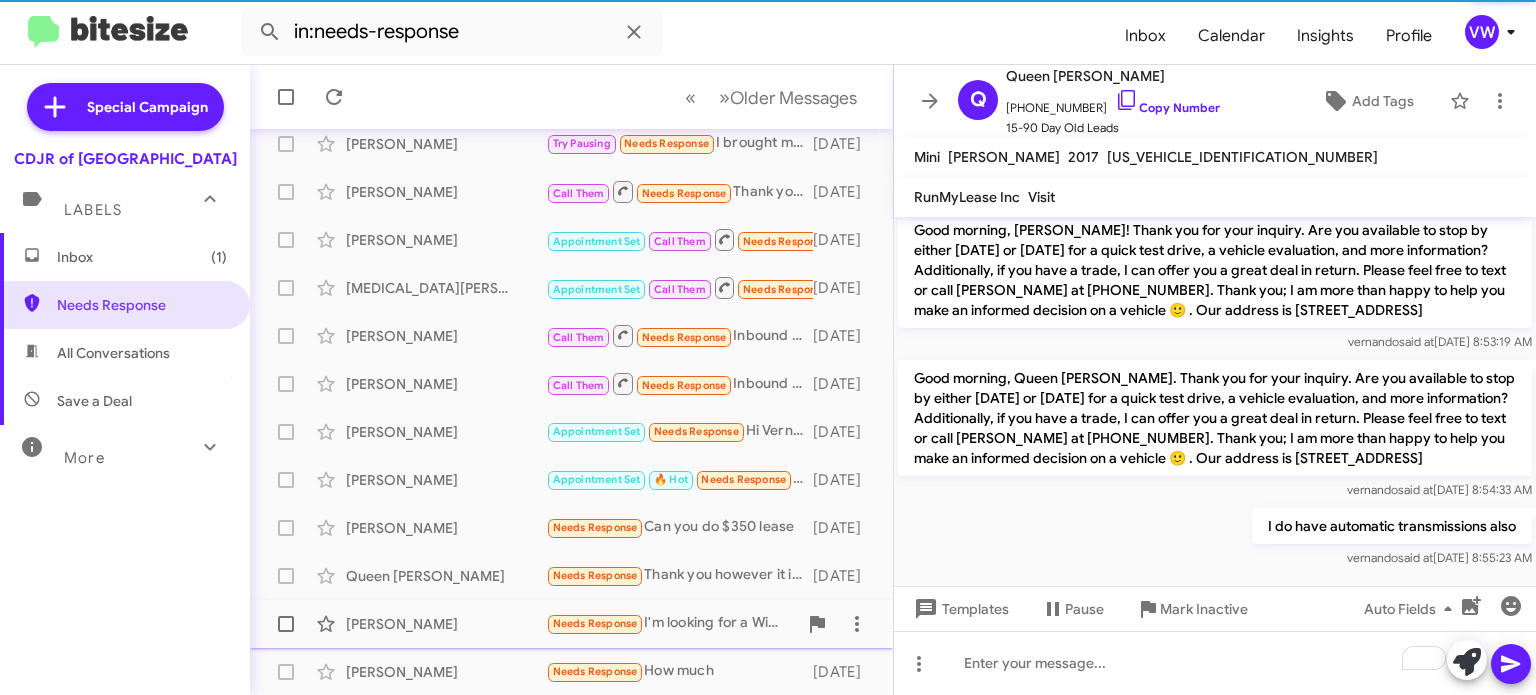 click on "Needs Response" 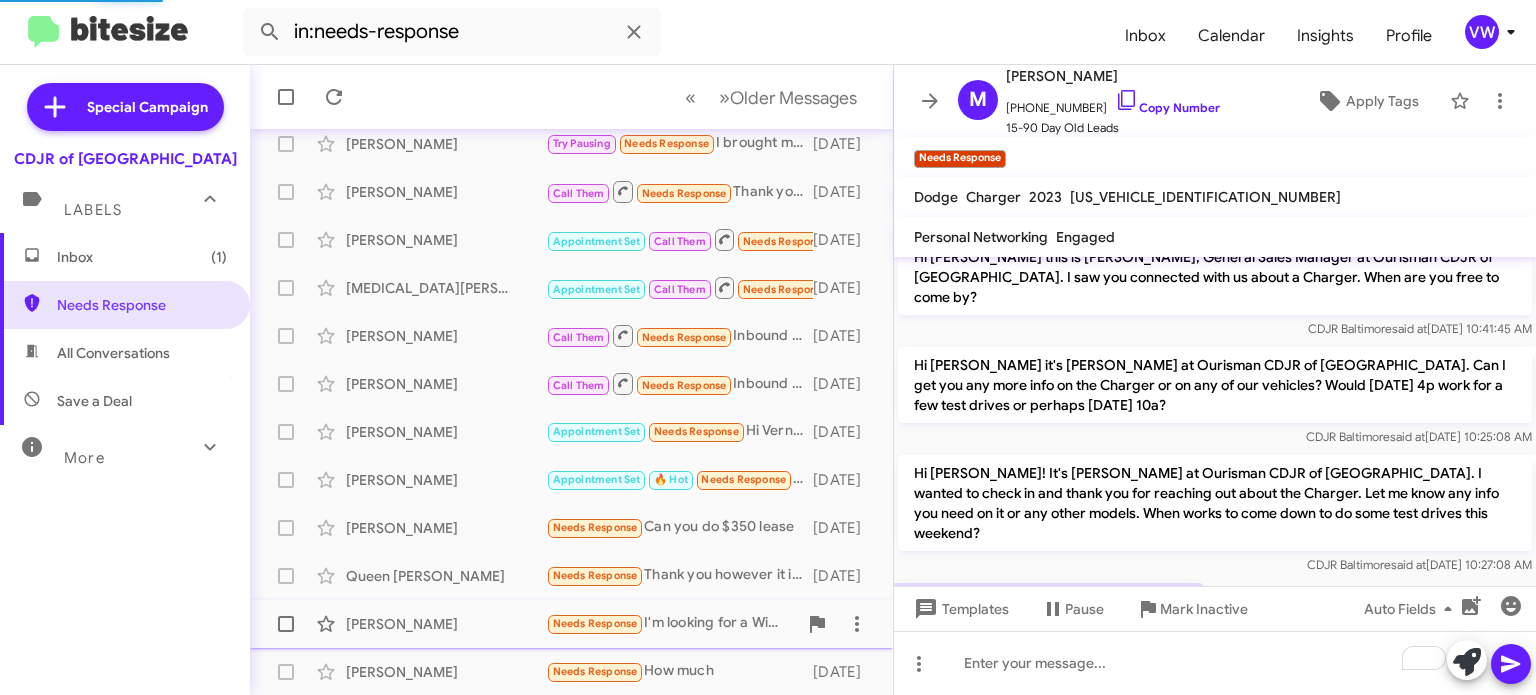 scroll, scrollTop: 62, scrollLeft: 0, axis: vertical 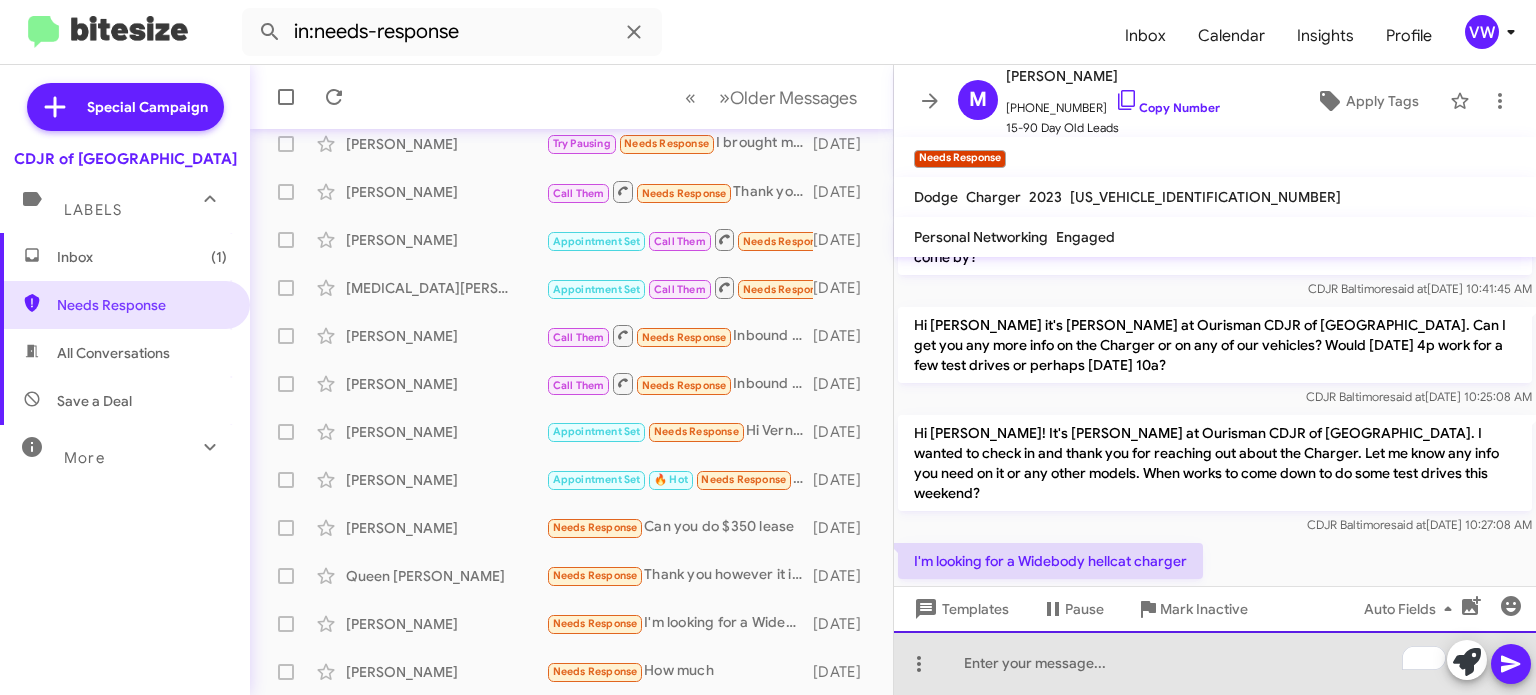 click 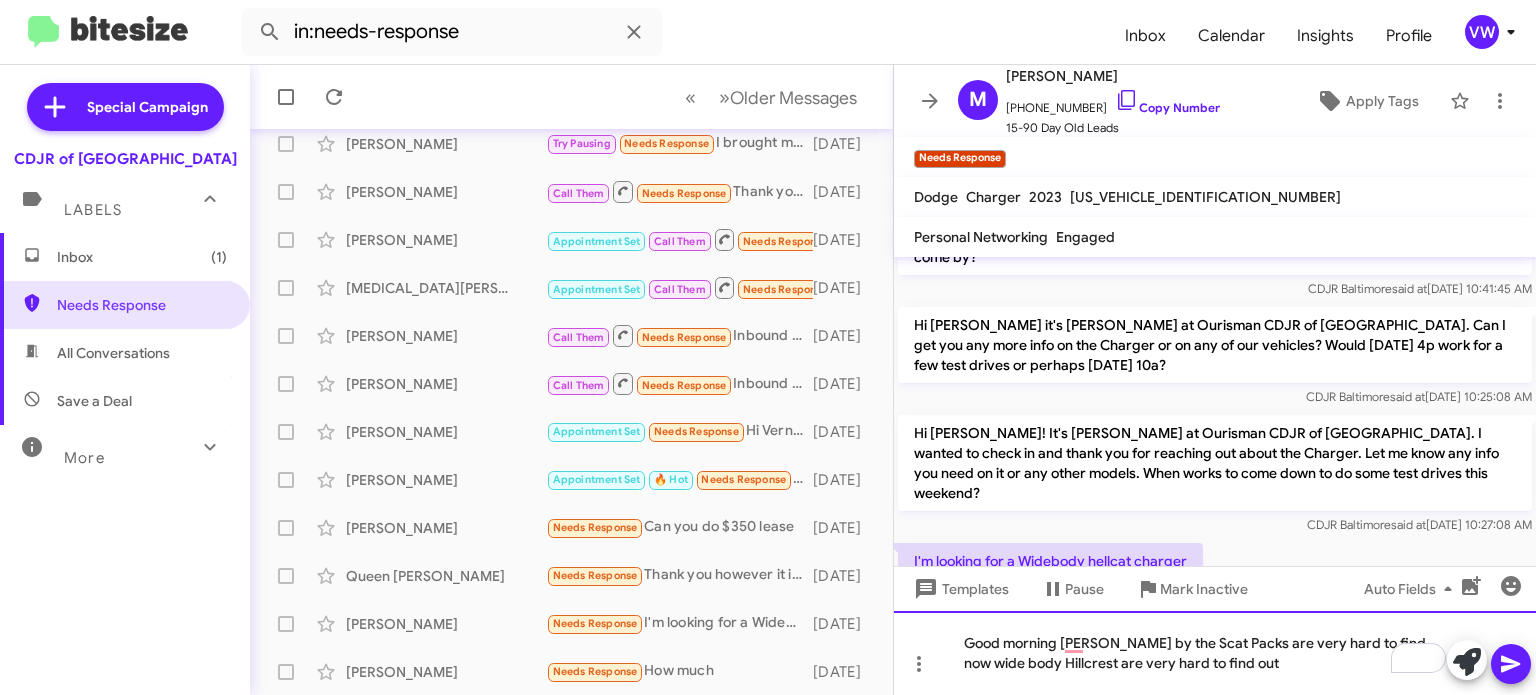 scroll, scrollTop: 82, scrollLeft: 0, axis: vertical 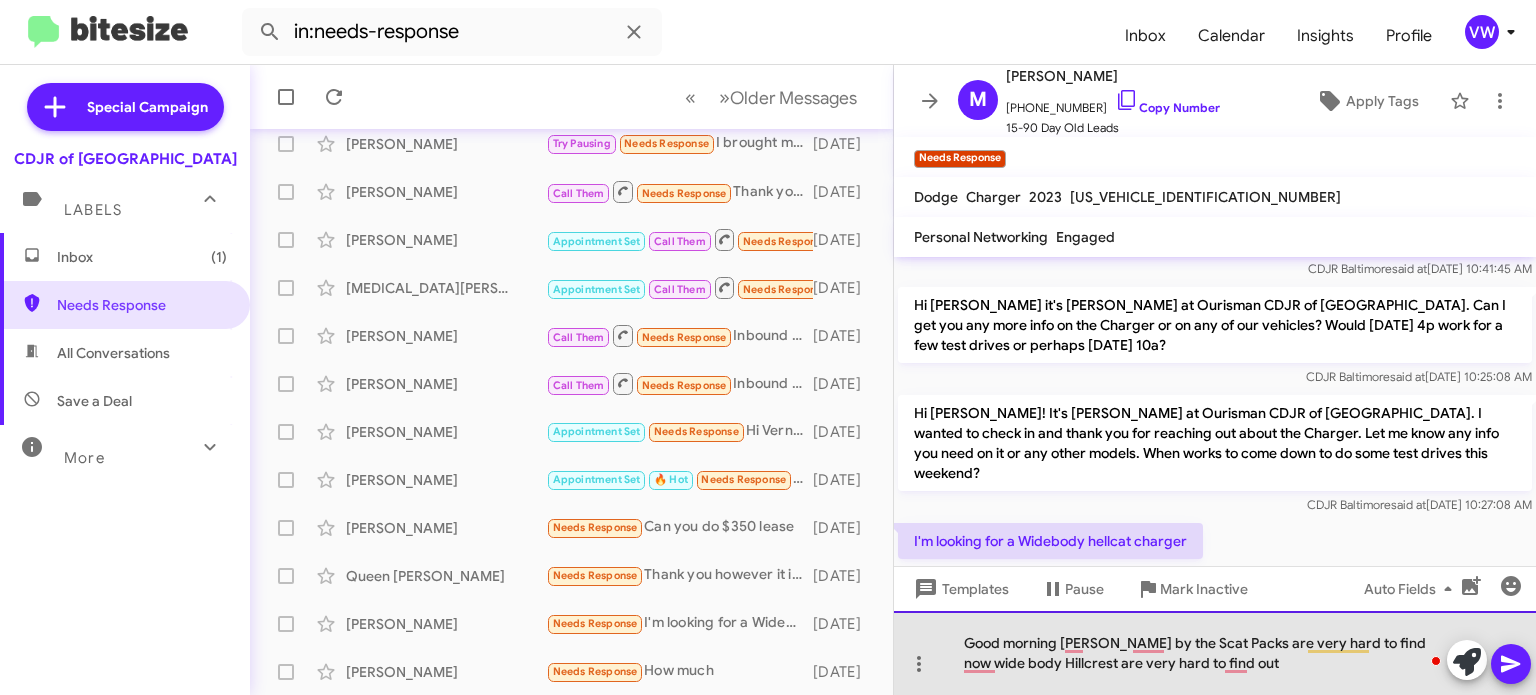 click on "Good morning [PERSON_NAME] by the Scat Packs are very hard to find now wide body Hillcrest are very hard to find out" 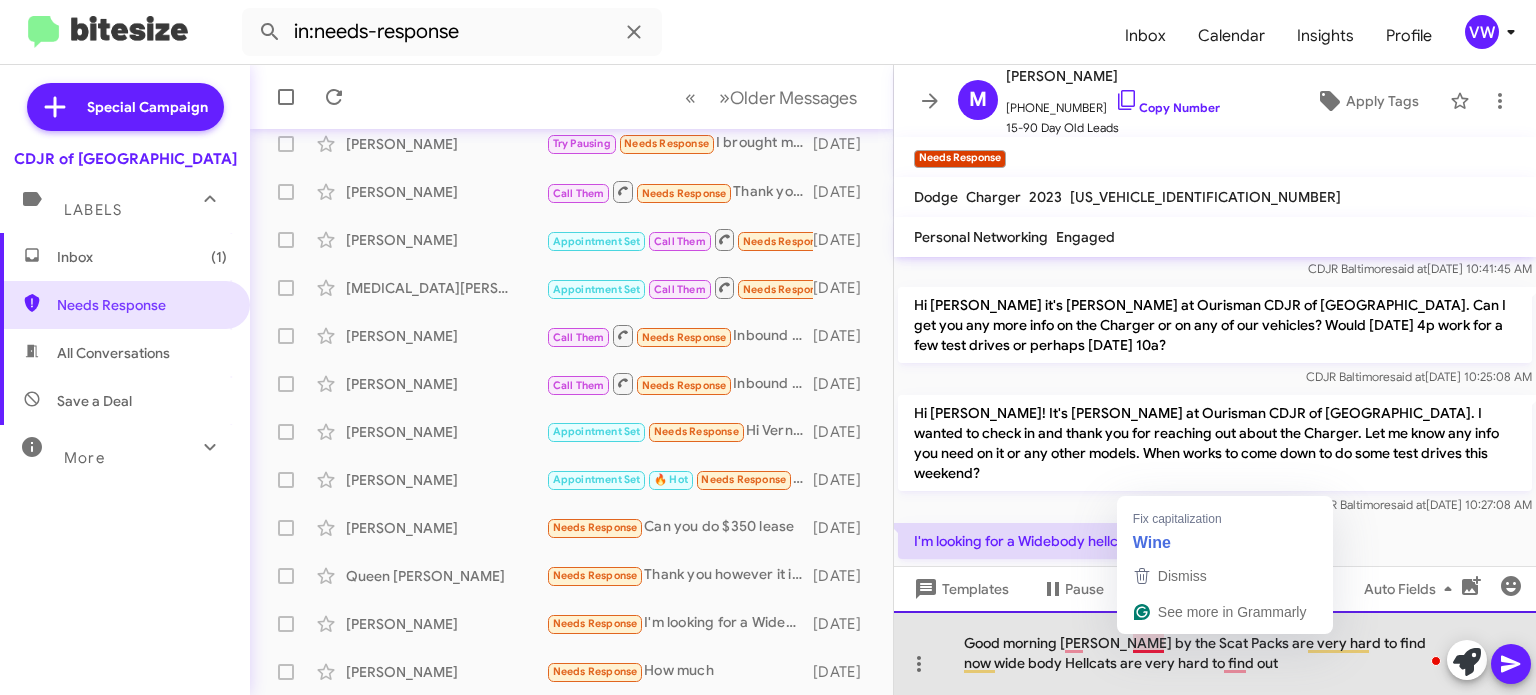 click on "Good morning [PERSON_NAME] by the Scat Packs are very hard to find now wide body Hellcats are very hard to find out" 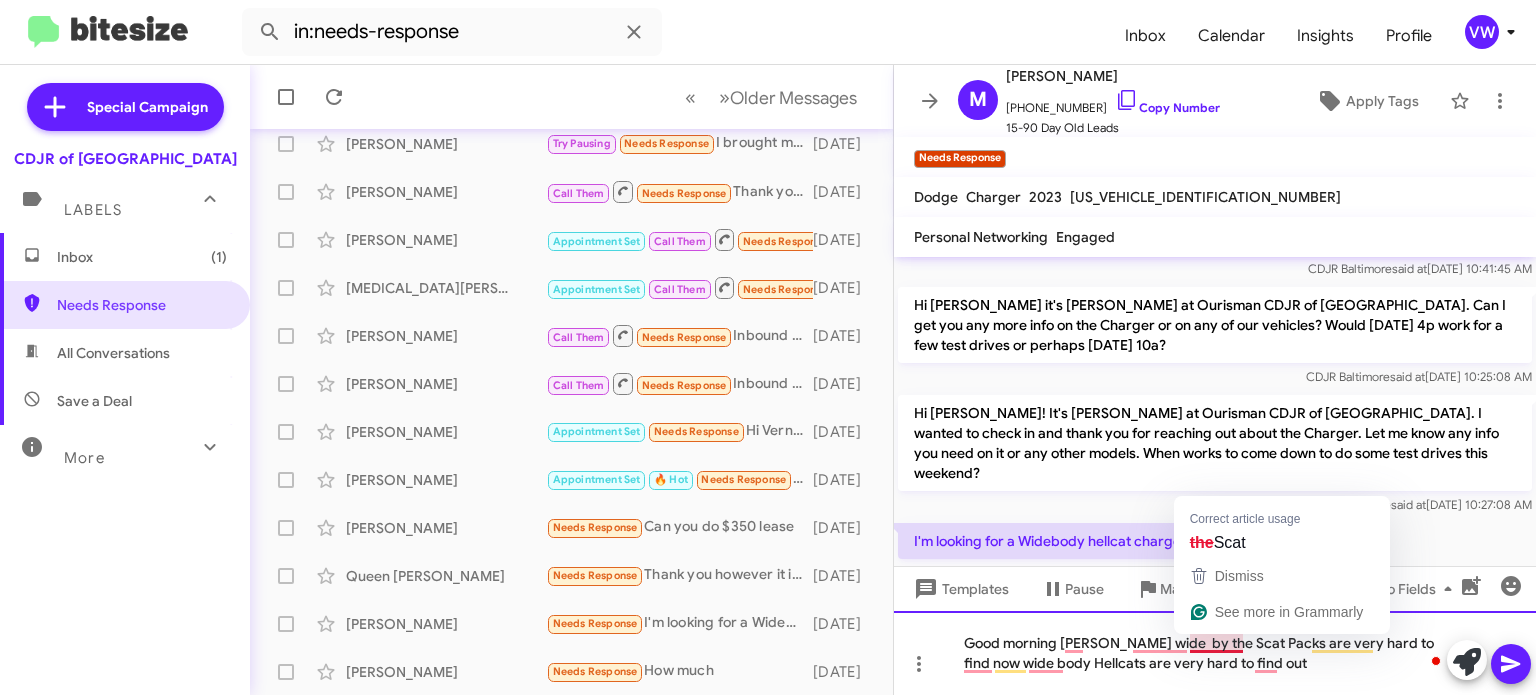 click on "Good morning [PERSON_NAME] wide  by the Scat Packs are very hard to find now wide body Hellcats are very hard to find out" 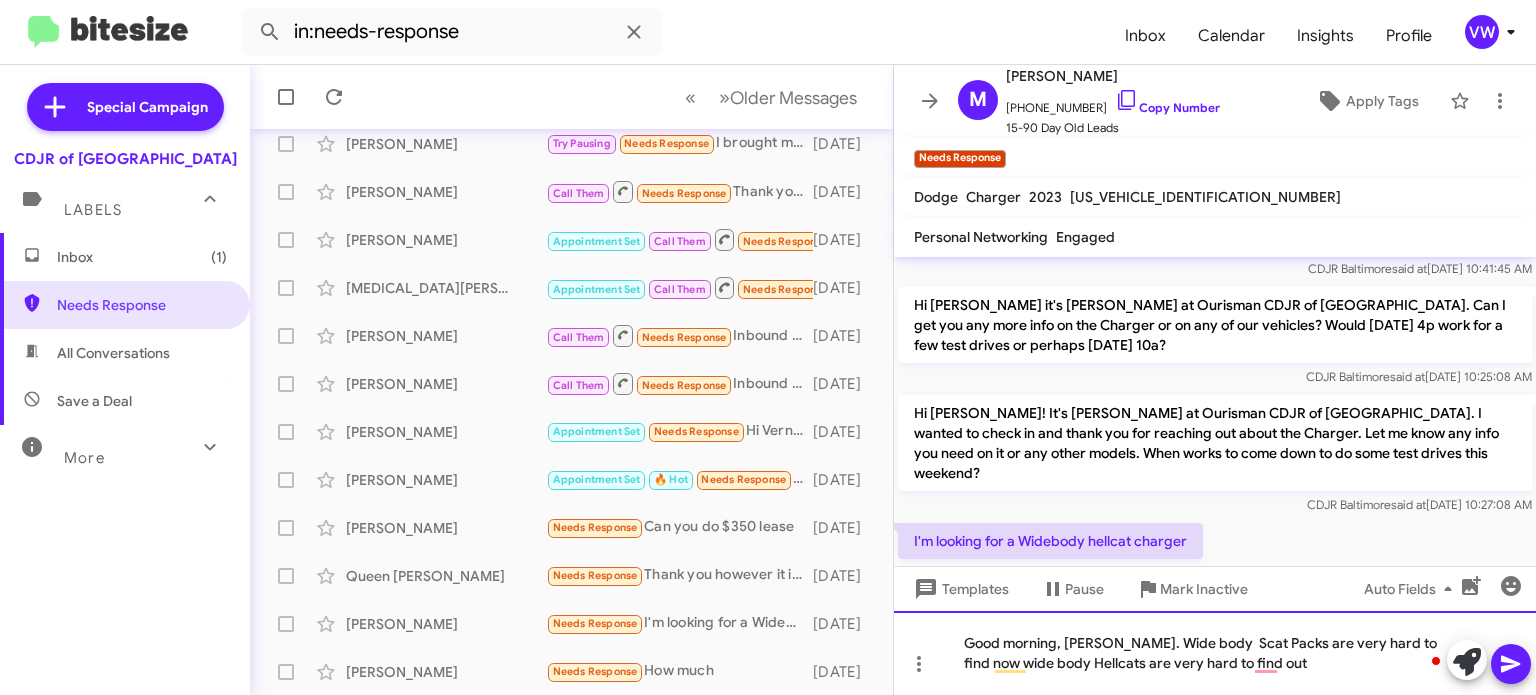 click on "Good morning, [PERSON_NAME]. Wide body  Scat Packs are very hard to find now wide body Hellcats are very hard to find out" 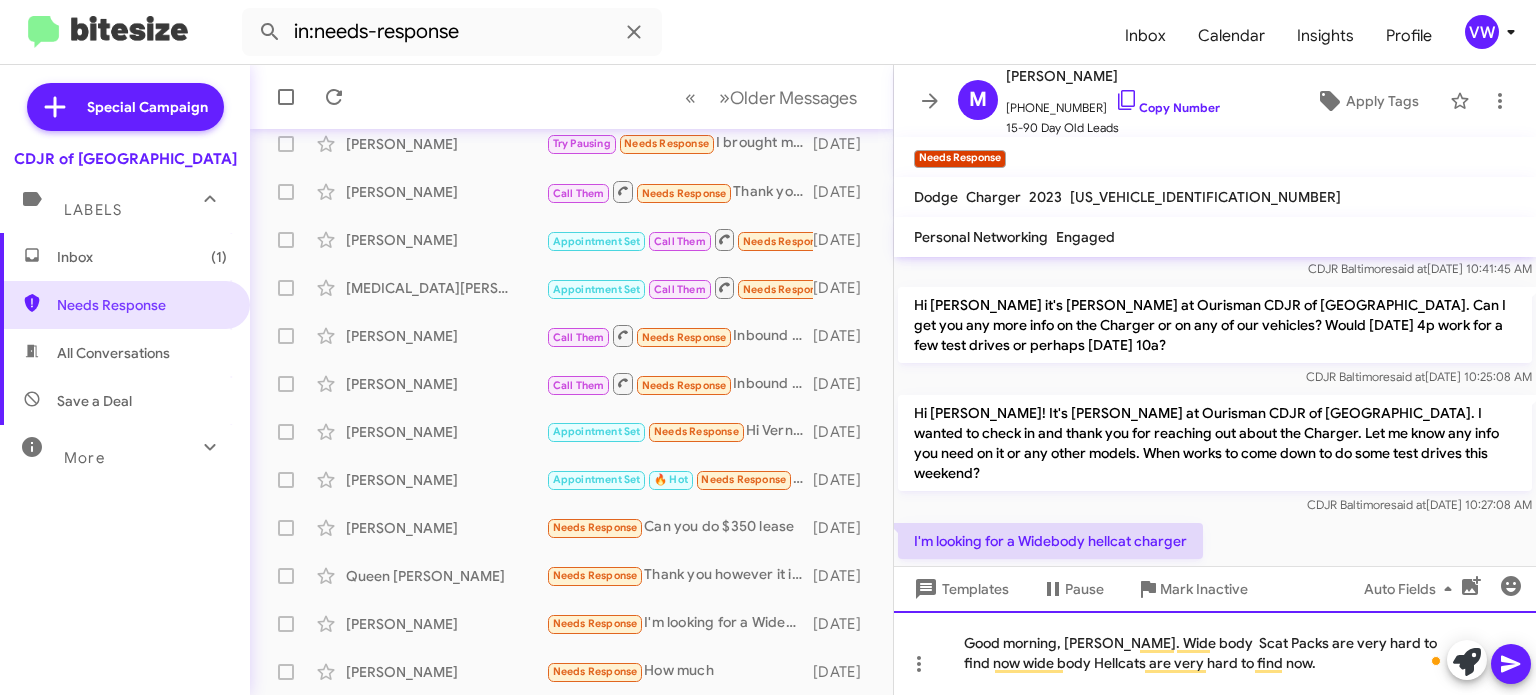 scroll, scrollTop: 102, scrollLeft: 0, axis: vertical 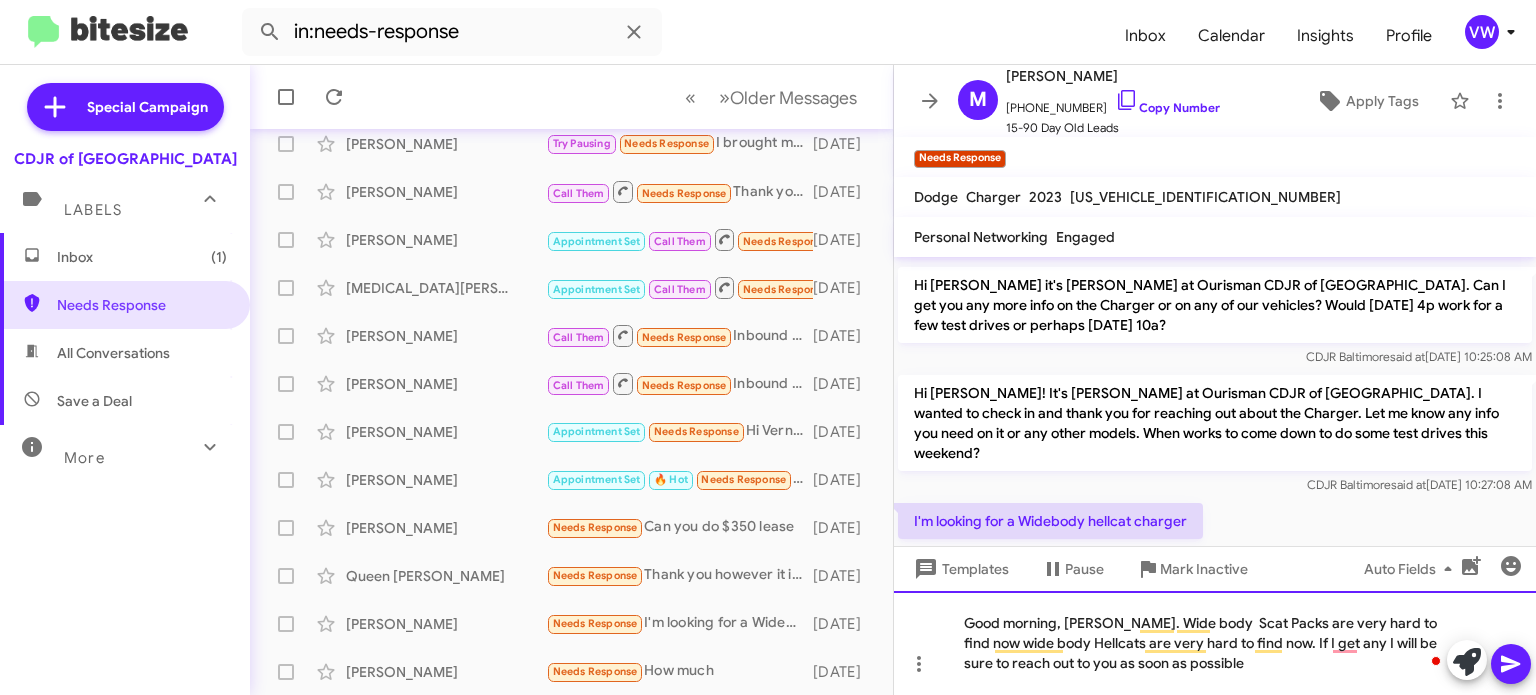 click on "Good morning, [PERSON_NAME]. Wide body  Scat Packs are very hard to find now wide body Hellcats are very hard to find now. If I get any I will be sure to reach out to you as soon as possible" 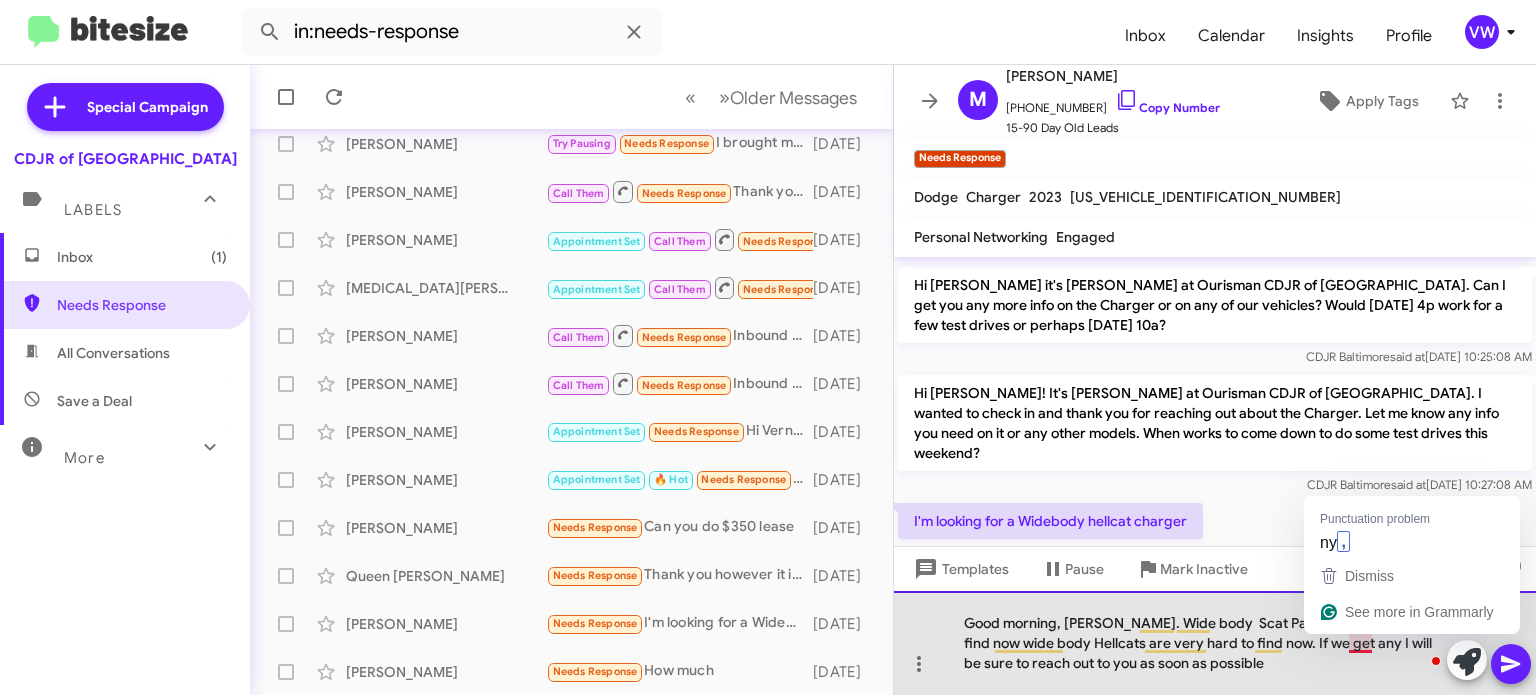 click on "Good morning, [PERSON_NAME]. Wide body  Scat Packs are very hard to find now wide body Hellcats are very hard to find now. If we get any I will be sure to reach out to you as soon as possible" 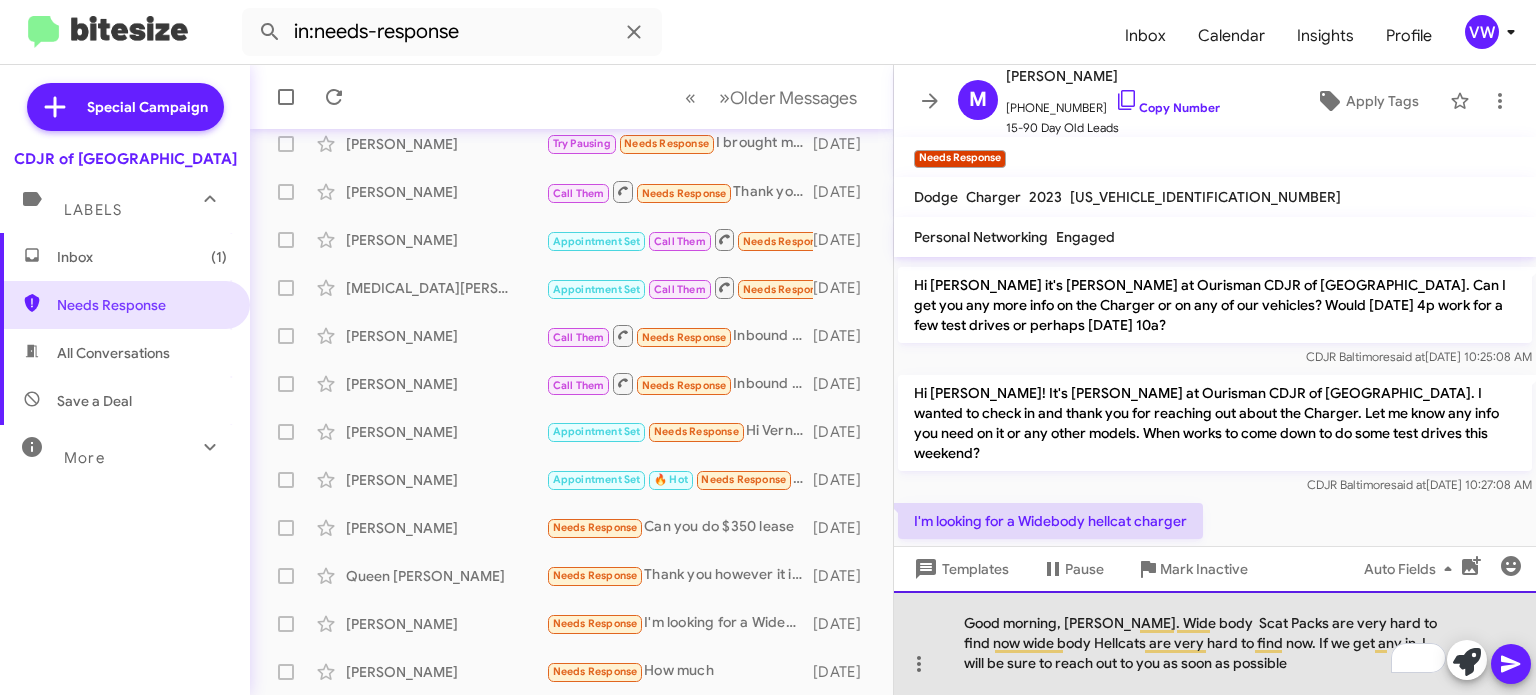 click on "Good morning, [PERSON_NAME]. Wide body  Scat Packs are very hard to find now wide body Hellcats are very hard to find now. If we get any in  I will be sure to reach out to you as soon as possible" 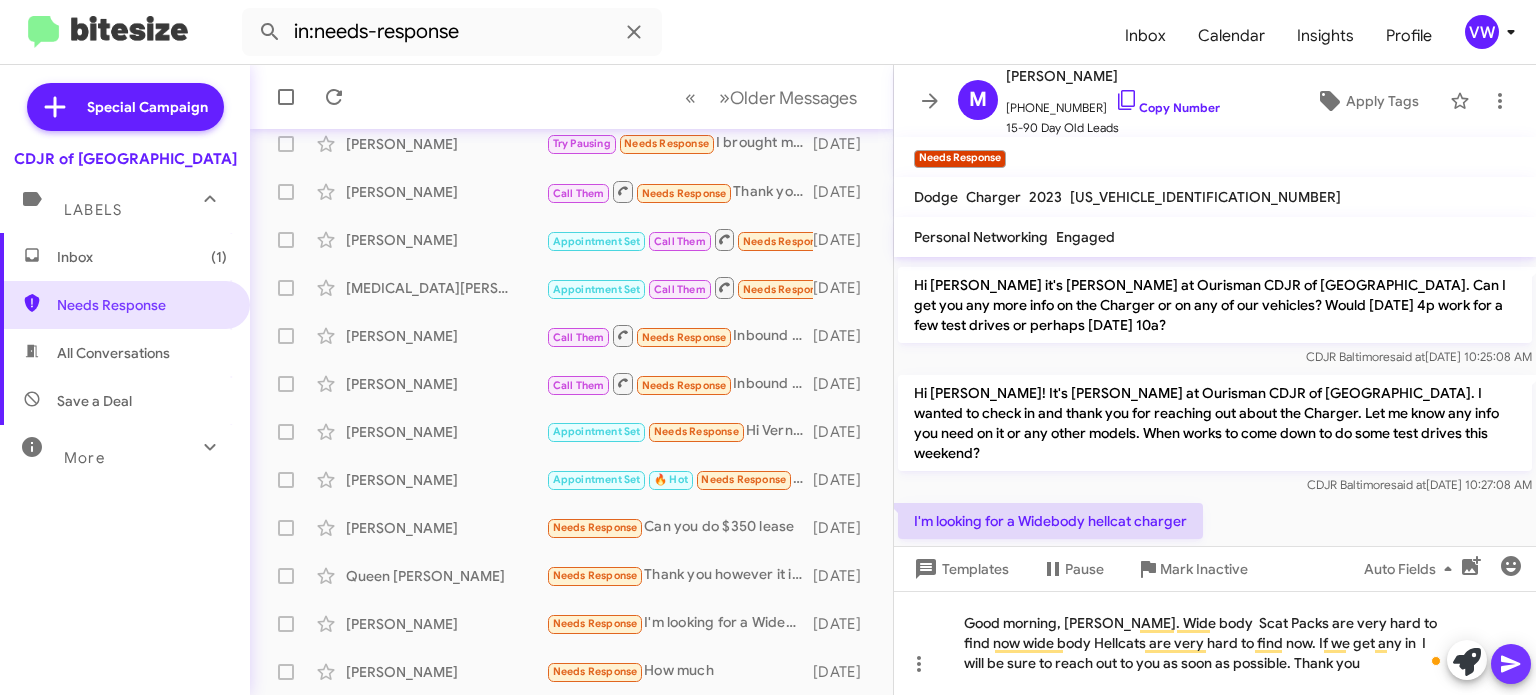 click 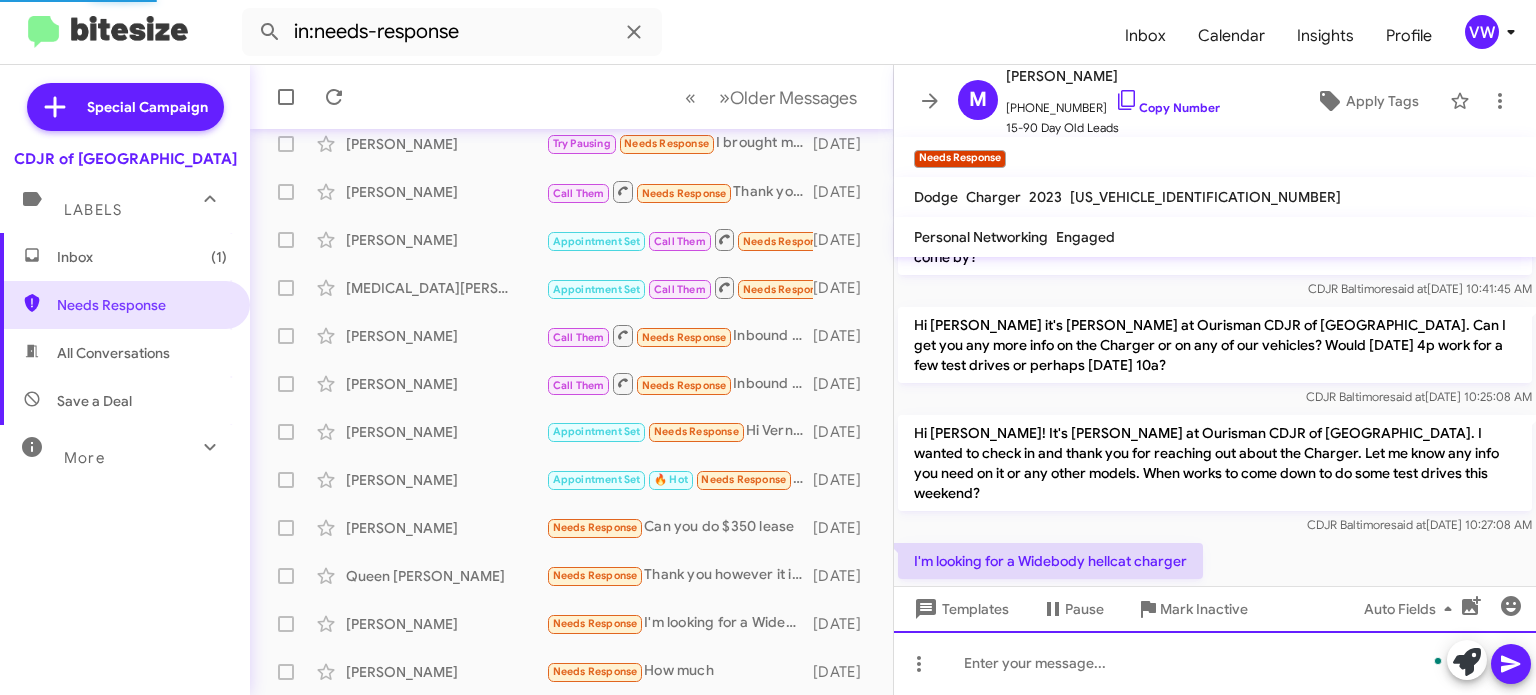 scroll, scrollTop: 175, scrollLeft: 0, axis: vertical 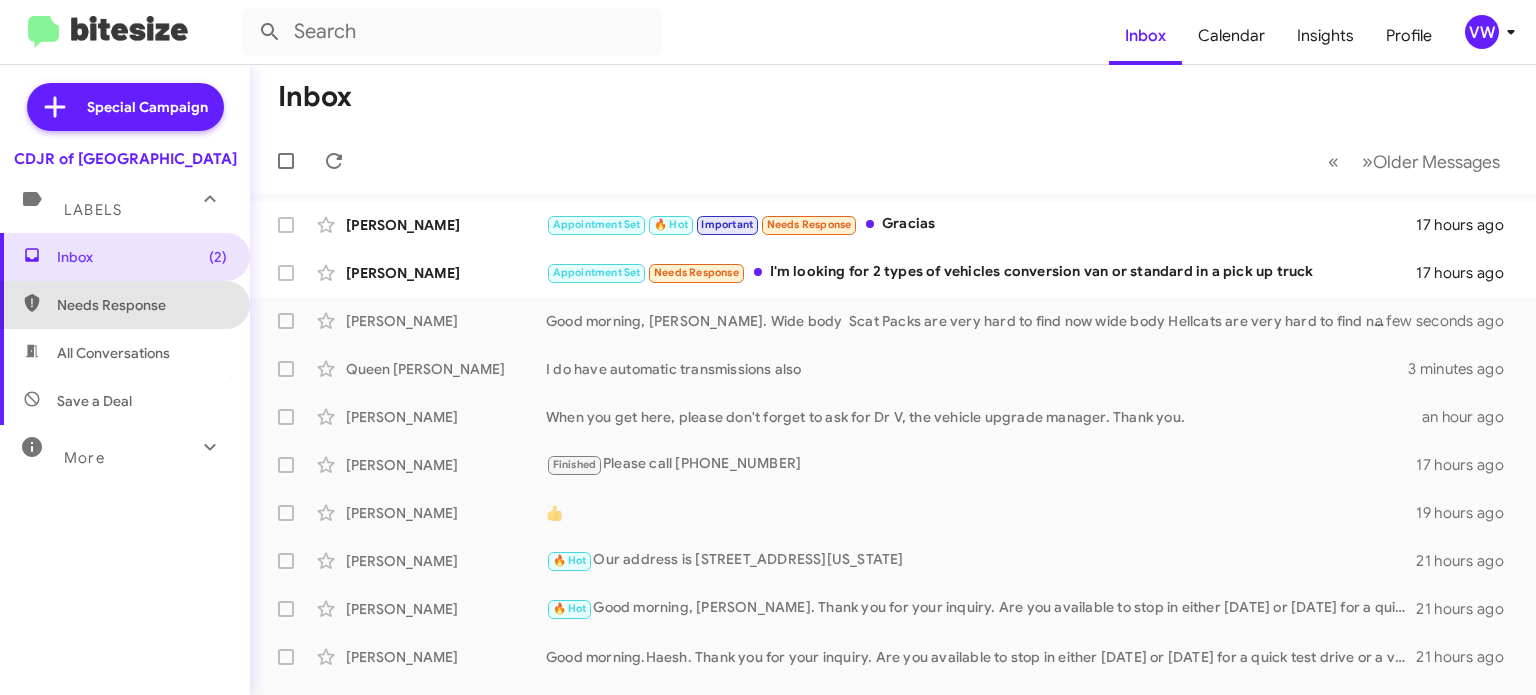 click on "Needs Response" at bounding box center (142, 305) 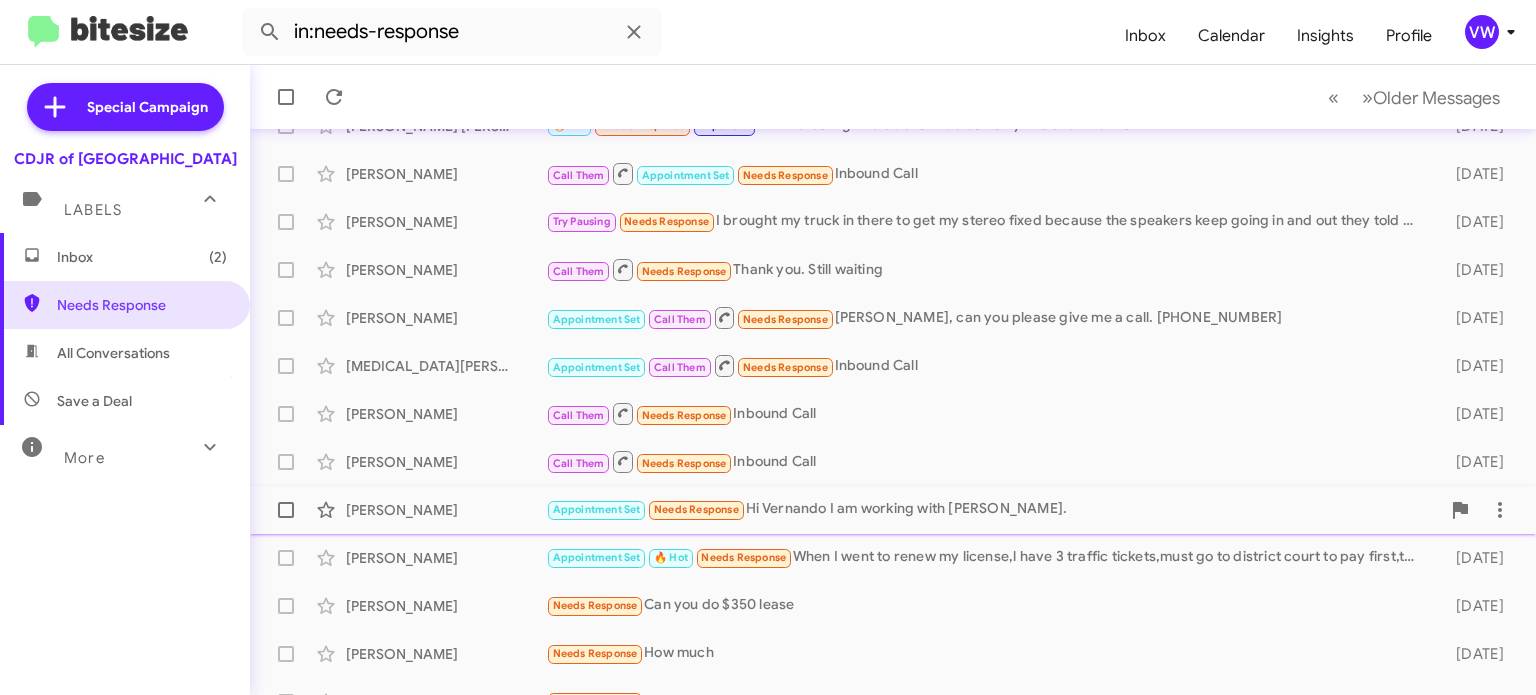 scroll, scrollTop: 465, scrollLeft: 0, axis: vertical 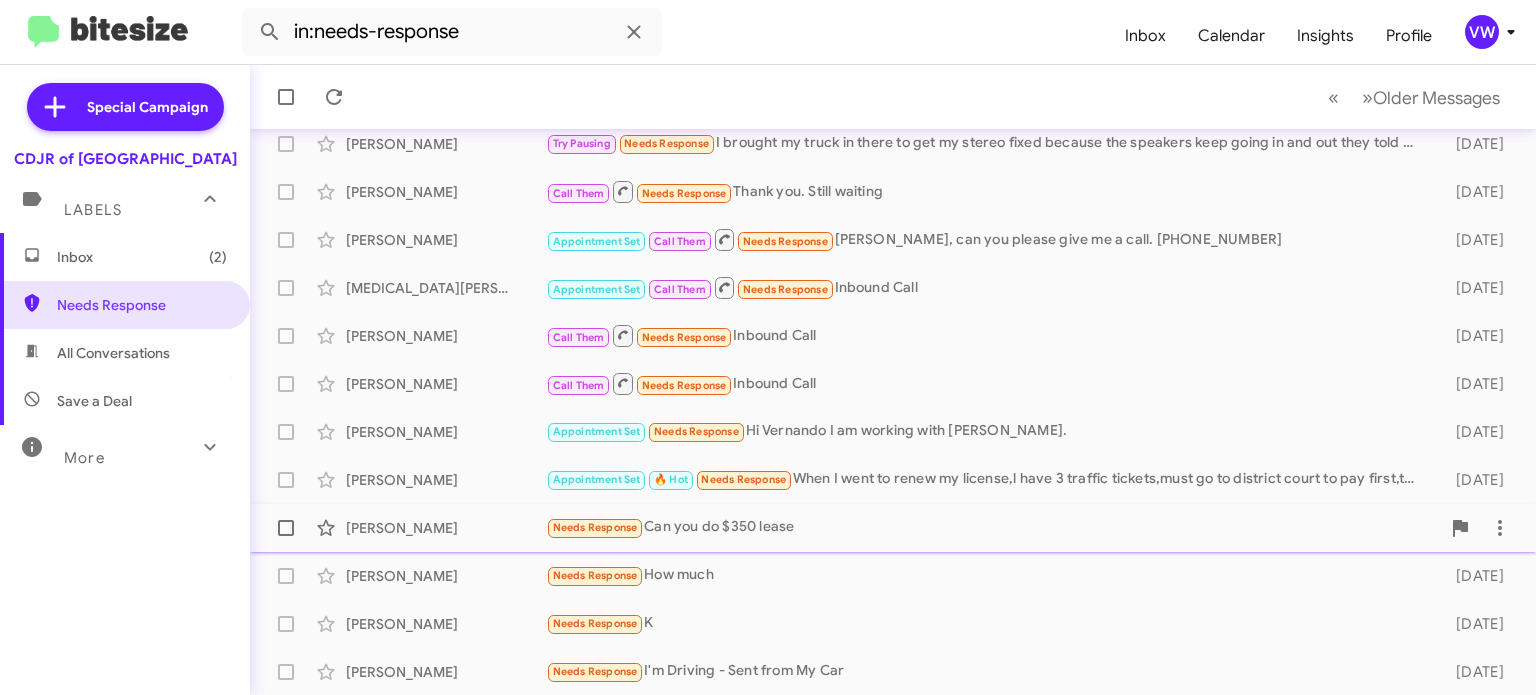 click on "Needs Response" 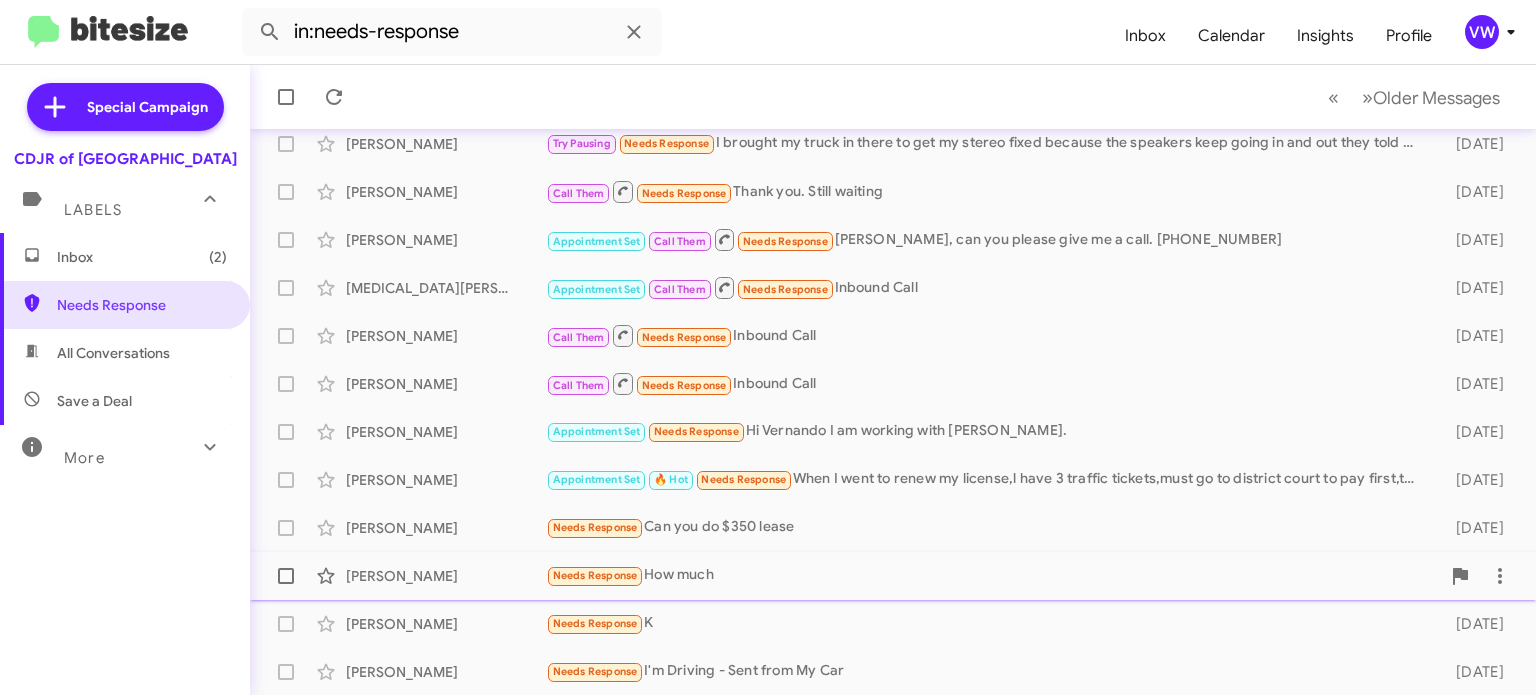 click on "Needs Response" 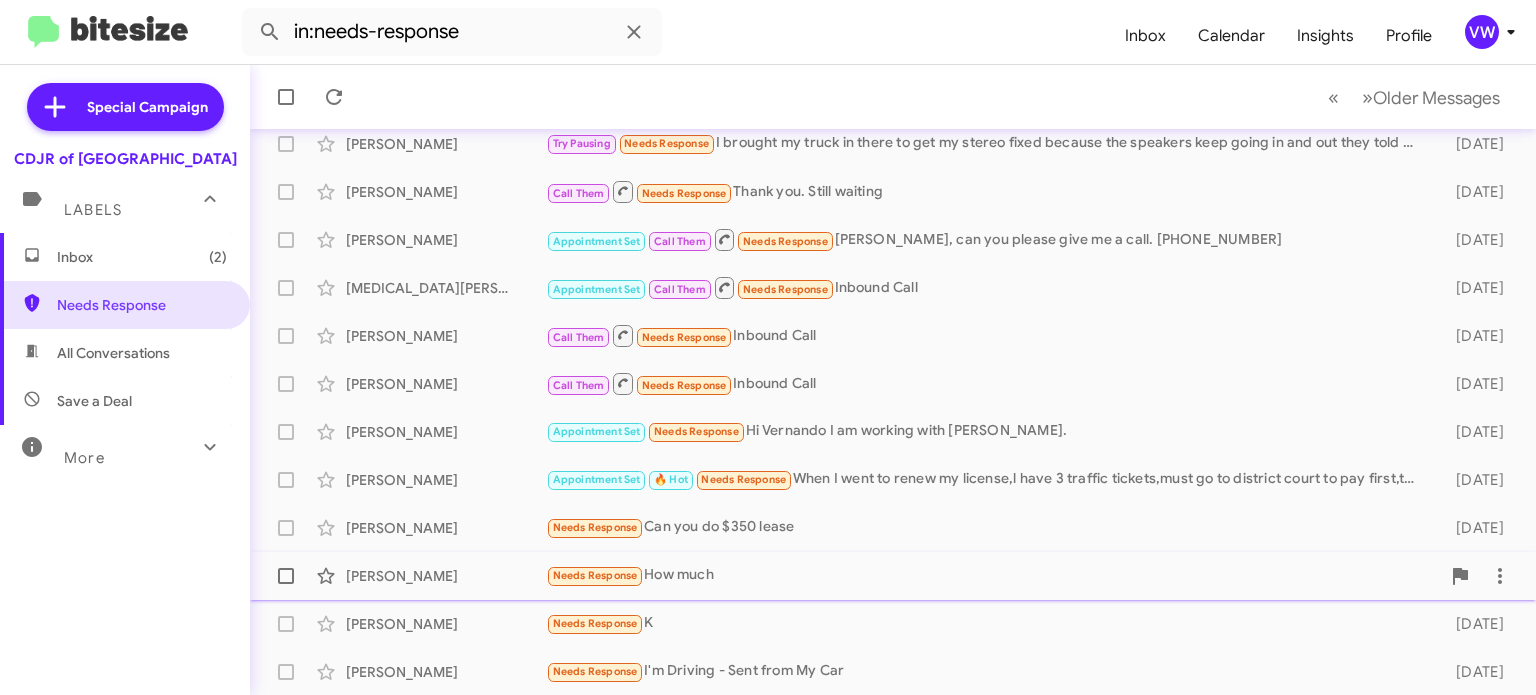 click on "Needs Response" 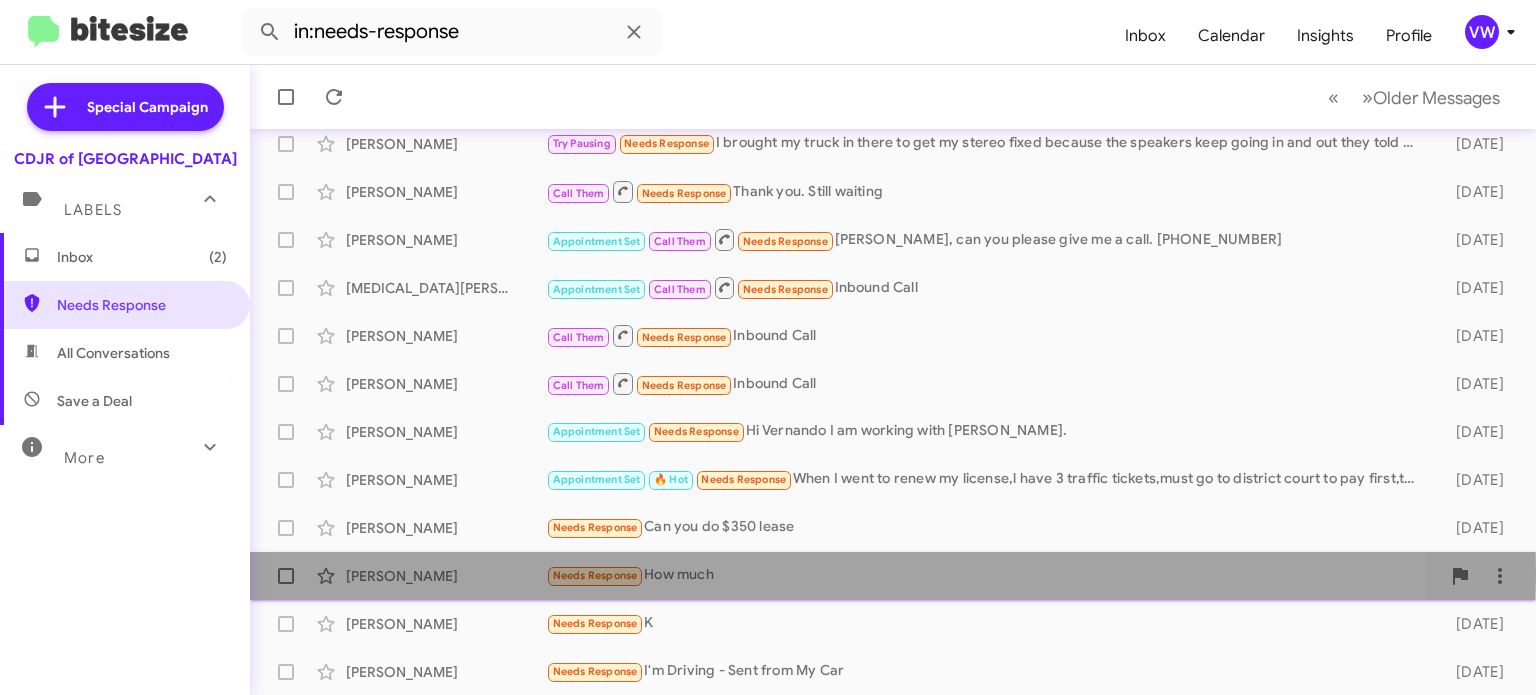 click on "Needs Response" 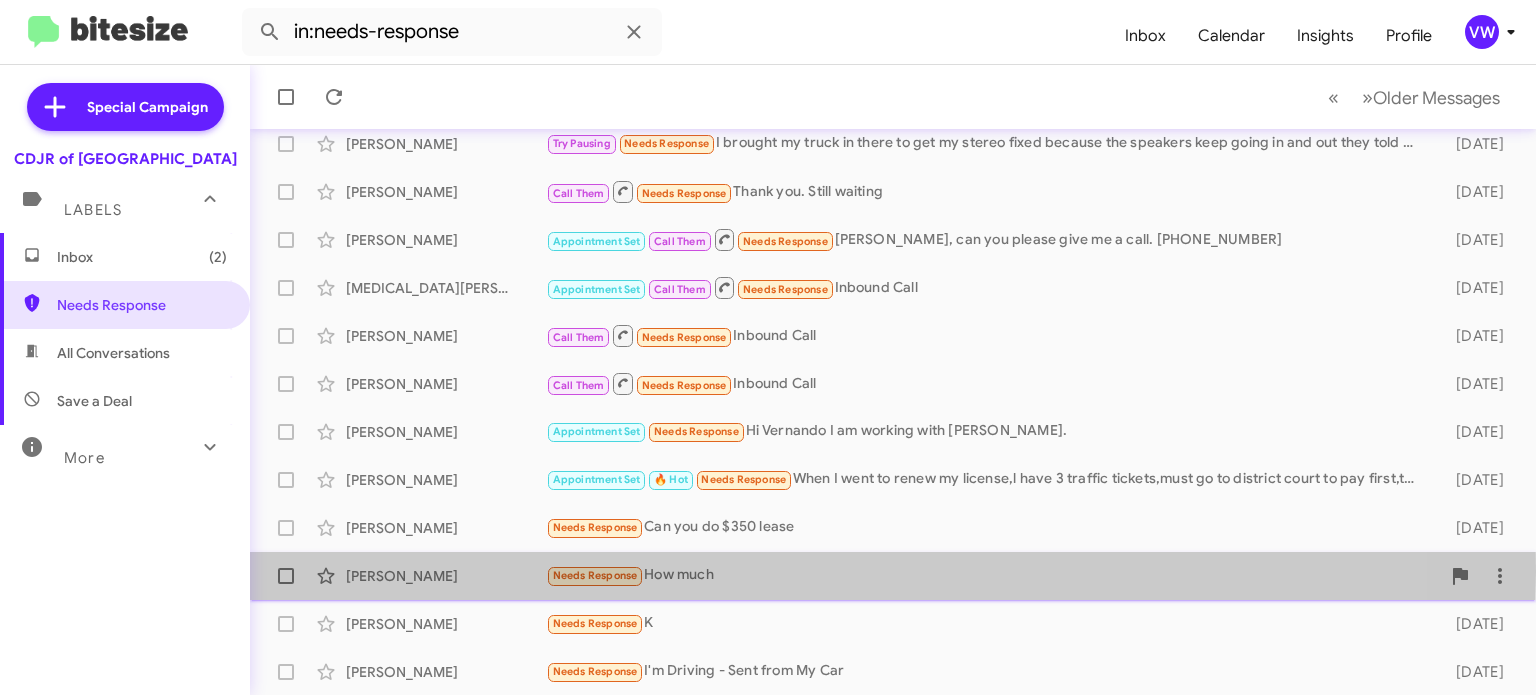 click on "Needs Response" 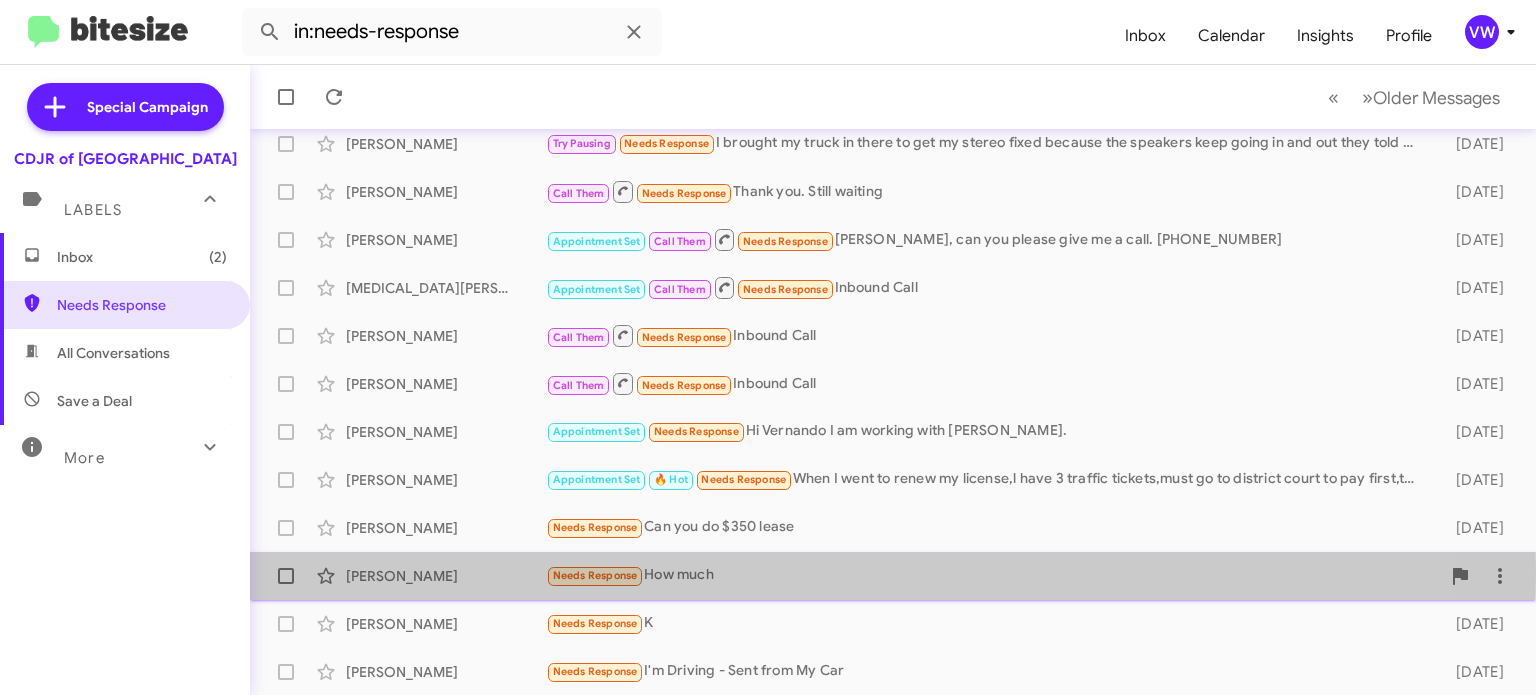 click on "Needs Response" 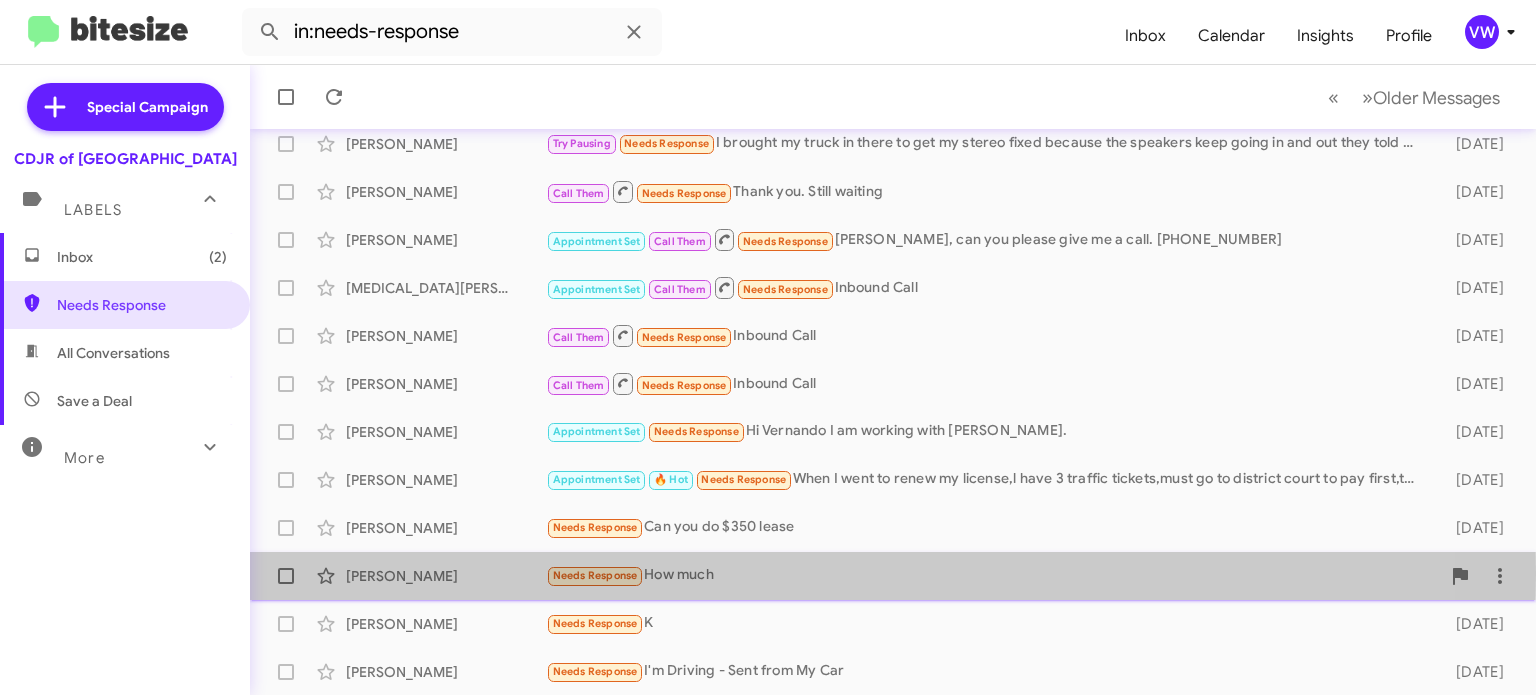 click on "Needs Response" 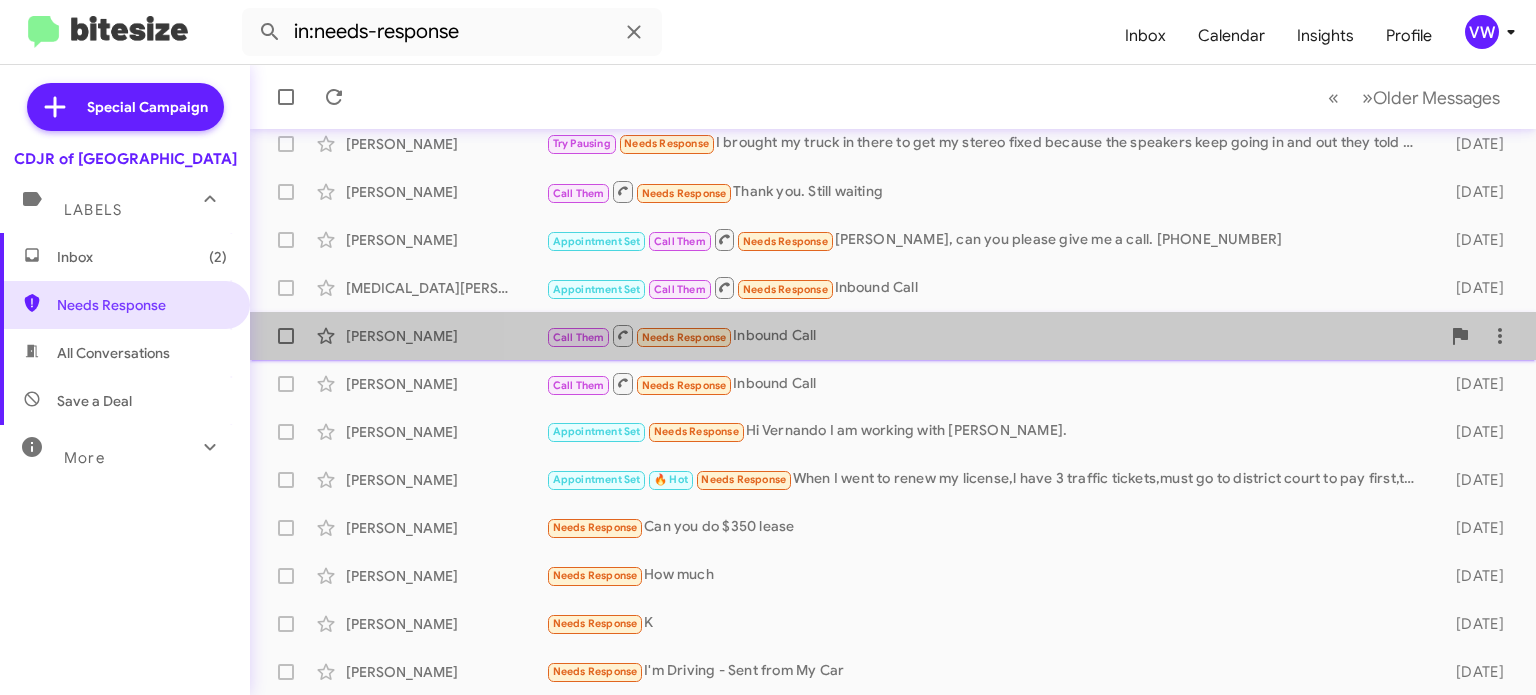 click on "Call Them   Needs Response   Inbound Call" 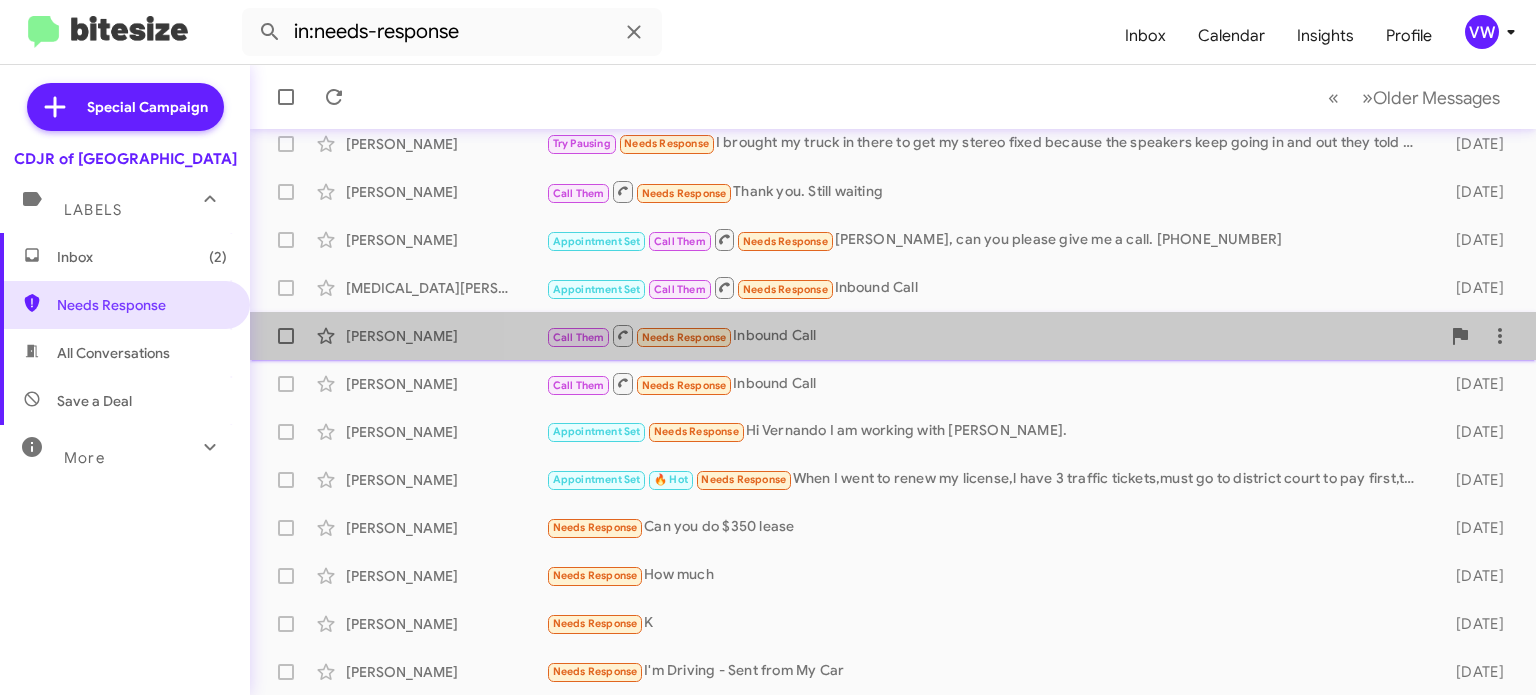 drag, startPoint x: 917, startPoint y: 323, endPoint x: 916, endPoint y: 334, distance: 11.045361 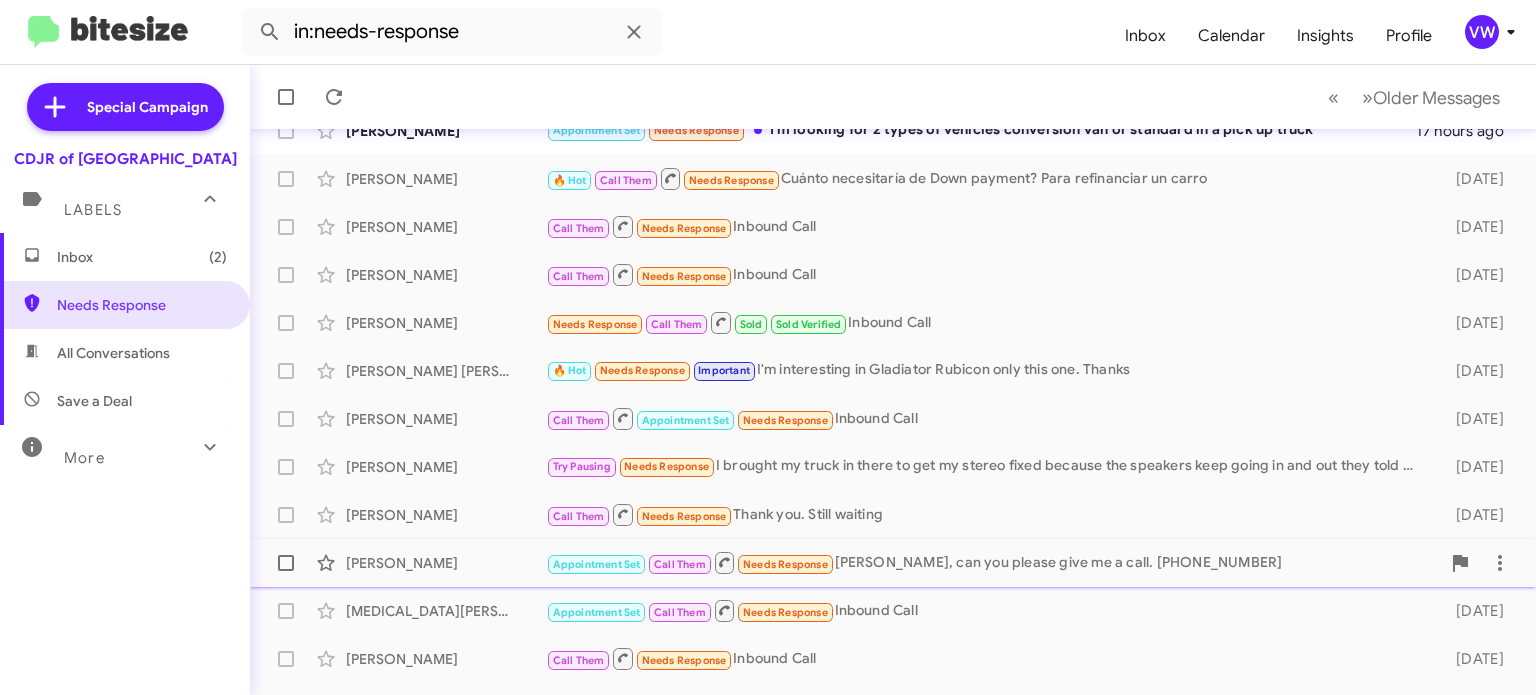 scroll, scrollTop: 465, scrollLeft: 0, axis: vertical 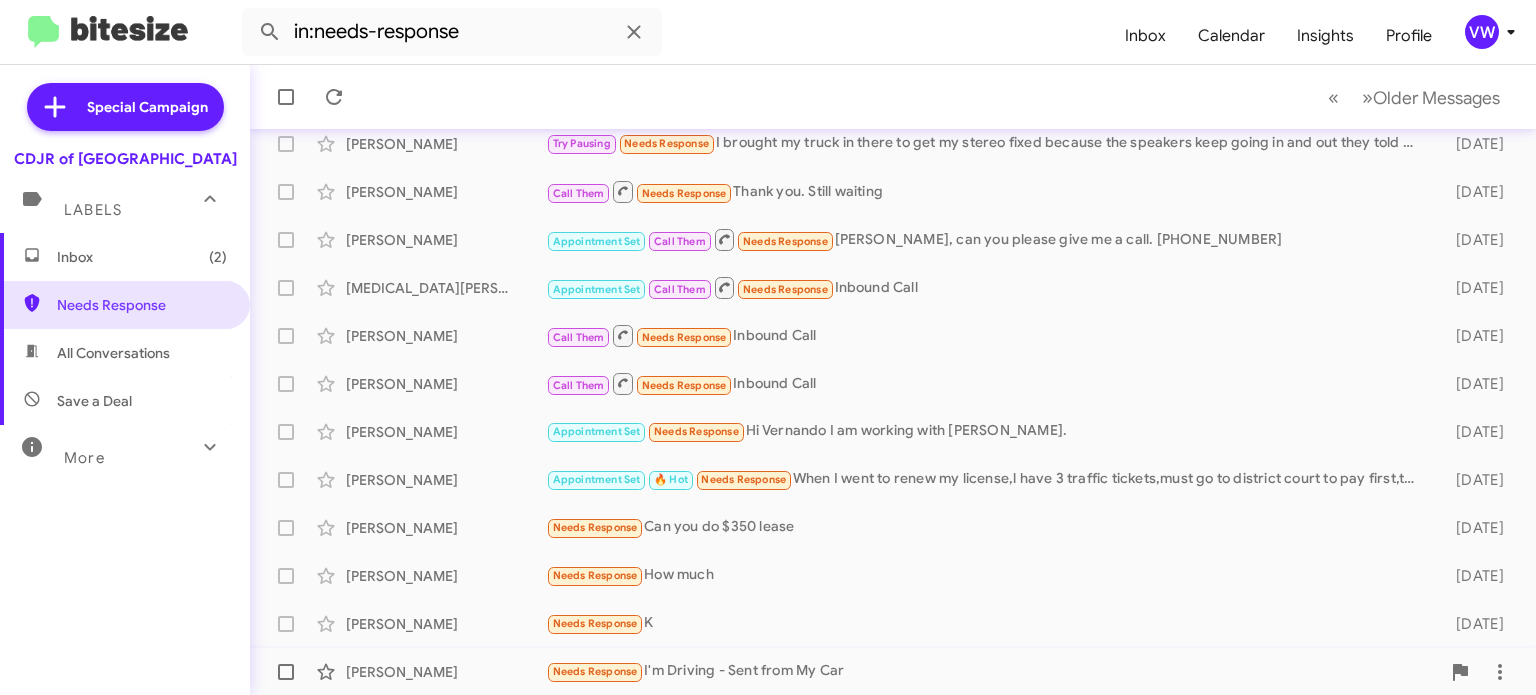 click on "Needs Response" 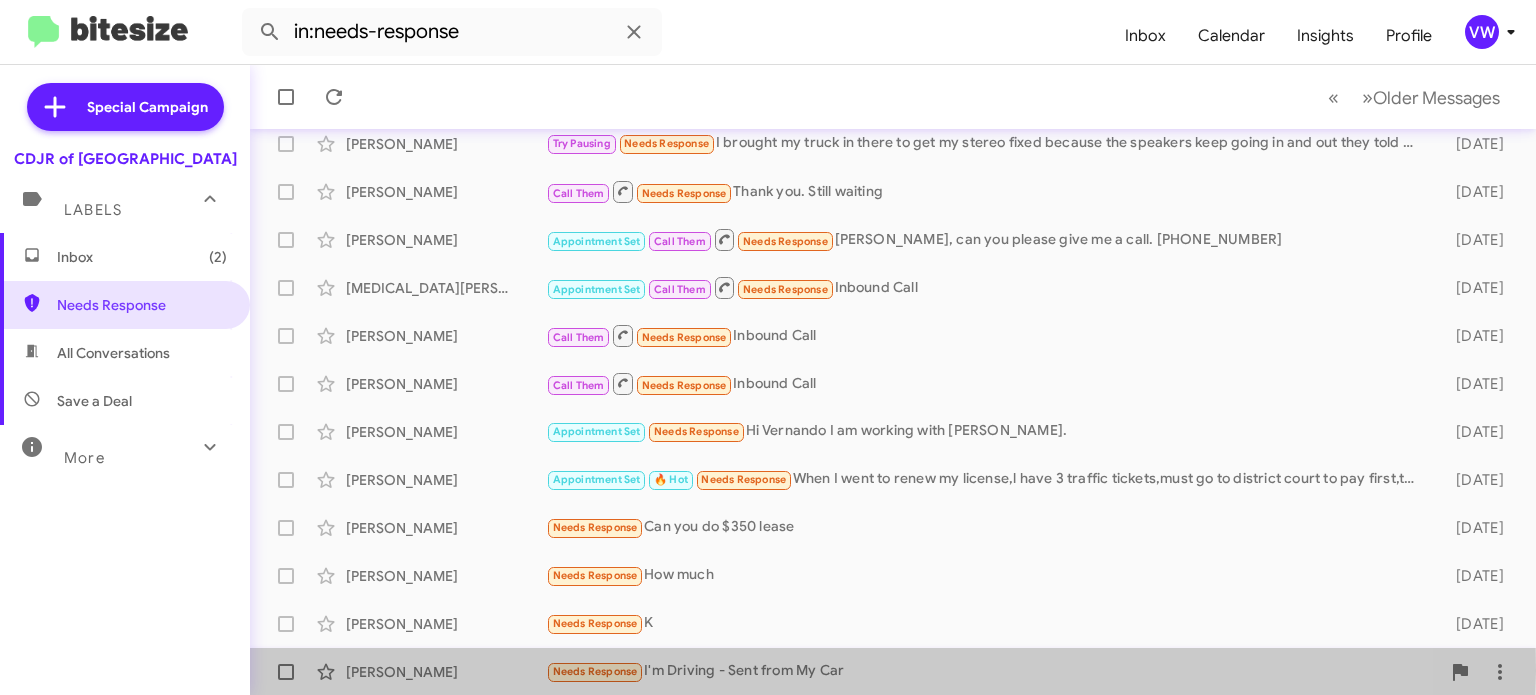 click on "Needs Response" 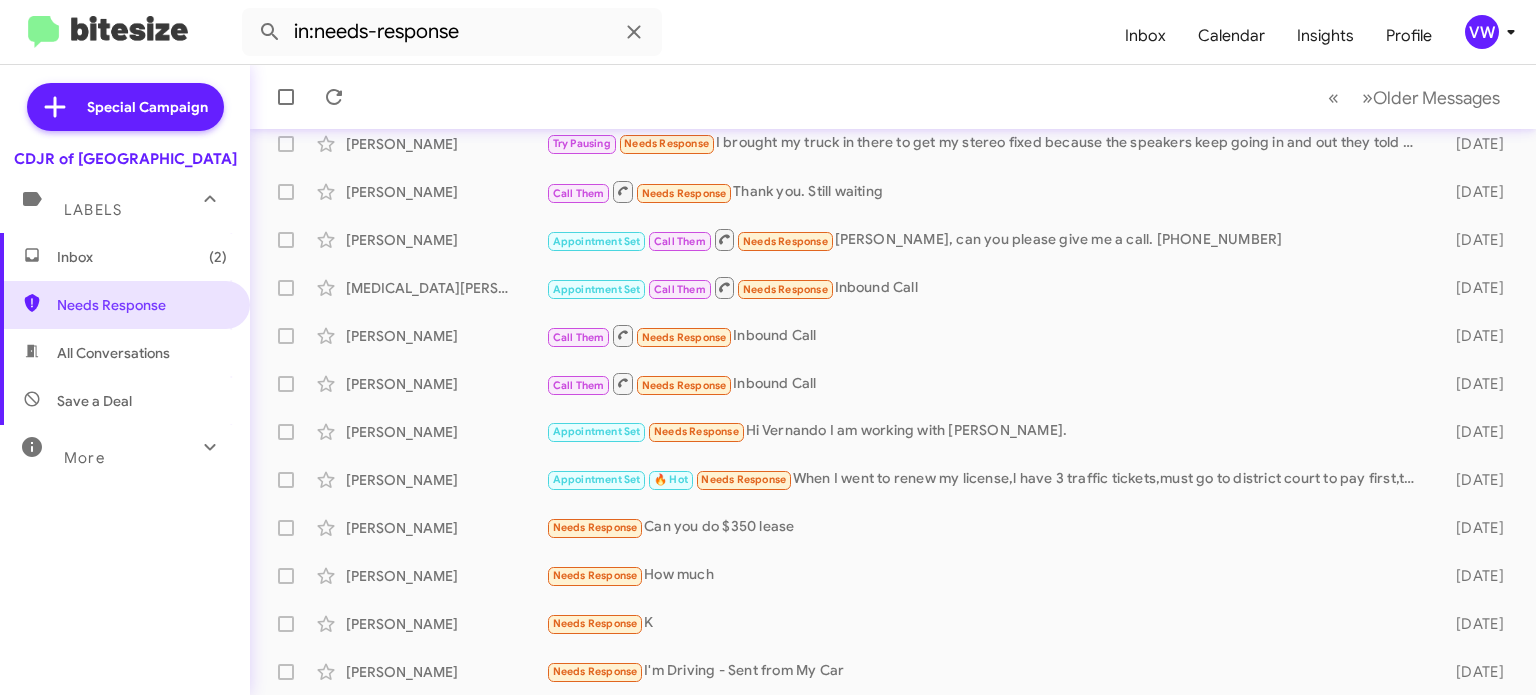 click on "Labels" at bounding box center (93, 210) 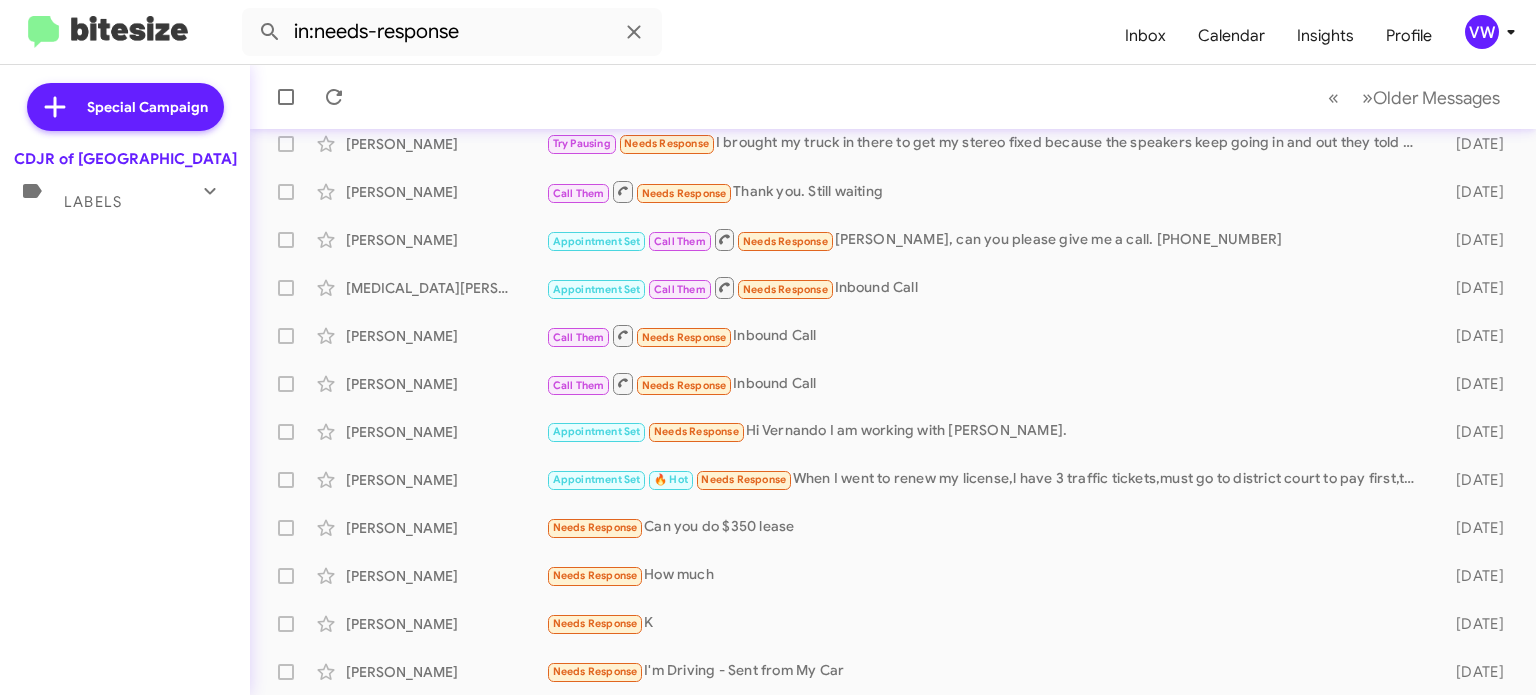 click on "Labels" at bounding box center (93, 202) 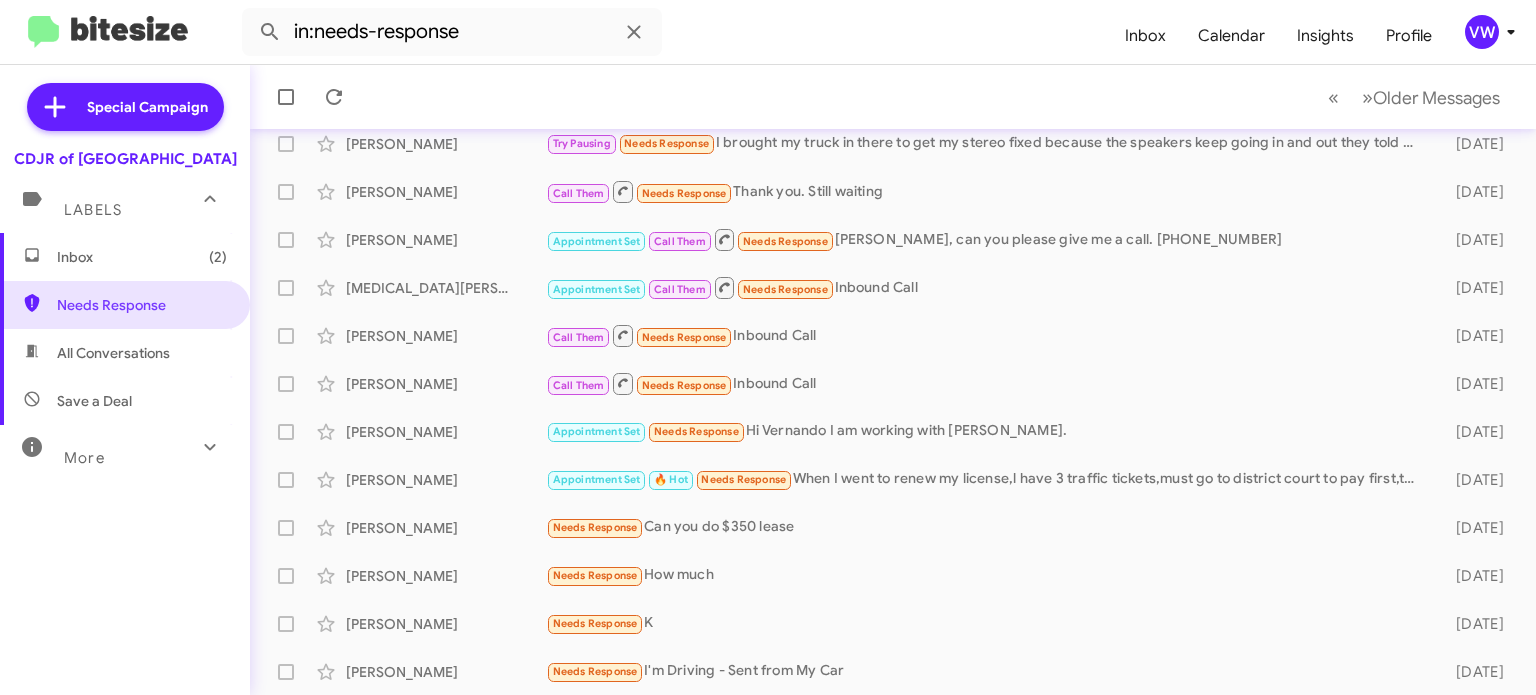 click on "Inbox  (2)" at bounding box center (142, 257) 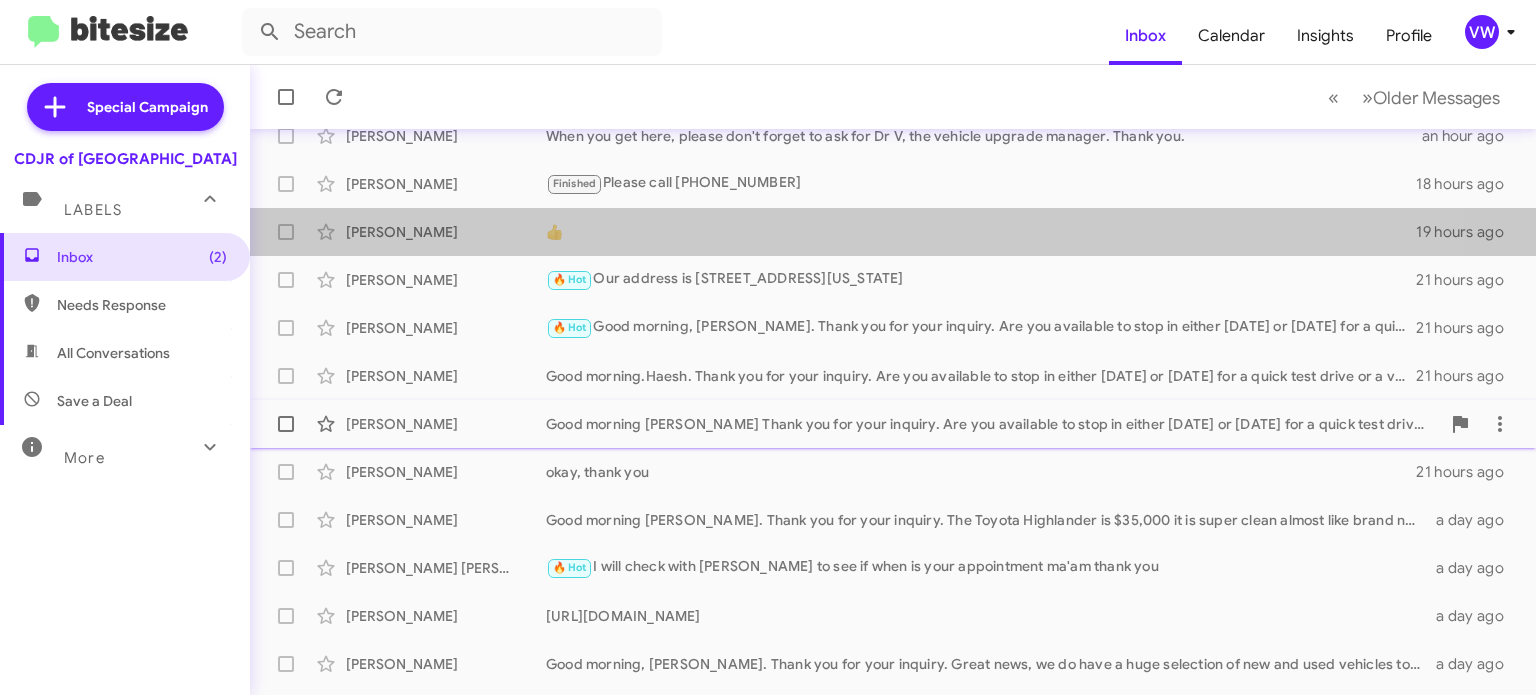 scroll, scrollTop: 332, scrollLeft: 0, axis: vertical 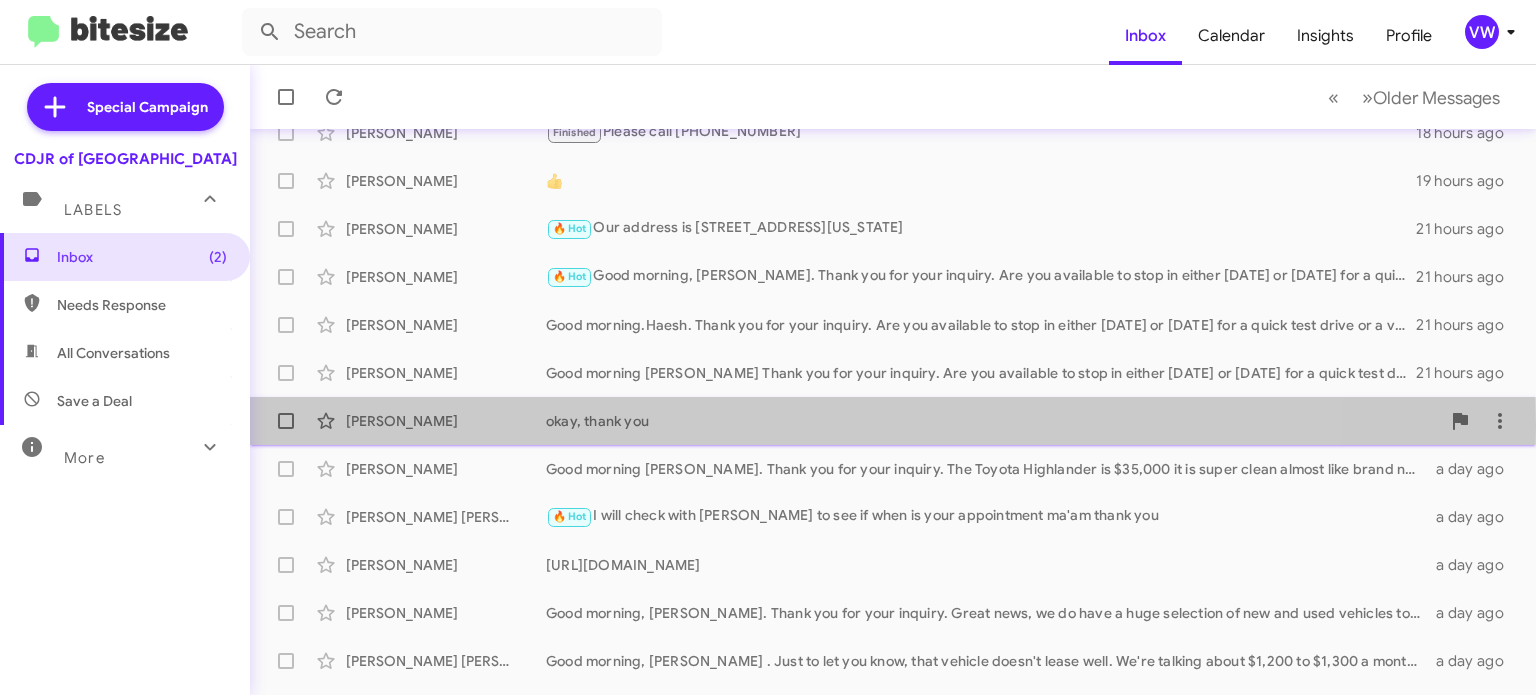 click on "Eduardo Campos" 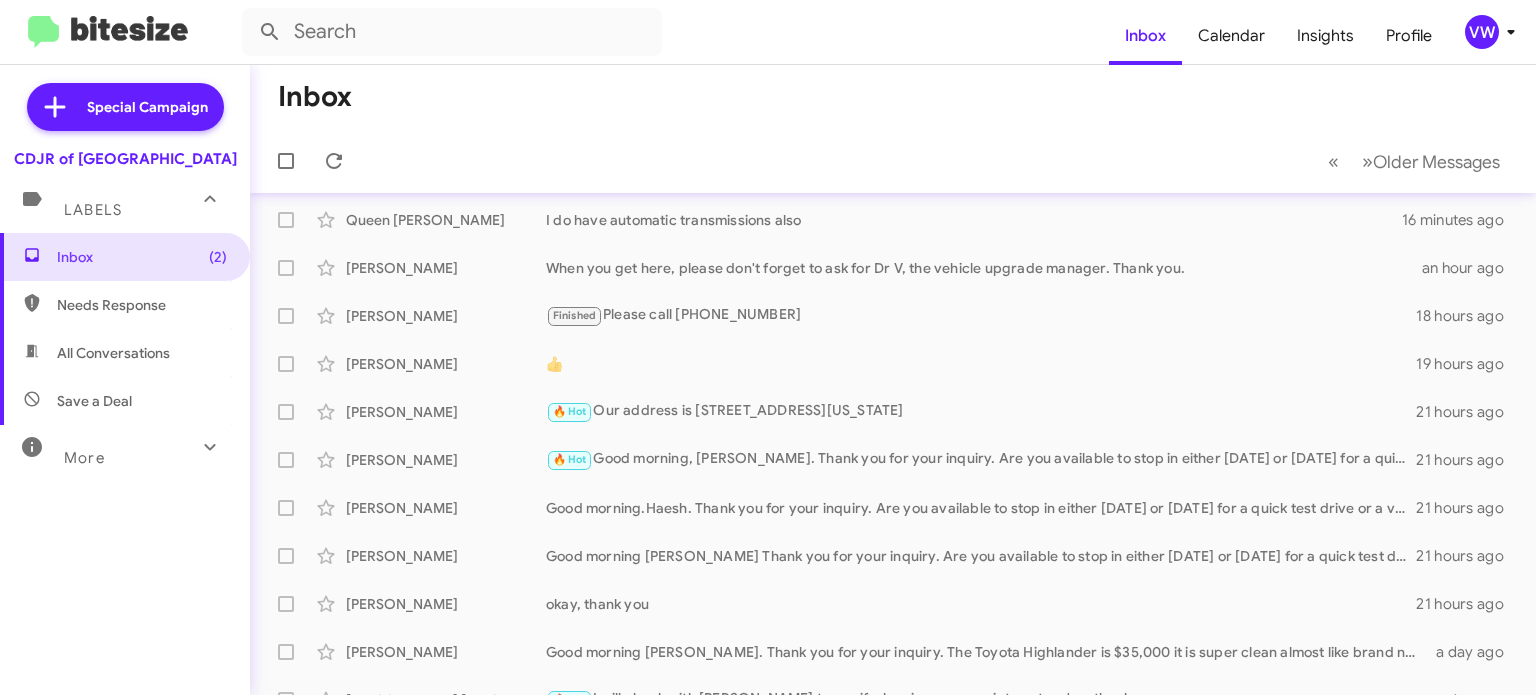 scroll, scrollTop: 148, scrollLeft: 0, axis: vertical 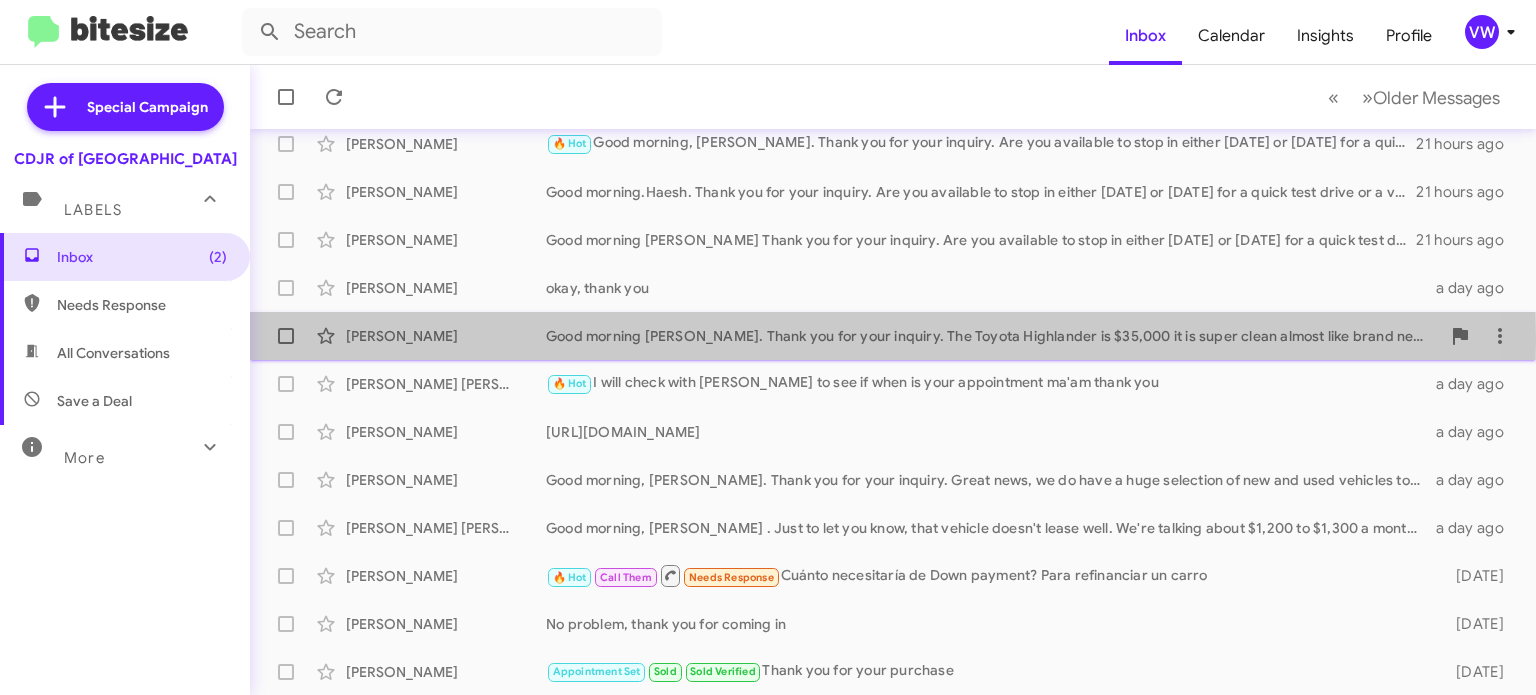 click on "Isy Brito" 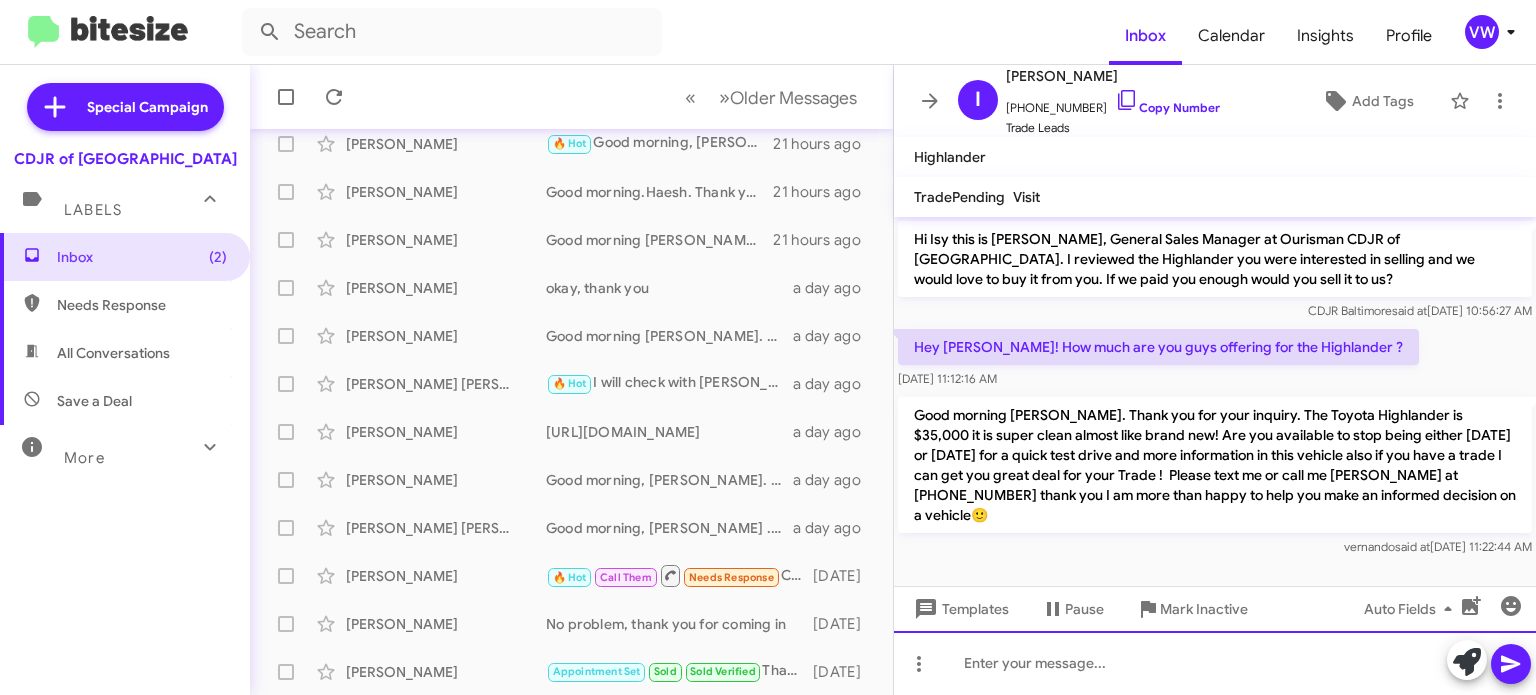 click 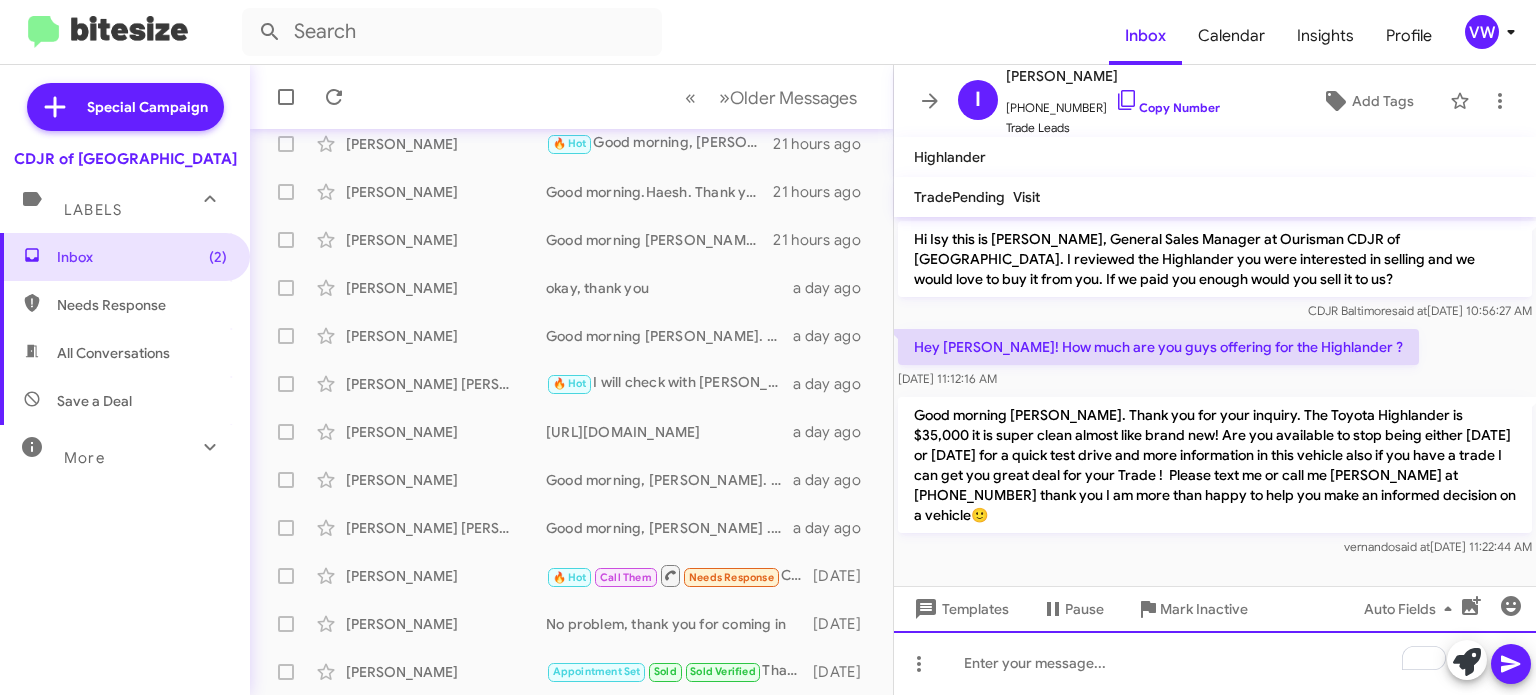 paste 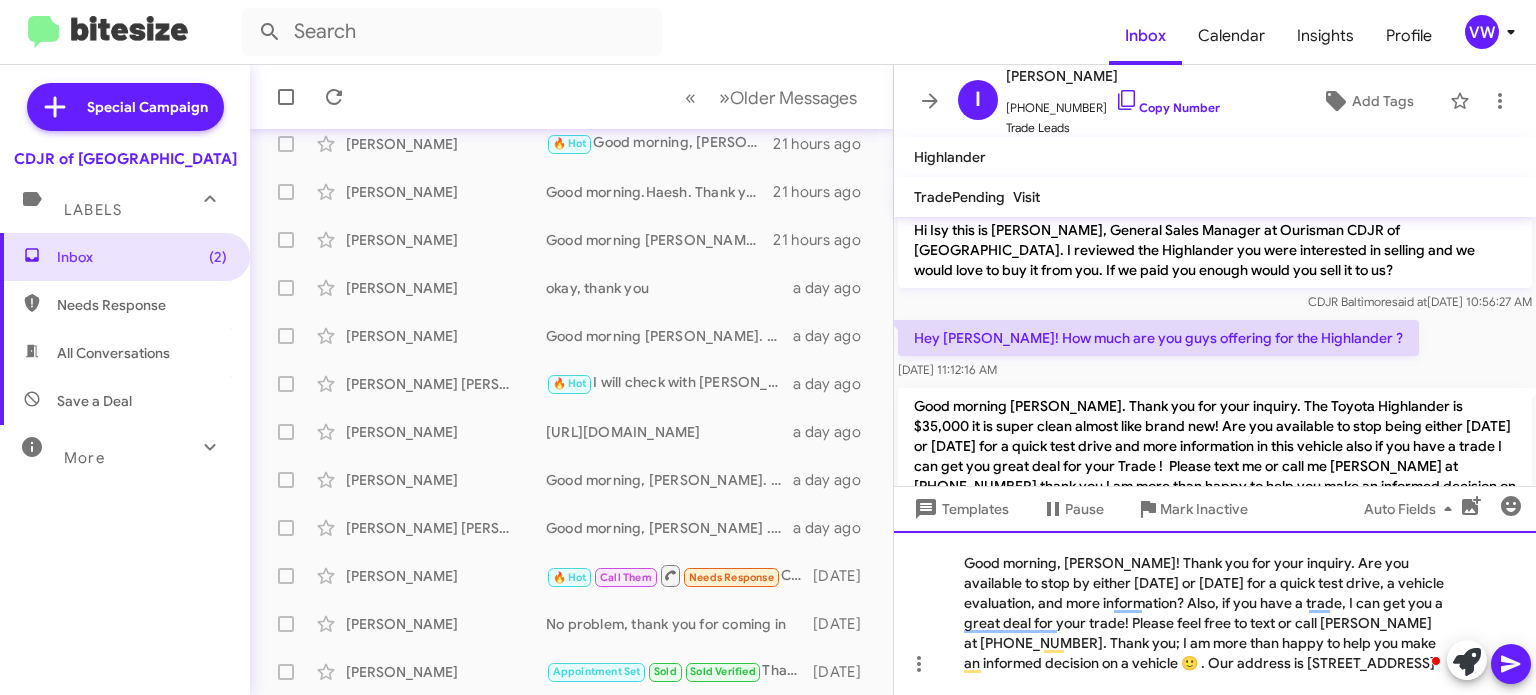 scroll, scrollTop: 31, scrollLeft: 0, axis: vertical 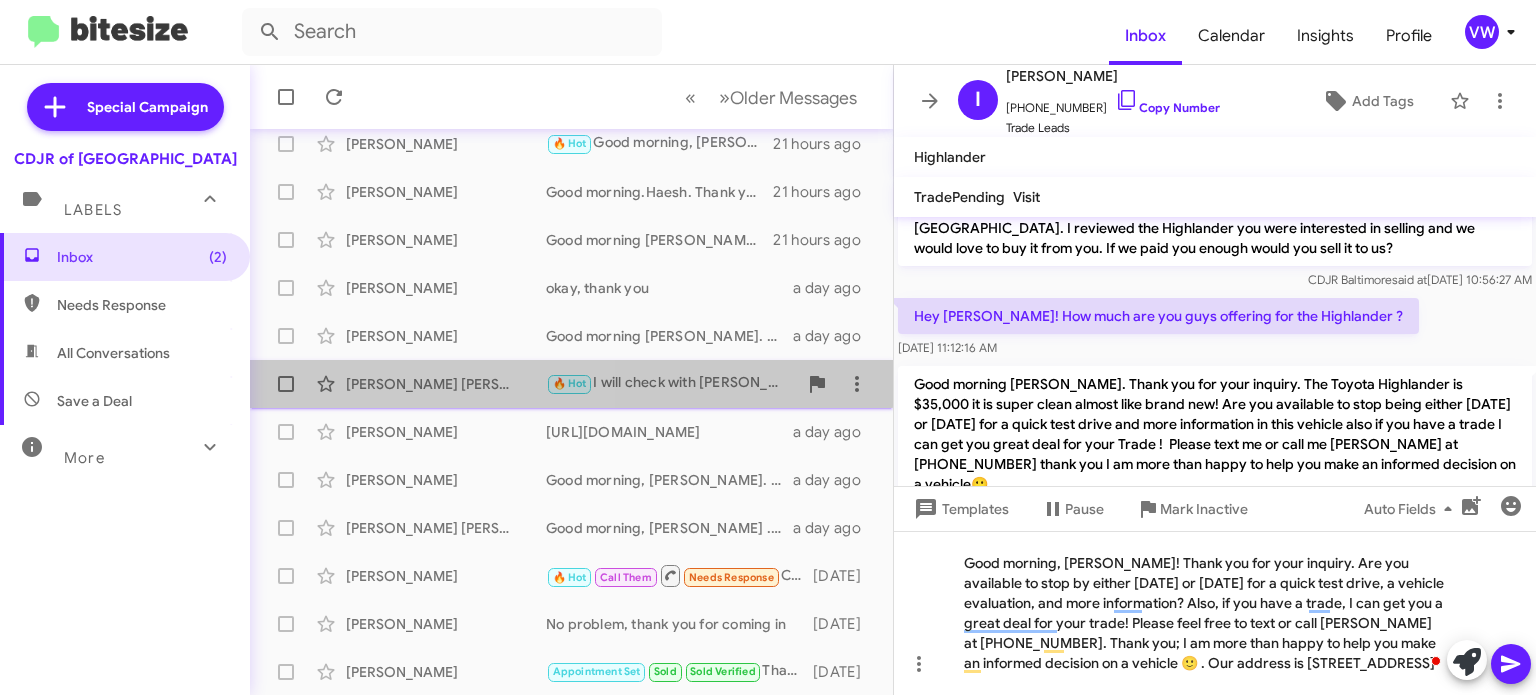 click on "Hilary Matthew" 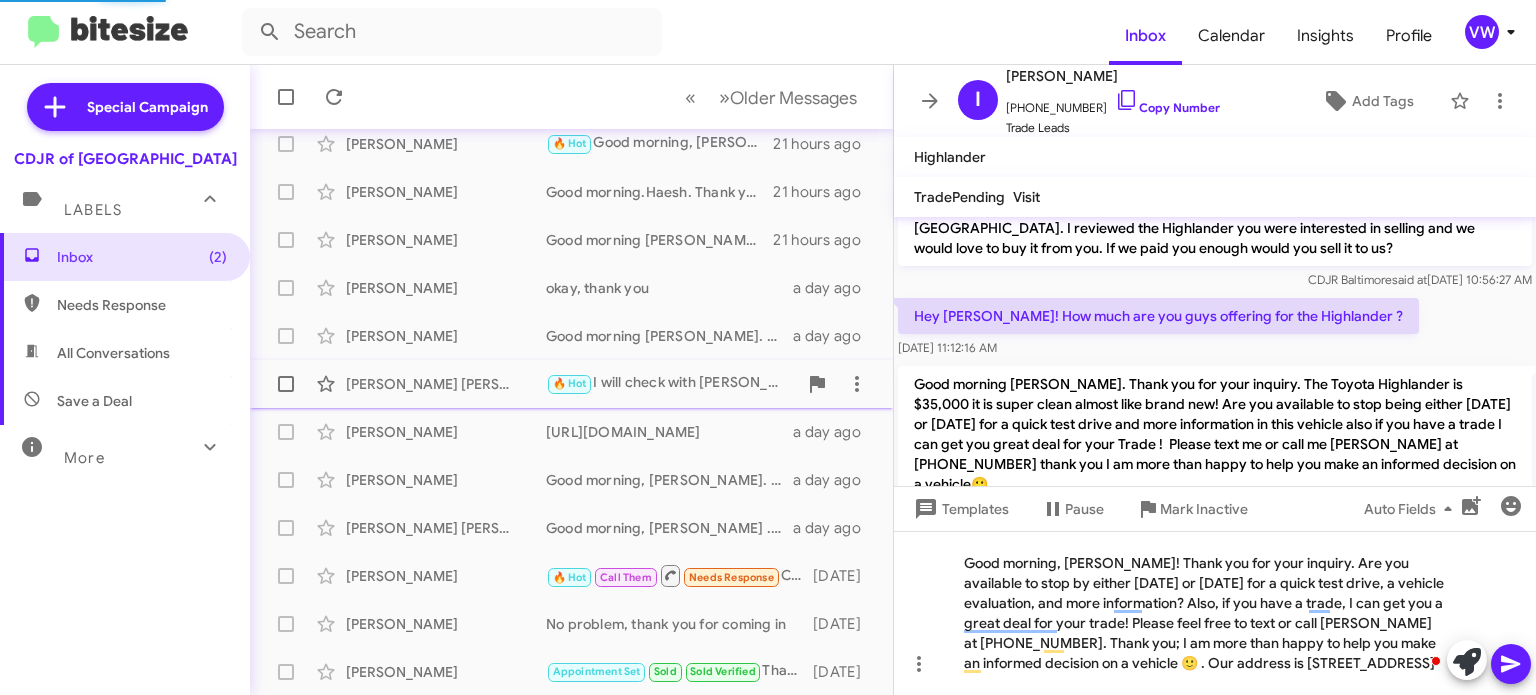 scroll, scrollTop: 49, scrollLeft: 0, axis: vertical 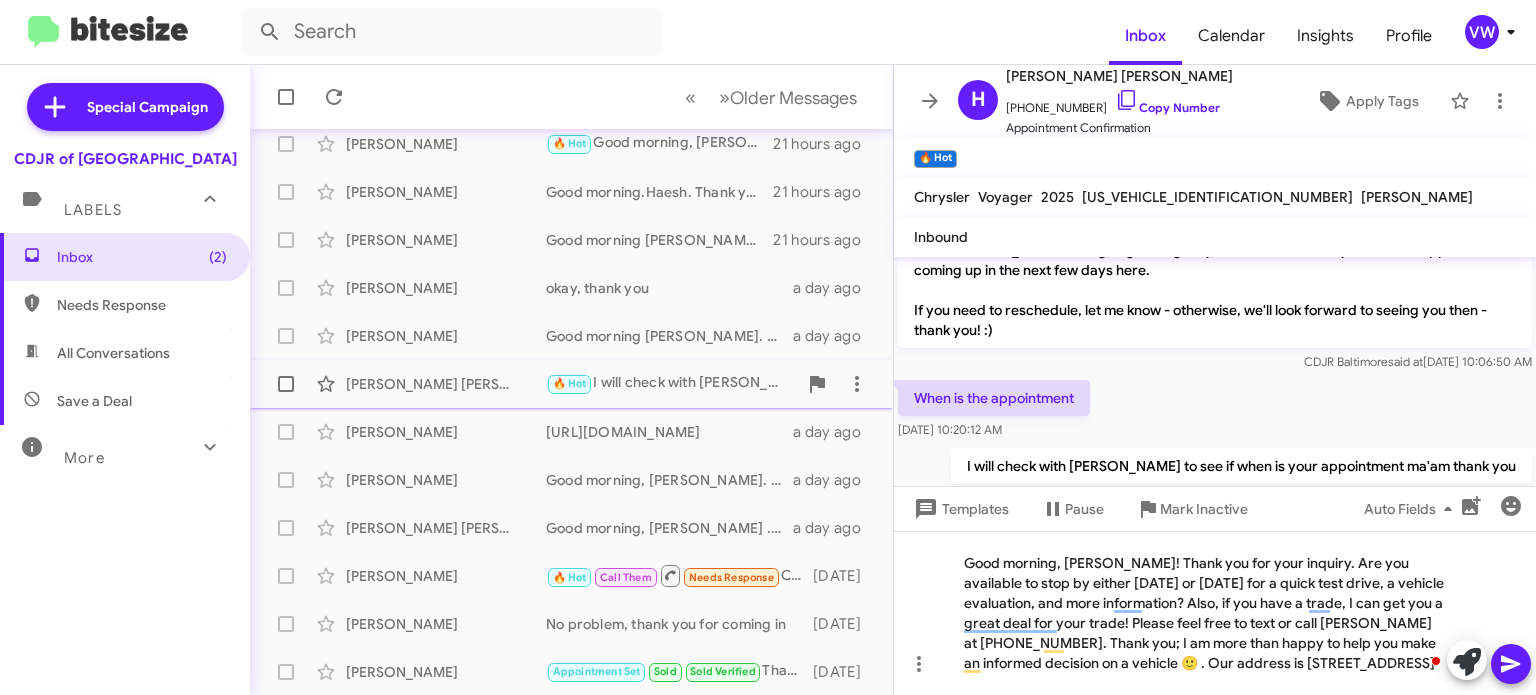 click on "Hilary Matthew" 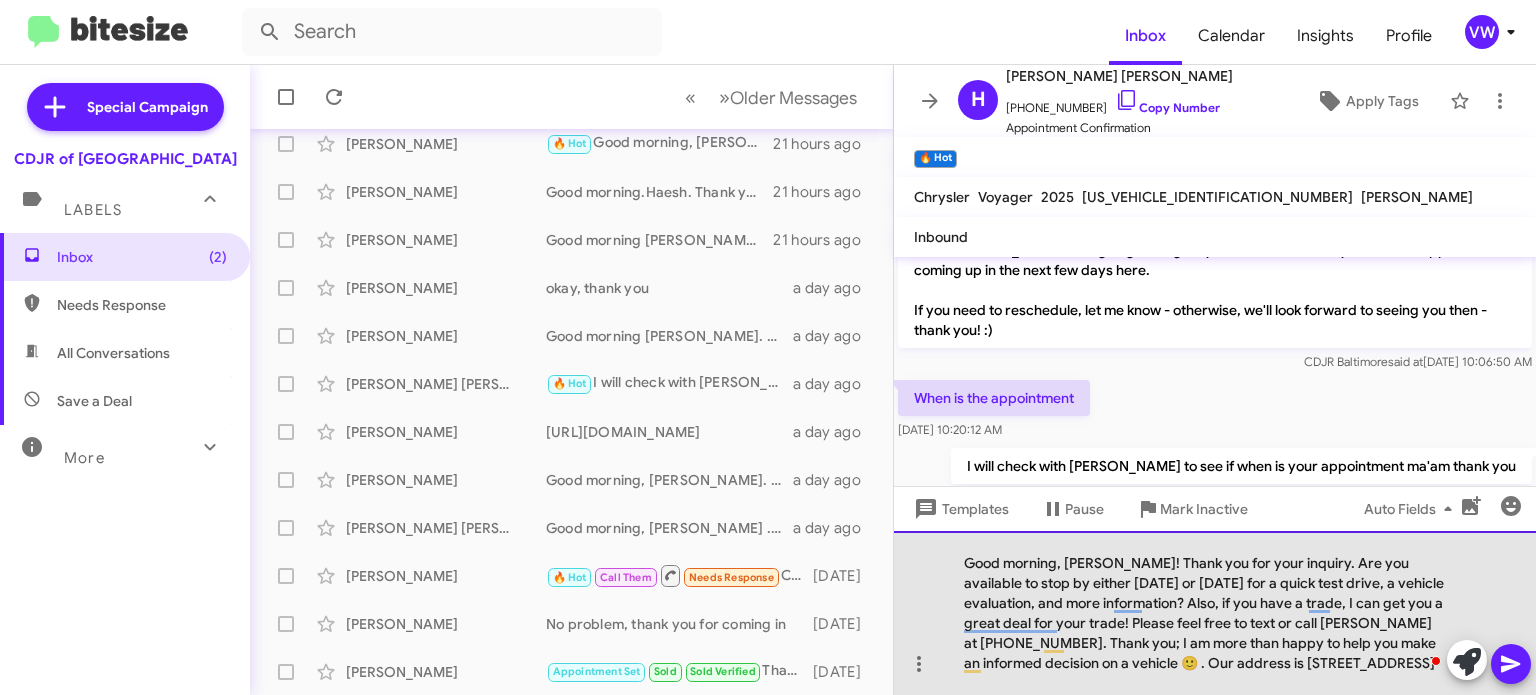 drag, startPoint x: 964, startPoint y: 561, endPoint x: 1417, endPoint y: 633, distance: 458.68616 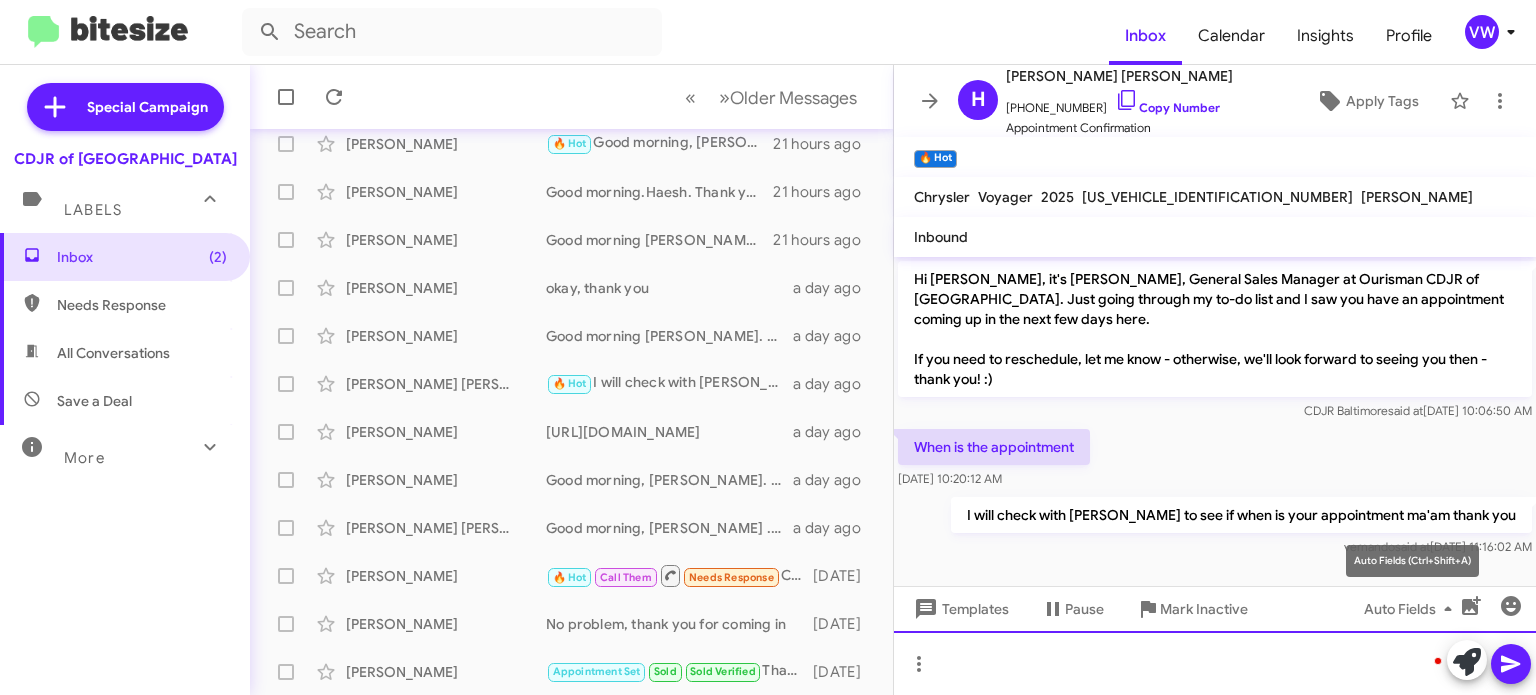 scroll, scrollTop: 0, scrollLeft: 0, axis: both 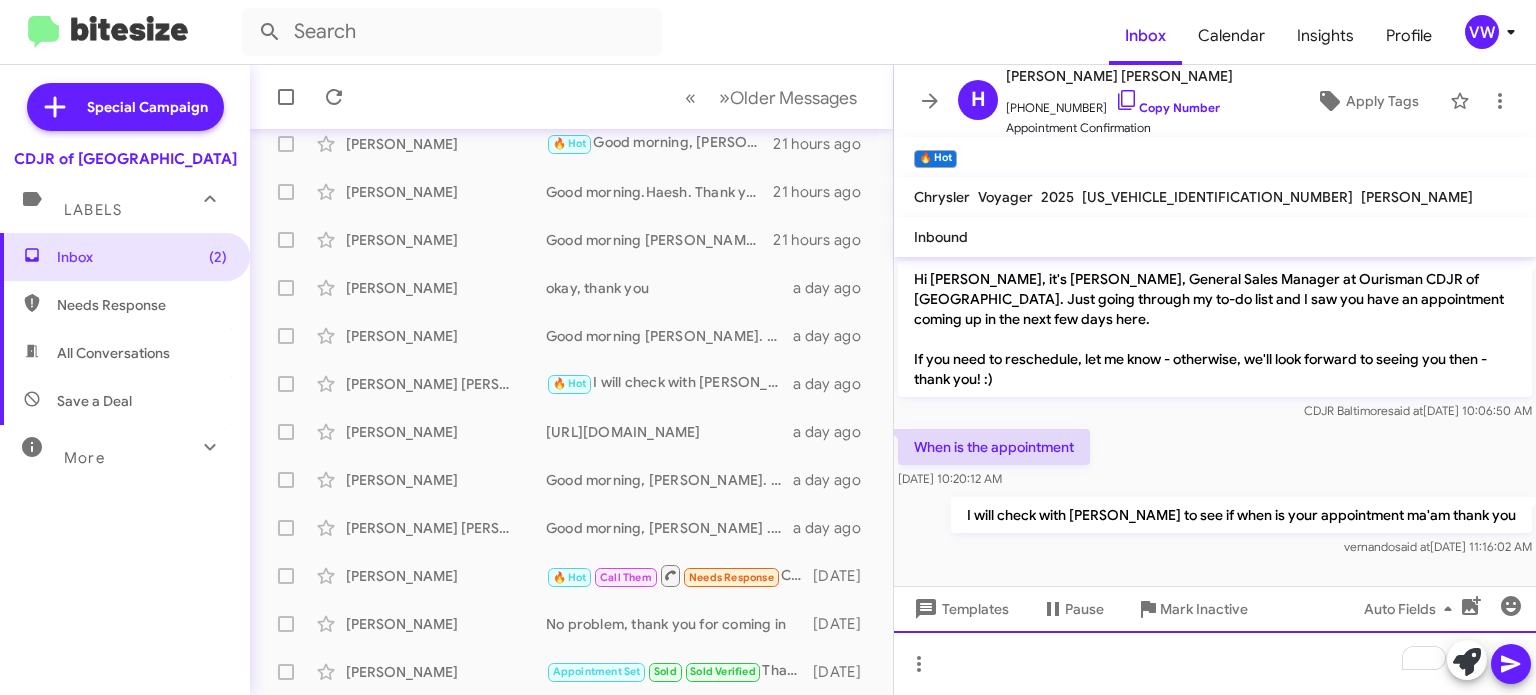 drag, startPoint x: 1106, startPoint y: 691, endPoint x: 1467, endPoint y: 211, distance: 600.6005 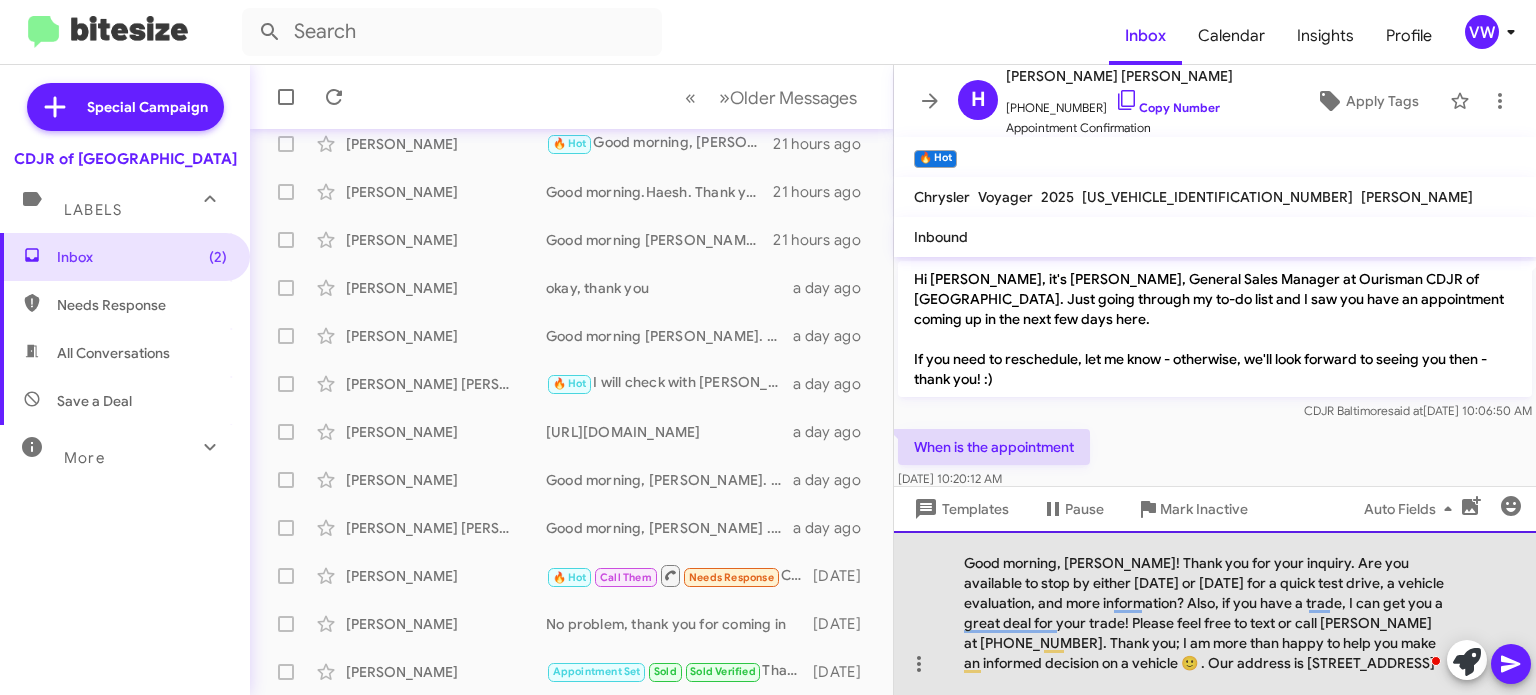 click on "Good morning, [PERSON_NAME]! Thank you for your inquiry. Are you available to stop by either [DATE] or [DATE] for a quick test drive, a vehicle evaluation, and more information? Also, if you have a trade, I can get you a great deal for your trade! Please feel free to text or call [PERSON_NAME] at [PHONE_NUMBER]. Thank you; I am more than happy to help you make an informed decision on a vehicle 🙂 . Our address is [STREET_ADDRESS]" 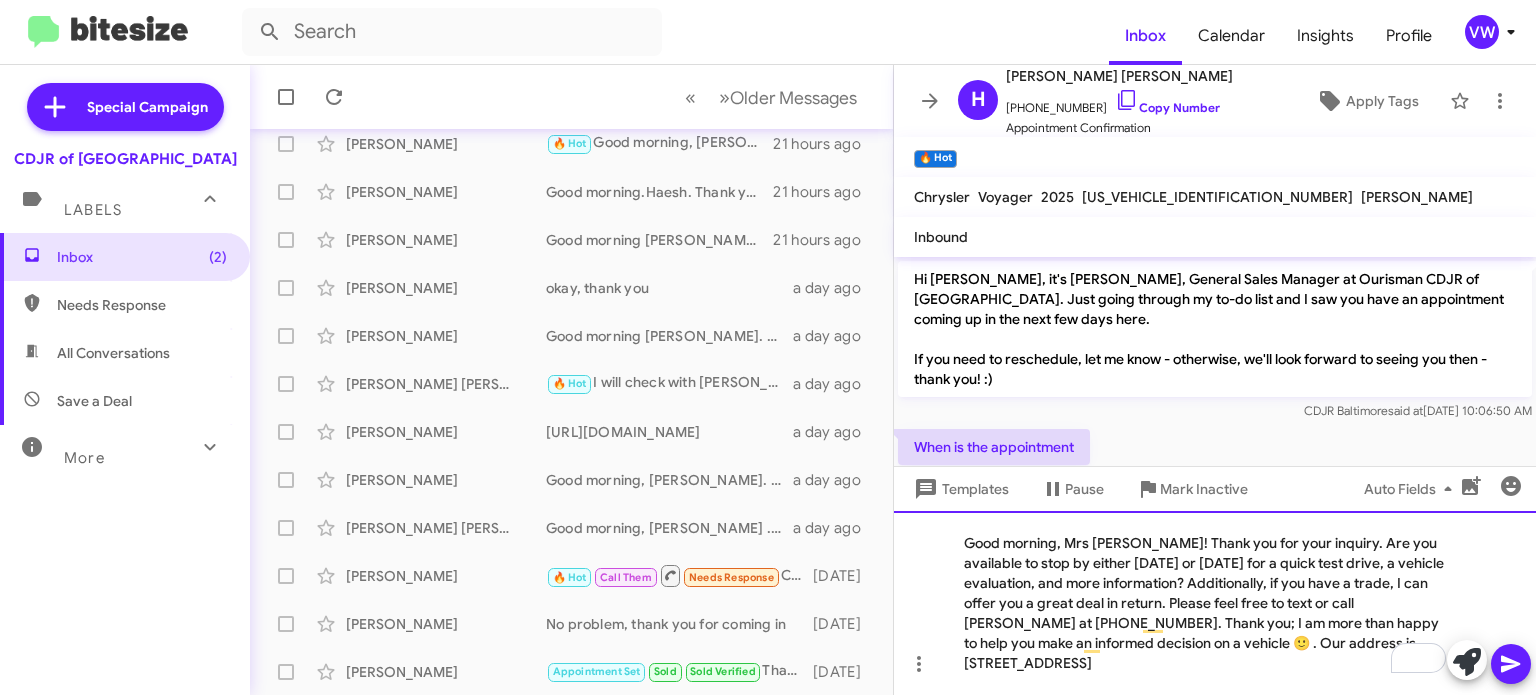 click on "Good morning, Mrs Hilary! Thank you for your inquiry. Are you available to stop by either today or tomorrow for a quick test drive, a vehicle evaluation, and more information? Additionally, if you have a trade, I can offer you a great deal in return. Please feel free to text or call Fernando at 443-367-8601. Thank you; I am more than happy to help you make an informed decision on a vehicle 🙂 . Our address is 124 North Point Boulevard, 21224" 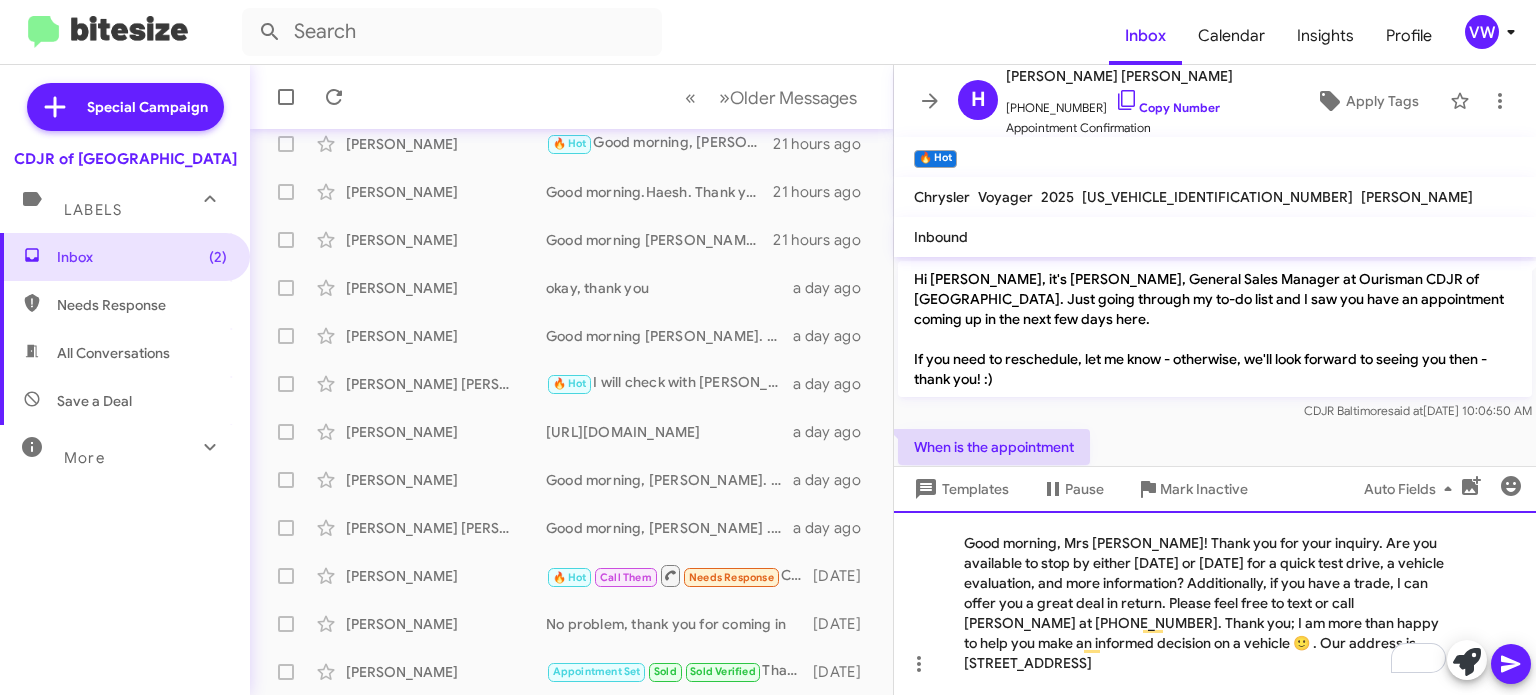 click on "Good morning, Mrs Hilary! Thank you for your inquiry. Are you available to stop by either today or tomorrow for a quick test drive, a vehicle evaluation, and more information? Additionally, if you have a trade, I can offer you a great deal in return. Please feel free to text or call Fernando at 443-367-8601. Thank you; I am more than happy to help you make an informed decision on a vehicle 🙂 . Our address is 124 North Point Boulevard, 21224" 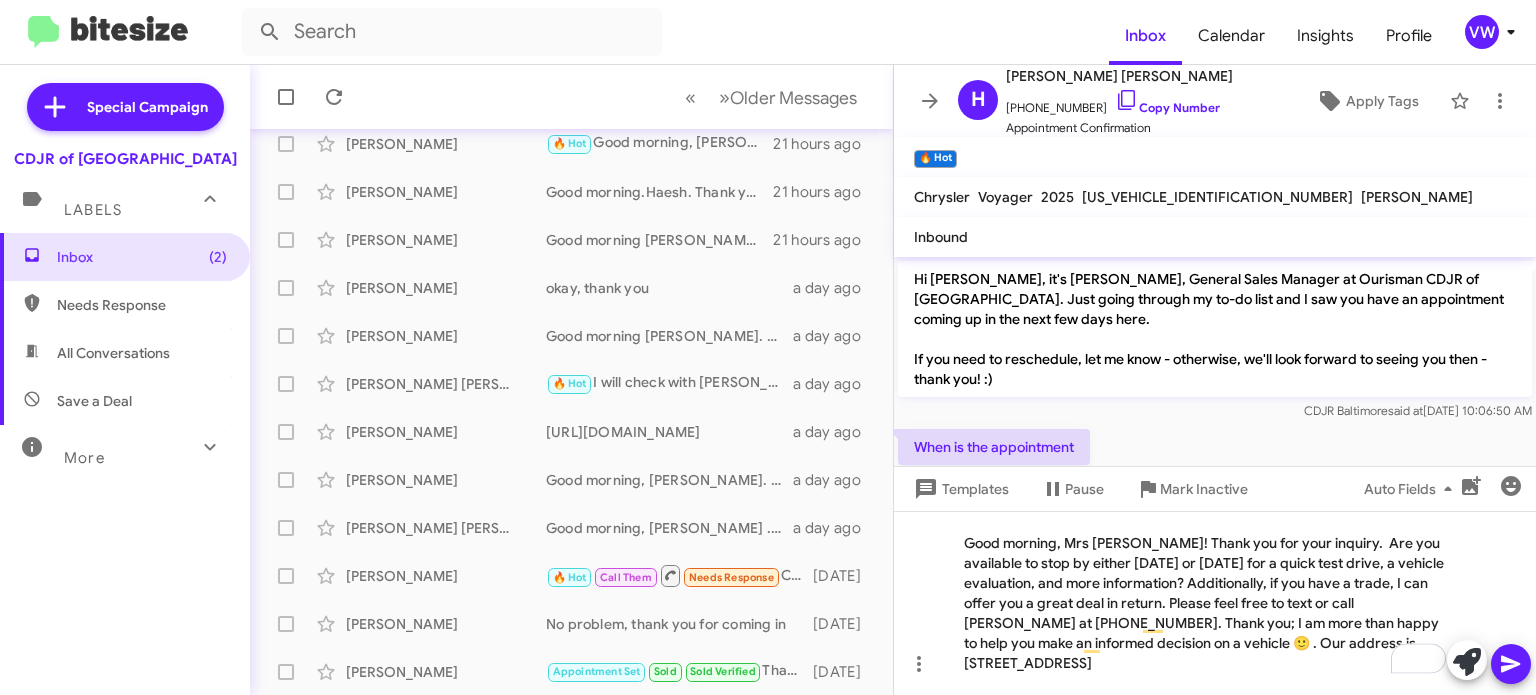 click 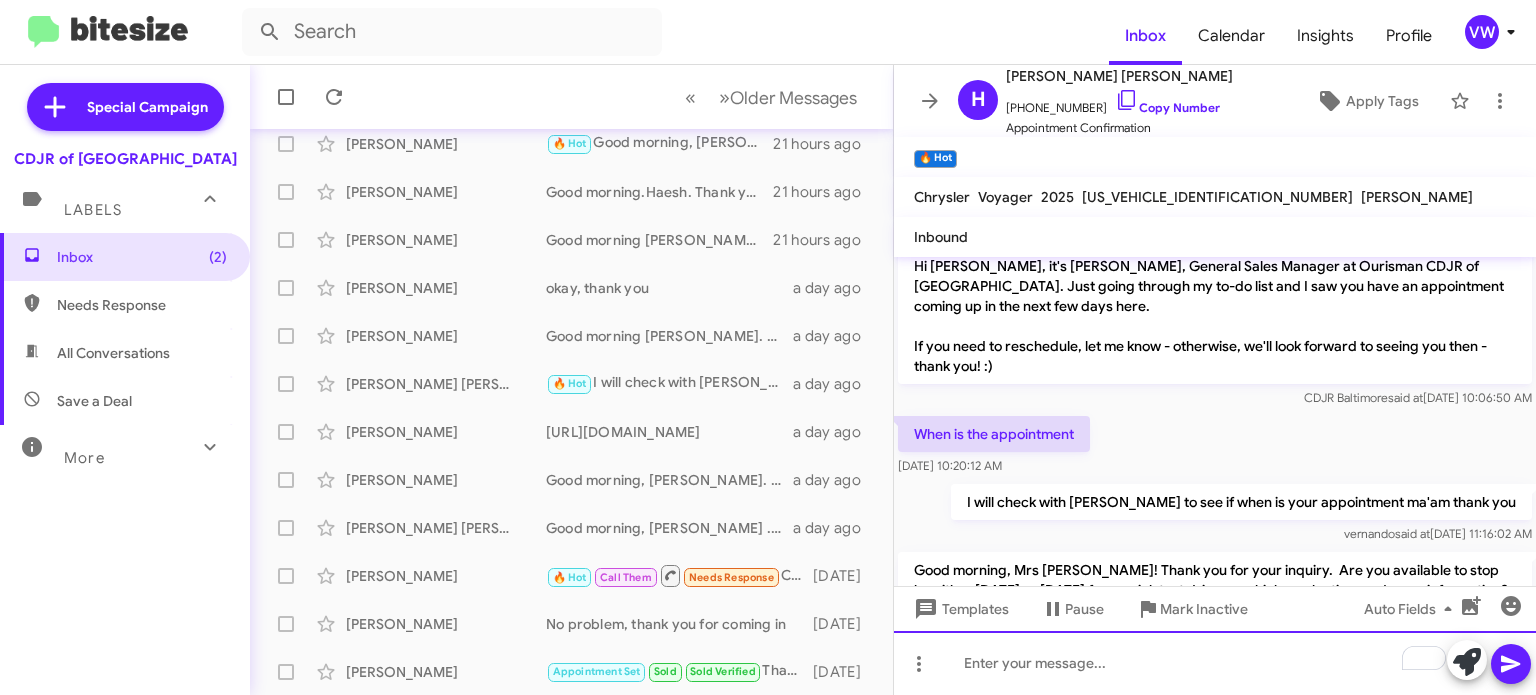 scroll, scrollTop: 0, scrollLeft: 0, axis: both 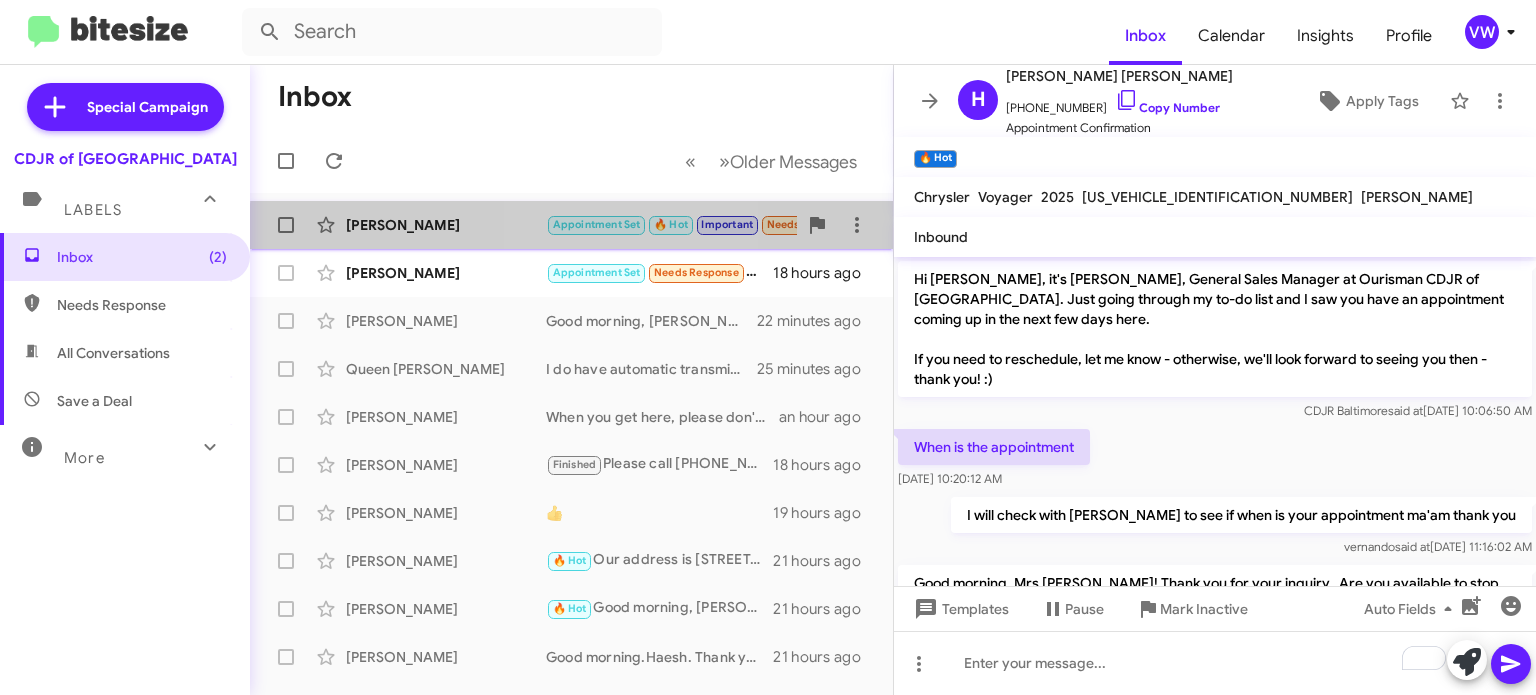 click on "Appointment Set" 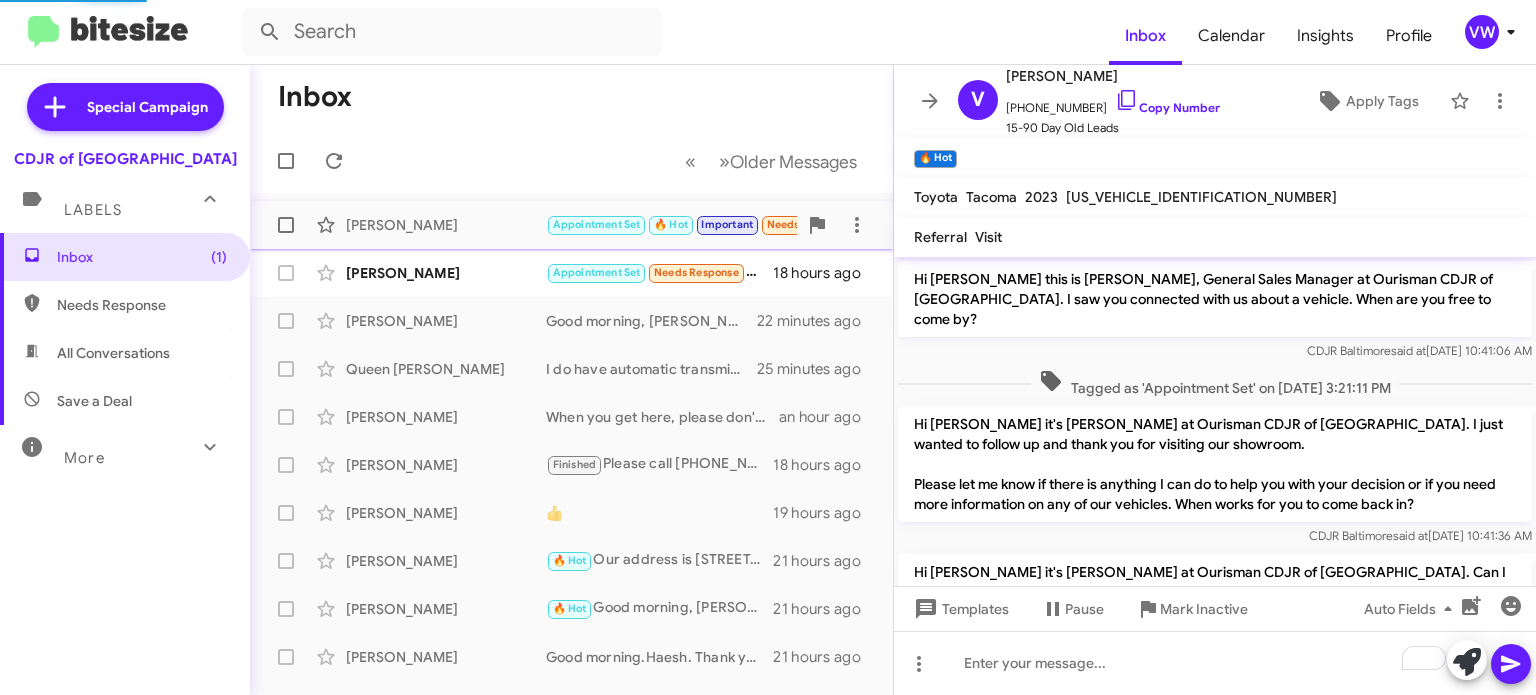 scroll, scrollTop: 1435, scrollLeft: 0, axis: vertical 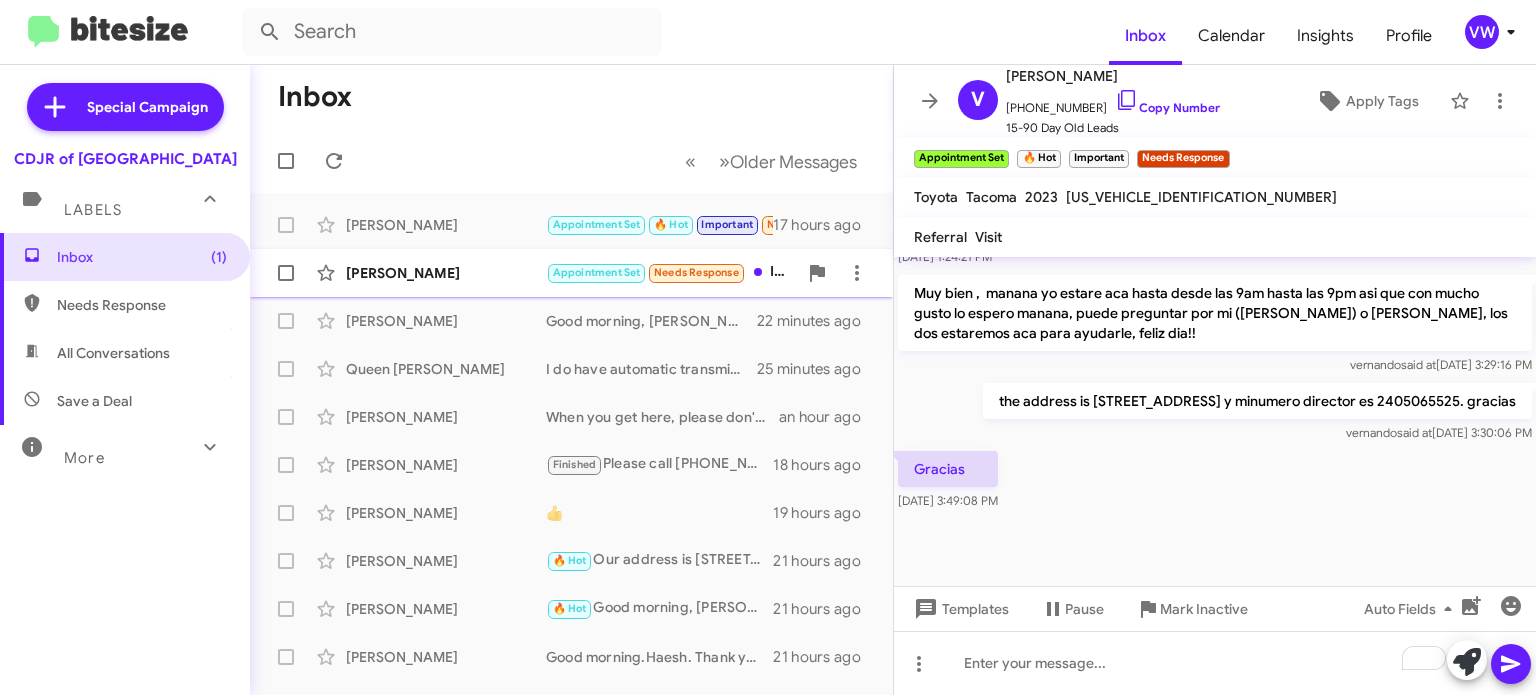 click on "Appointment Set" 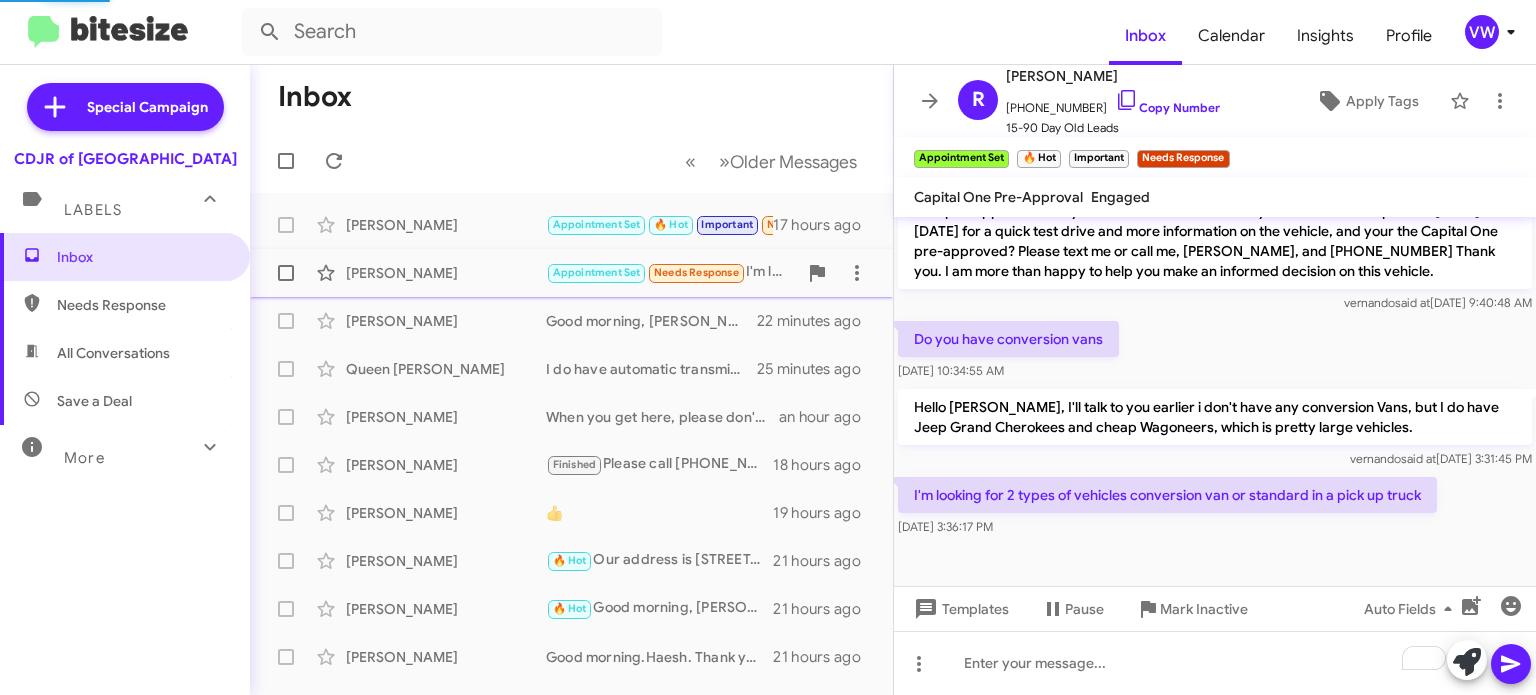 scroll, scrollTop: 677, scrollLeft: 0, axis: vertical 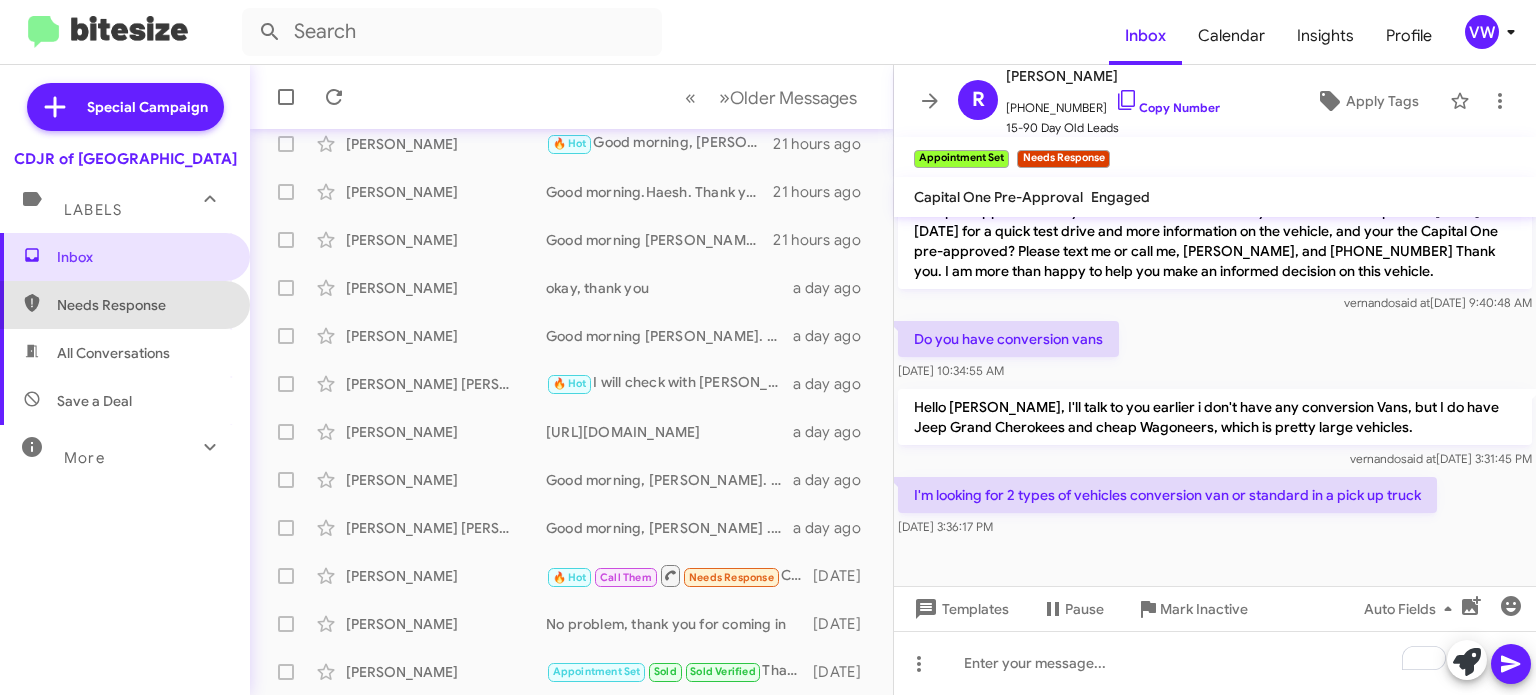 click on "Needs Response" at bounding box center (142, 305) 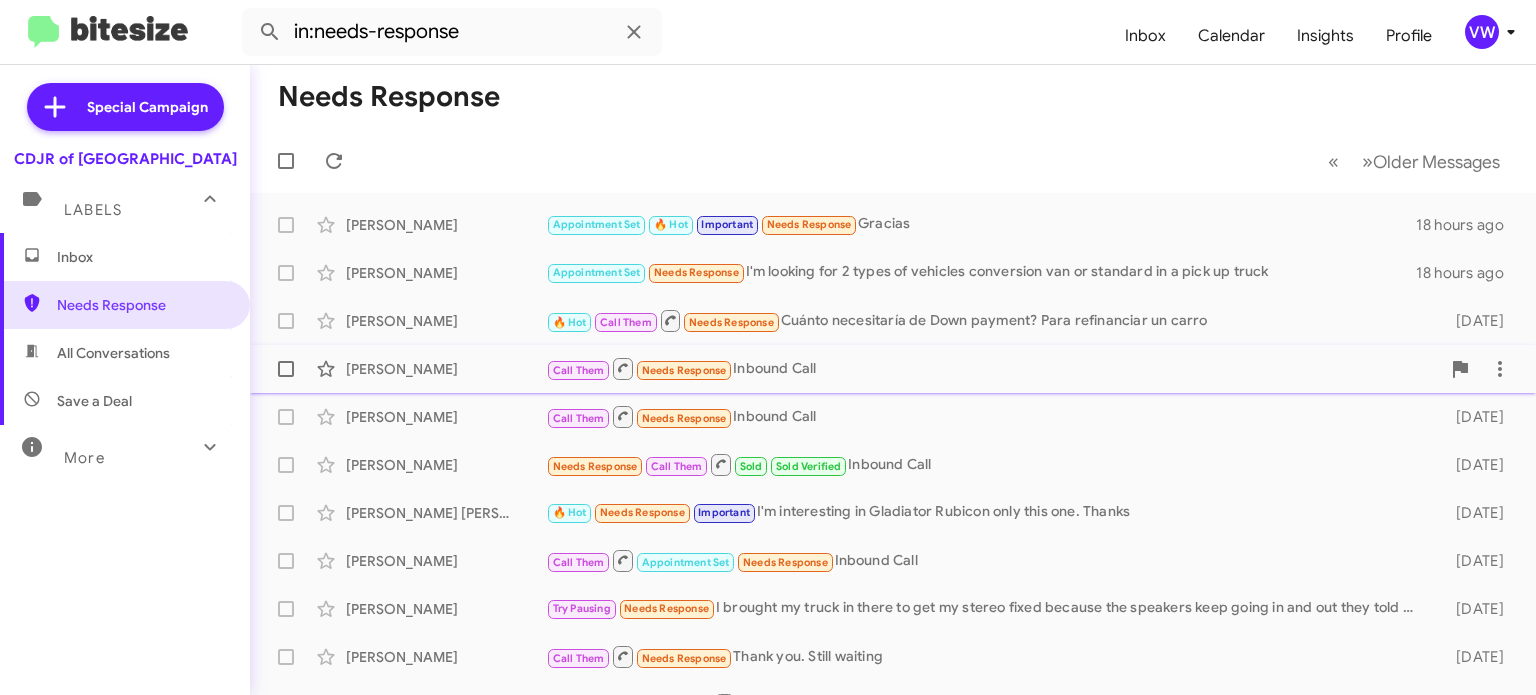 click on "Needs Response" 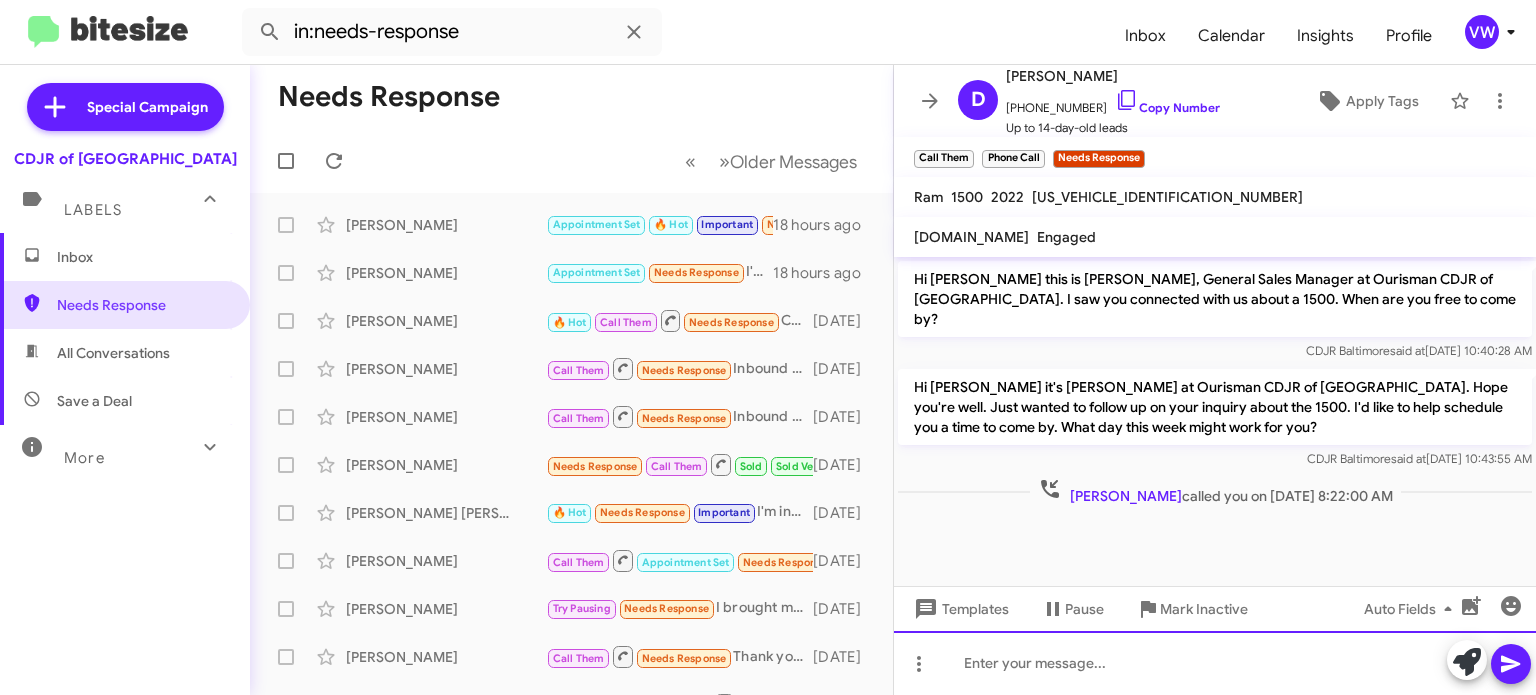 drag, startPoint x: 991, startPoint y: 660, endPoint x: 1002, endPoint y: 649, distance: 15.556349 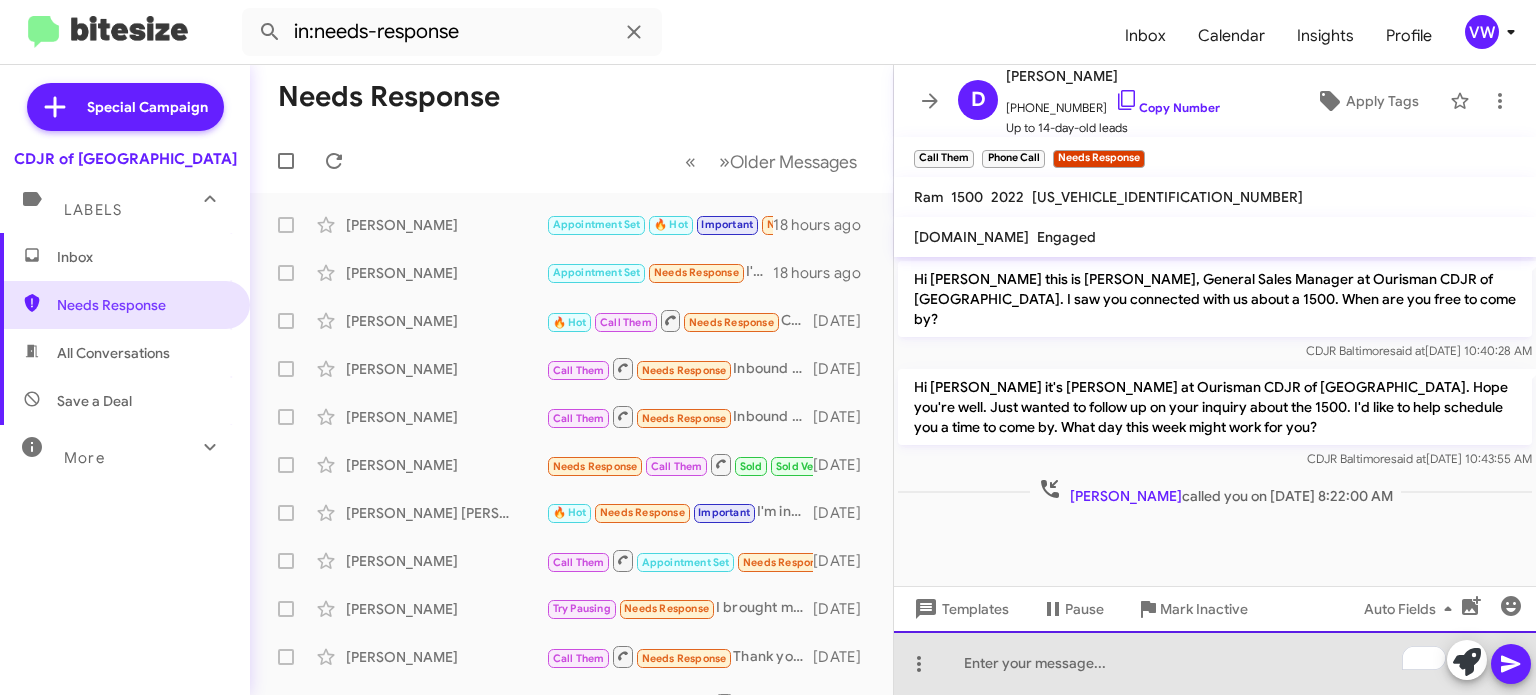 paste 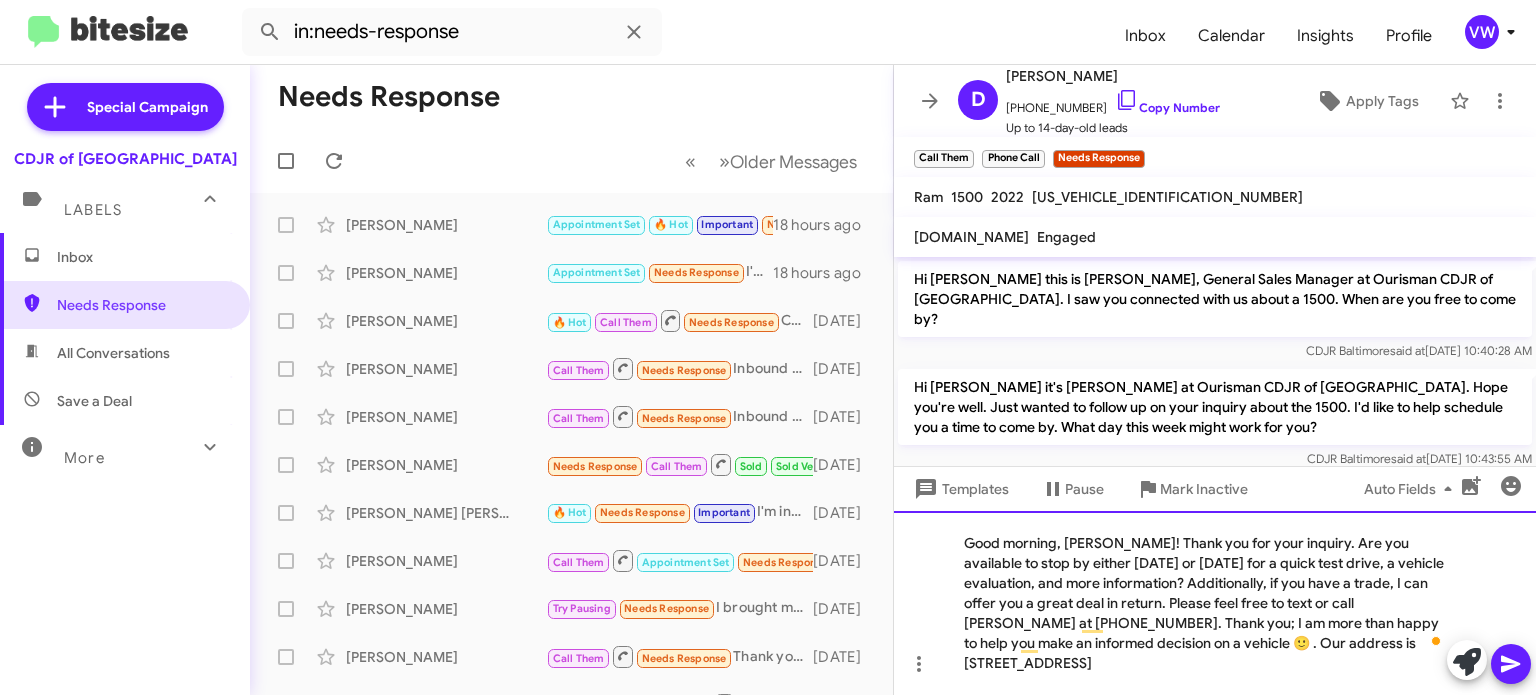 click on "Good morning, [PERSON_NAME]! Thank you for your inquiry. Are you available to stop by either [DATE] or [DATE] for a quick test drive, a vehicle evaluation, and more information? Additionally, if you have a trade, I can offer you a great deal in return. Please feel free to text or call [PERSON_NAME] at [PHONE_NUMBER]. Thank you; I am more than happy to help you make an informed decision on a vehicle 🙂 . Our address is [STREET_ADDRESS]" 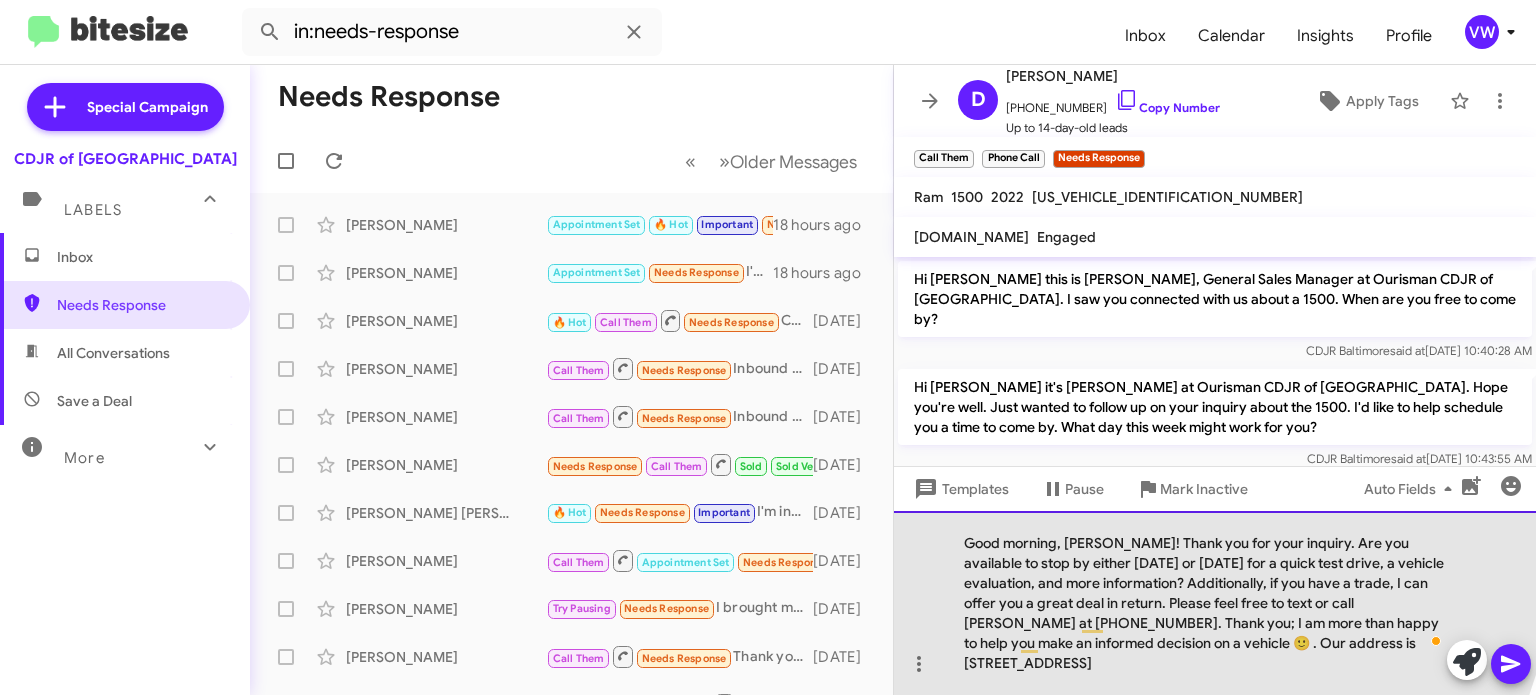click on "Good morning, [PERSON_NAME]! Thank you for your inquiry. Are you available to stop by either [DATE] or [DATE] for a quick test drive, a vehicle evaluation, and more information? Additionally, if you have a trade, I can offer you a great deal in return. Please feel free to text or call [PERSON_NAME] at [PHONE_NUMBER]. Thank you; I am more than happy to help you make an informed decision on a vehicle 🙂 . Our address is [STREET_ADDRESS]" 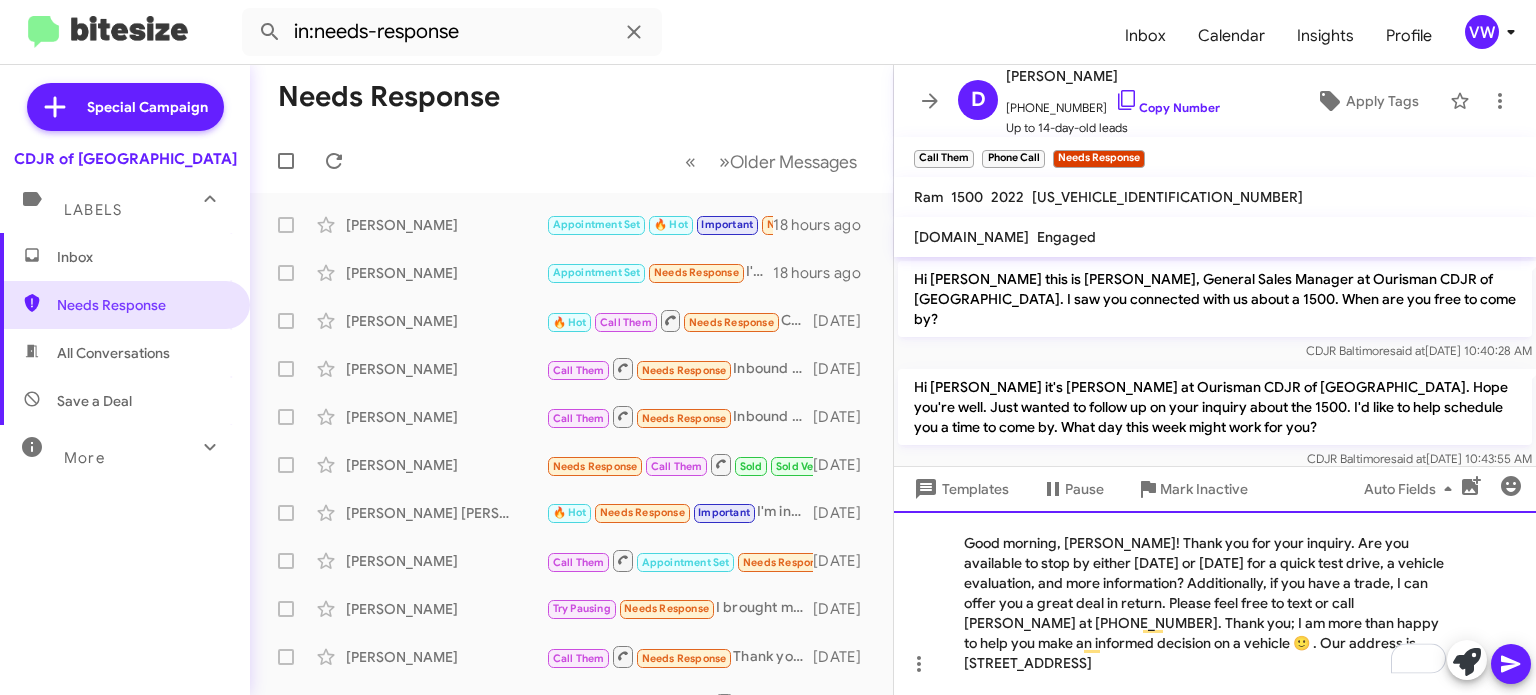 click on "Good morning, Darrell! Thank you for your inquiry. Are you available to stop by either today or tomorrow for a quick test drive, a vehicle evaluation, and more information? Additionally, if you have a trade, I can offer you a great deal in return. Please feel free to text or call Fernando at 443-367-8601. Thank you; I am more than happy to help you make an informed decision on a vehicle 🙂 . Our address is 124 North Point Boulevard, 21224" 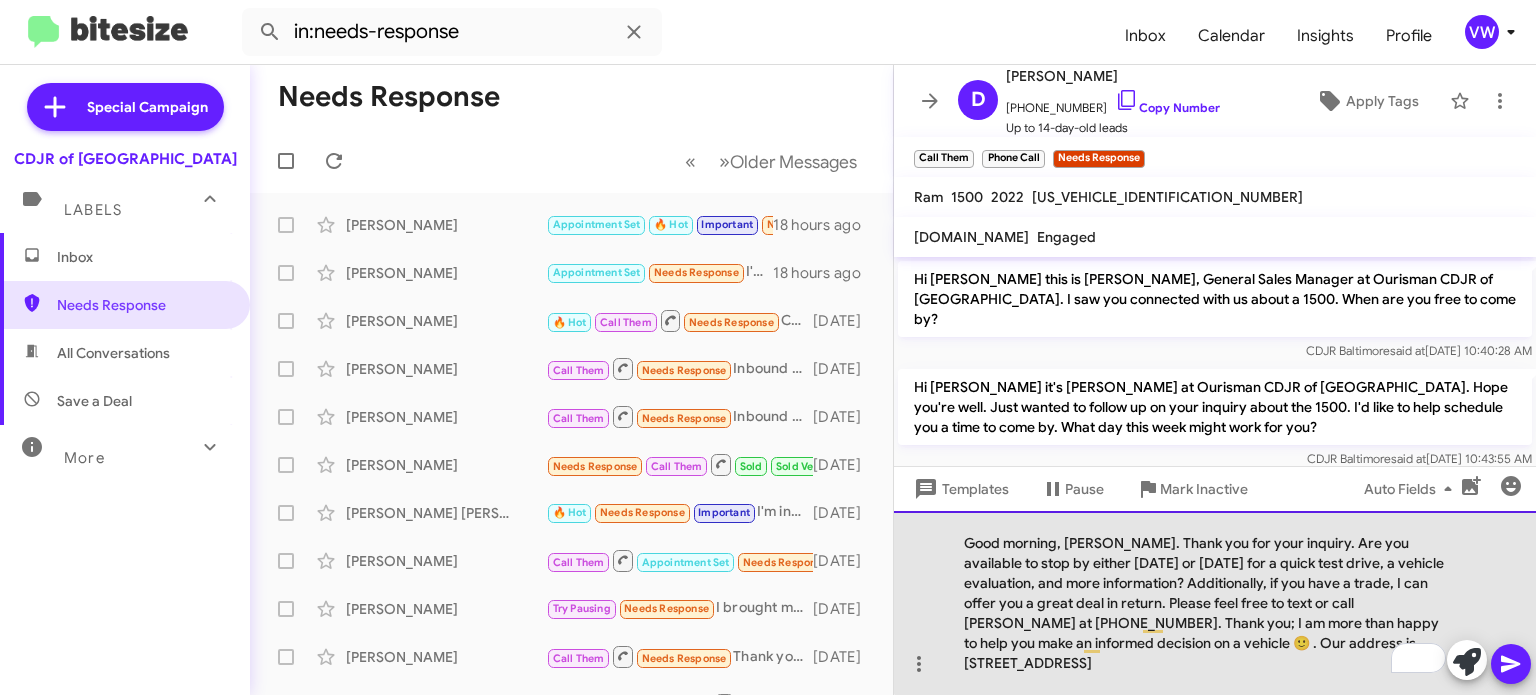 click on "Good morning, Darrell. Thank you for your inquiry. Are you available to stop by either today or tomorrow for a quick test drive, a vehicle evaluation, and more information? Additionally, if you have a trade, I can offer you a great deal in return. Please feel free to text or call Fernando at 443-367-8601. Thank you; I am more than happy to help you make an informed decision on a vehicle 🙂 . Our address is 124 North Point Boulevard, 21224" 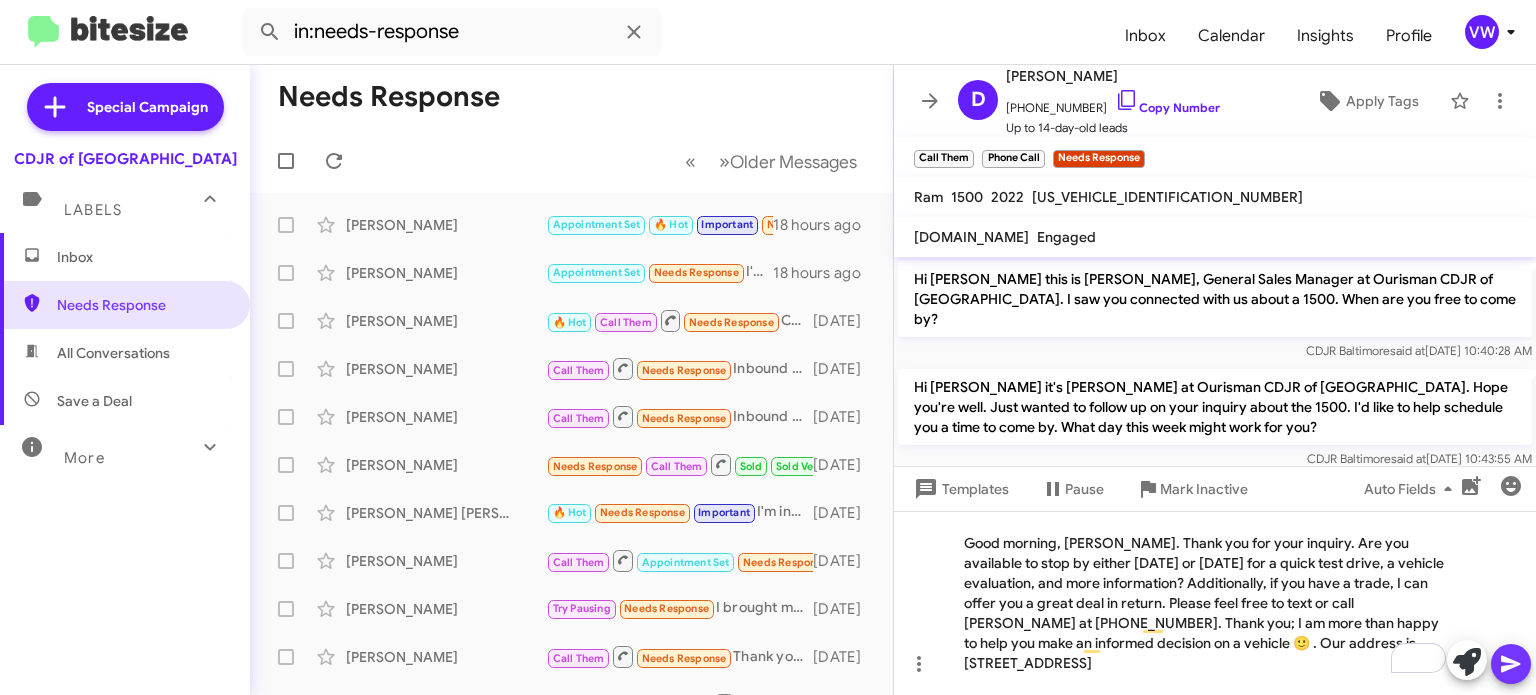 click 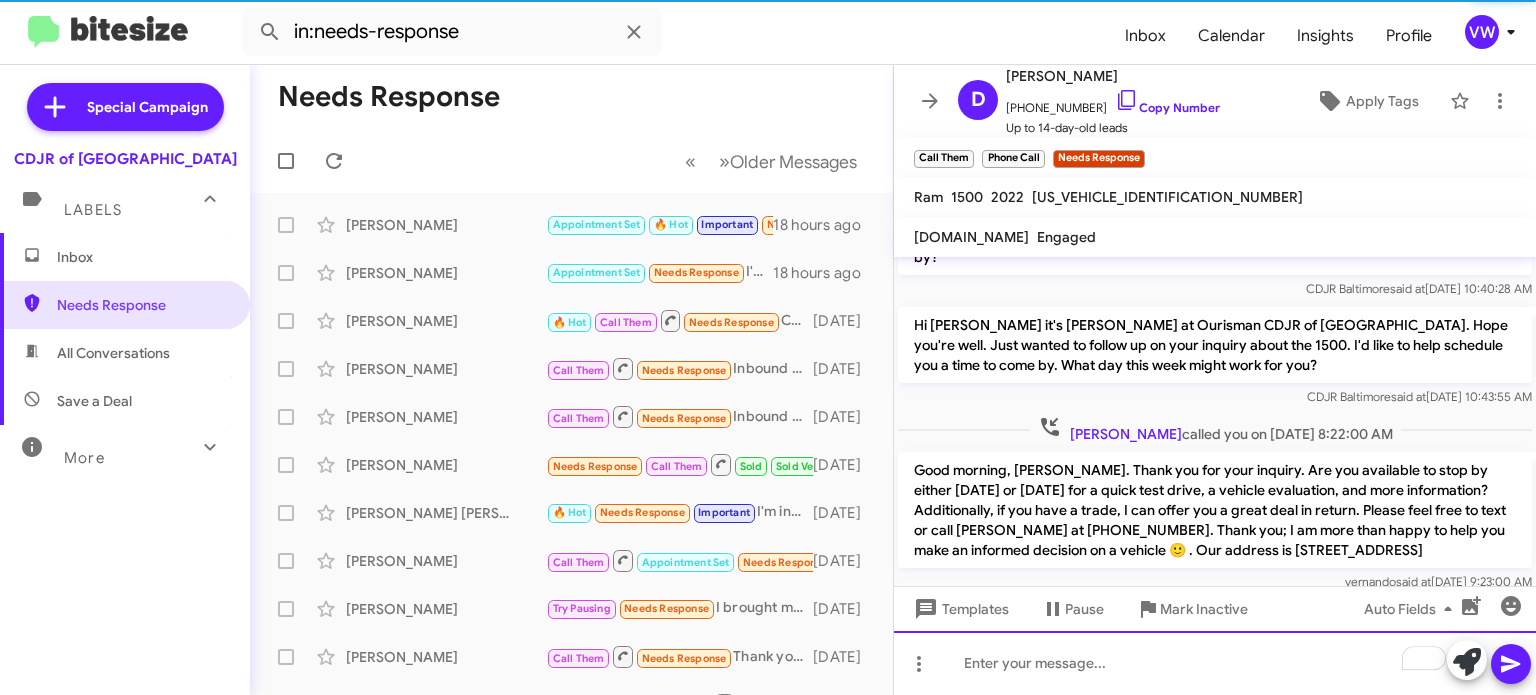 scroll, scrollTop: 72, scrollLeft: 0, axis: vertical 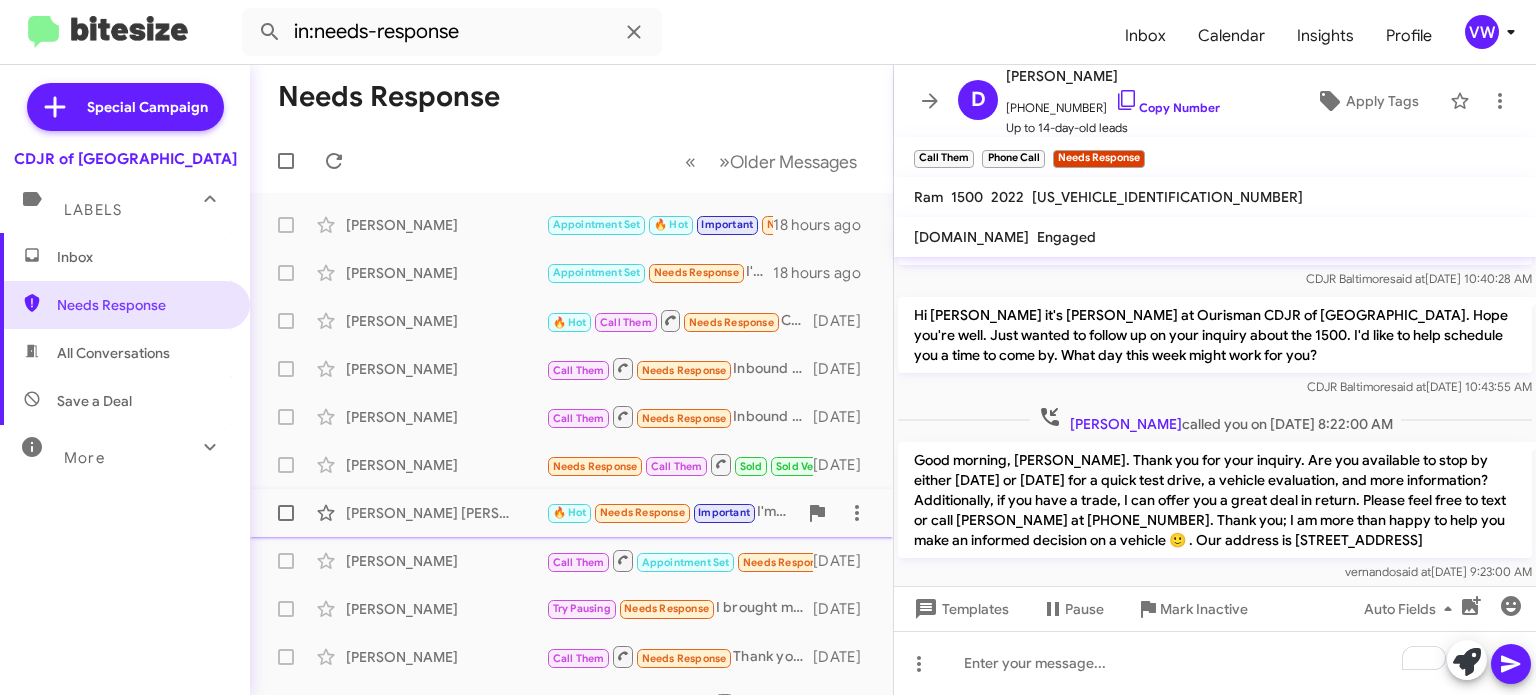 click on "[PERSON_NAME] [PERSON_NAME]" 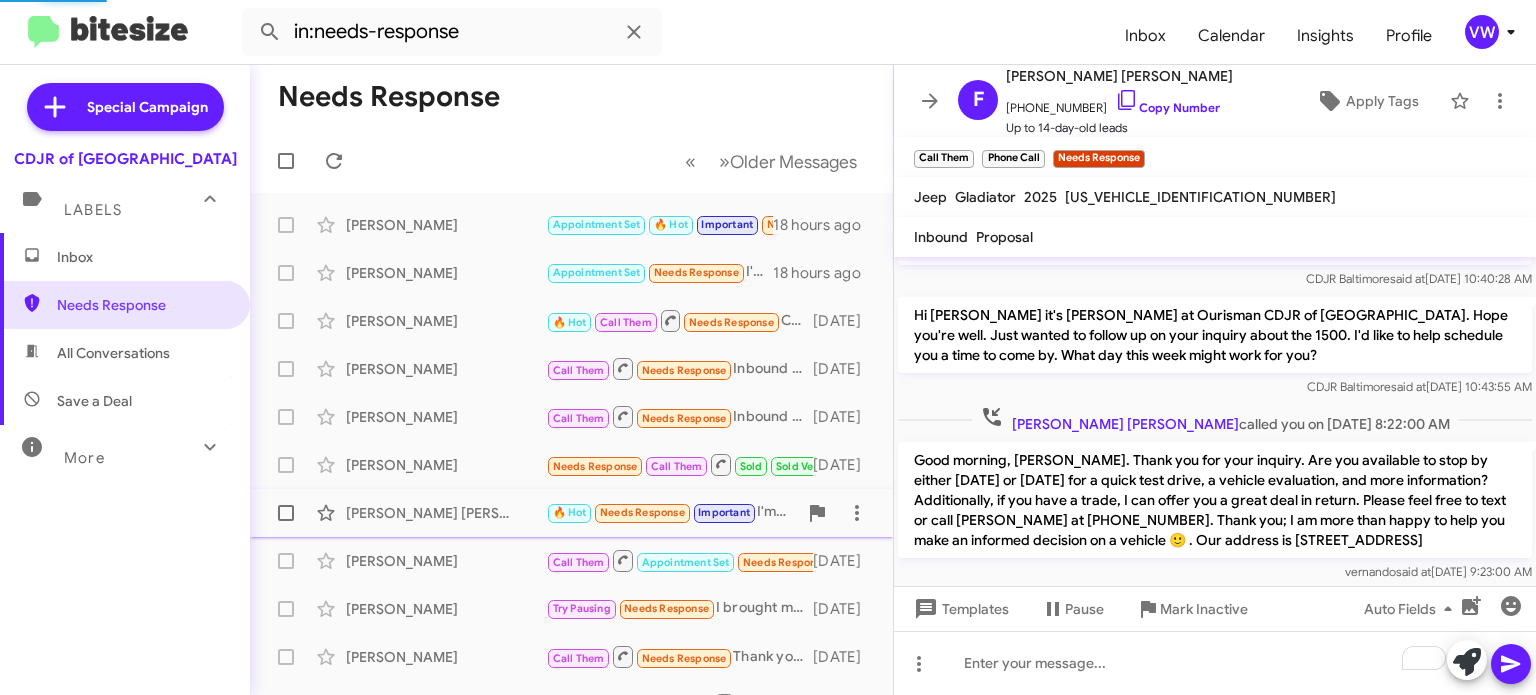 scroll, scrollTop: 168, scrollLeft: 0, axis: vertical 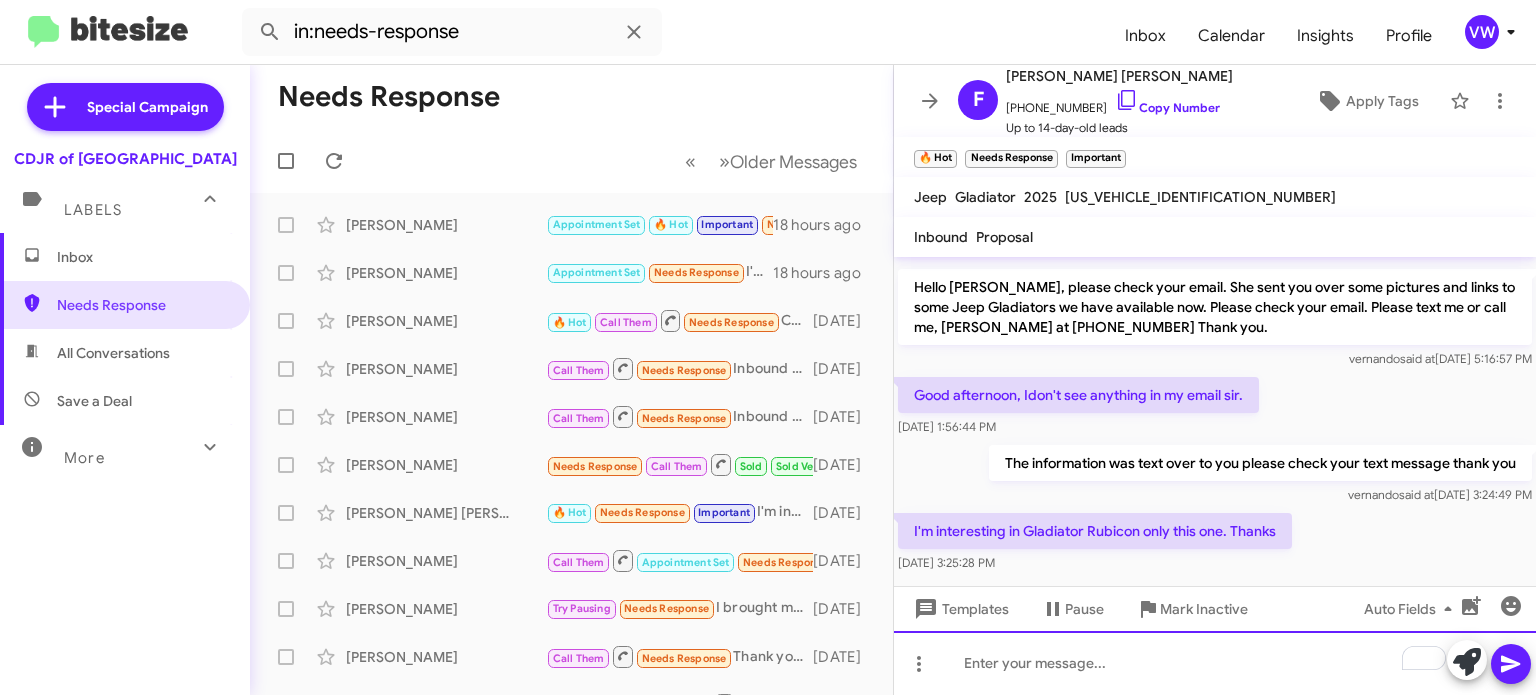 click 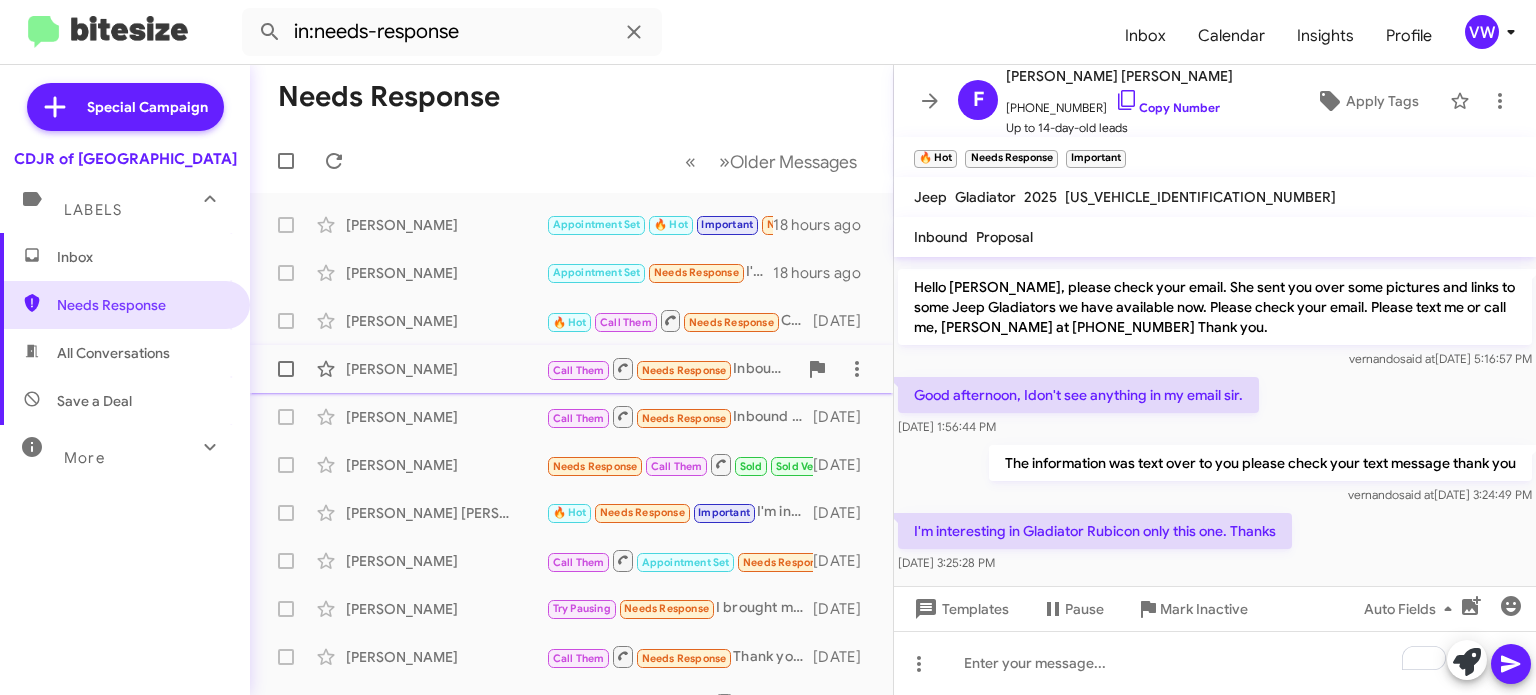 click on "[PERSON_NAME]" 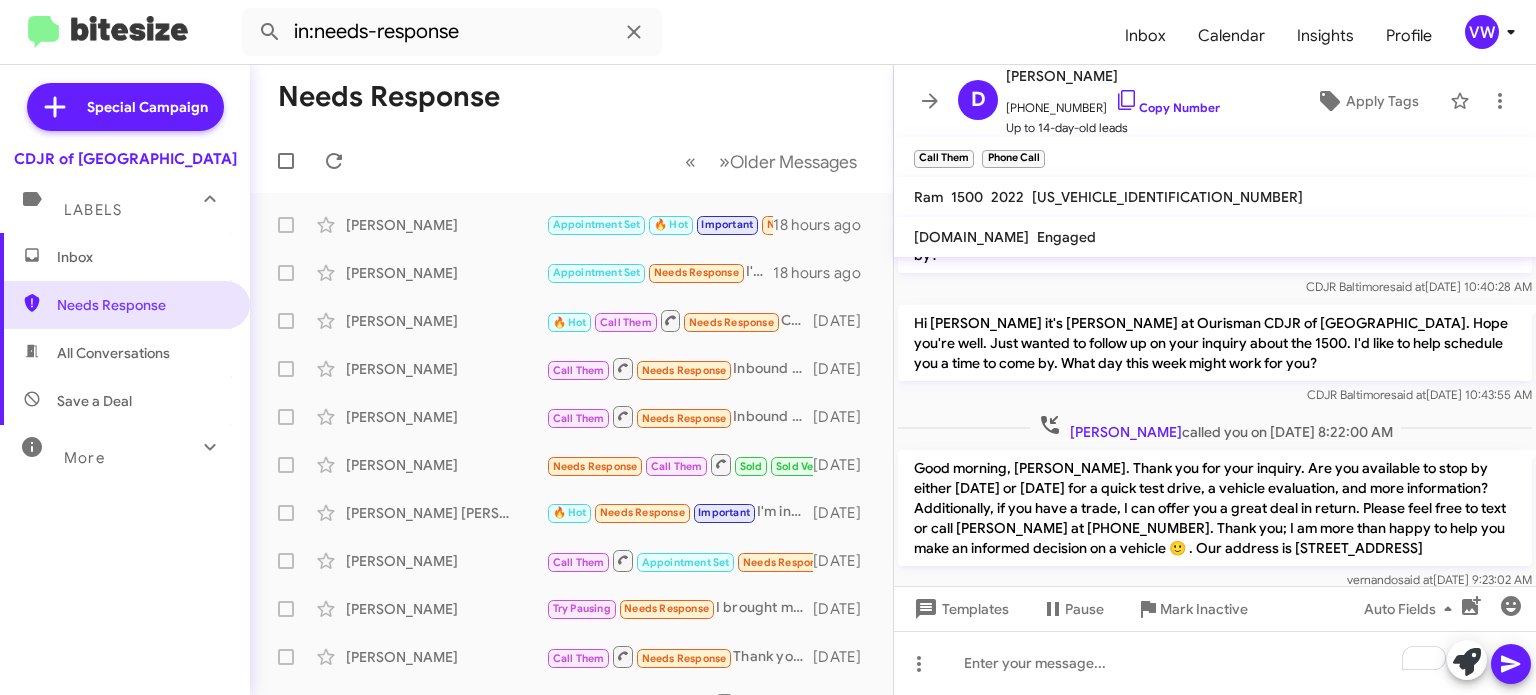 scroll, scrollTop: 72, scrollLeft: 0, axis: vertical 